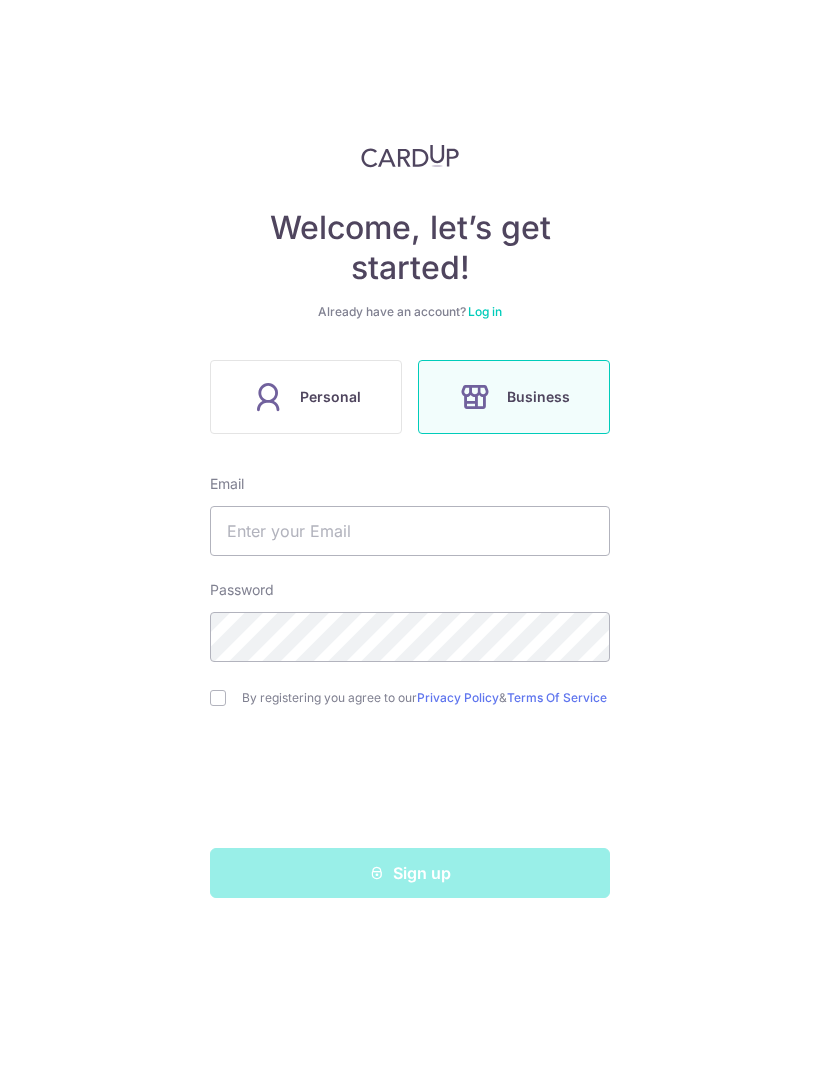 scroll, scrollTop: 0, scrollLeft: 0, axis: both 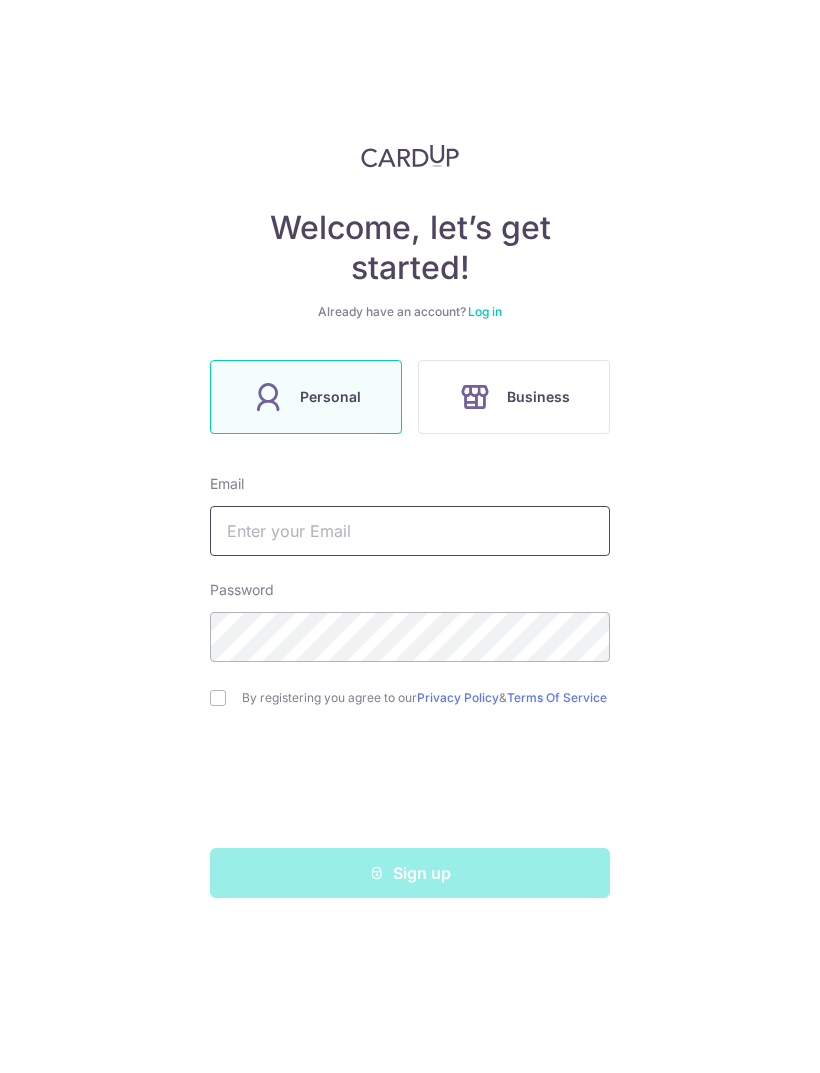 click at bounding box center (410, 531) 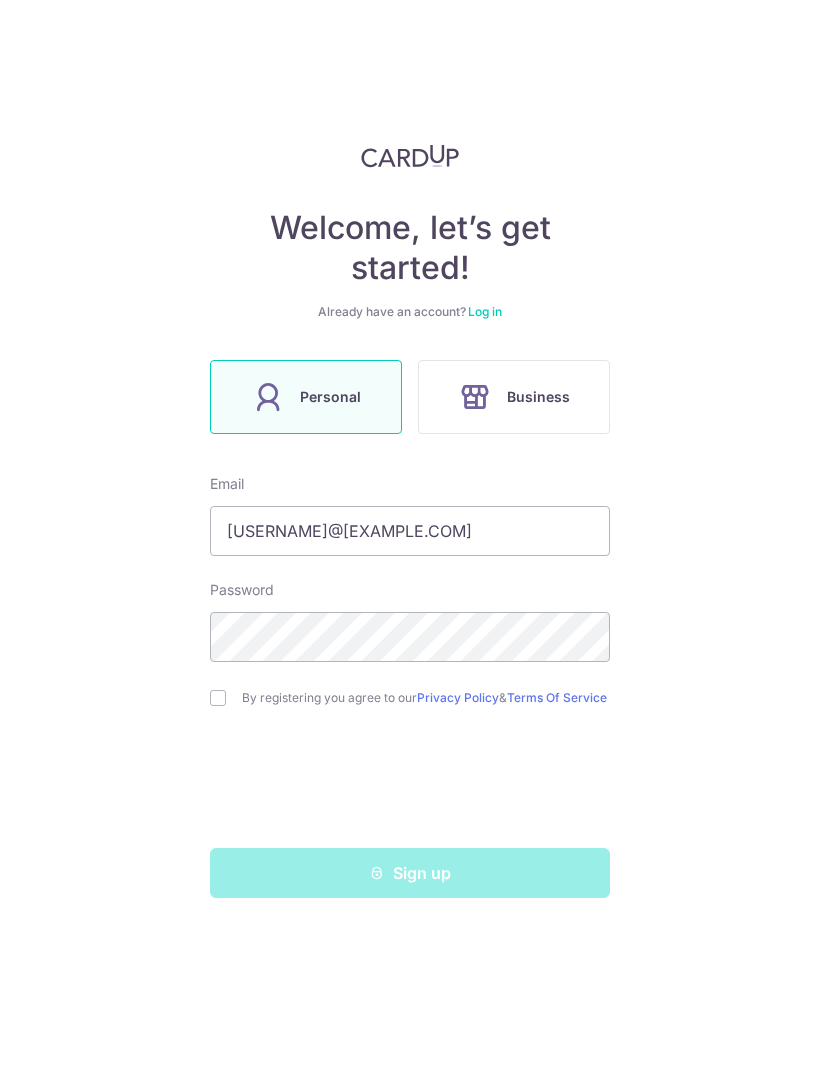 click at bounding box center (218, 698) 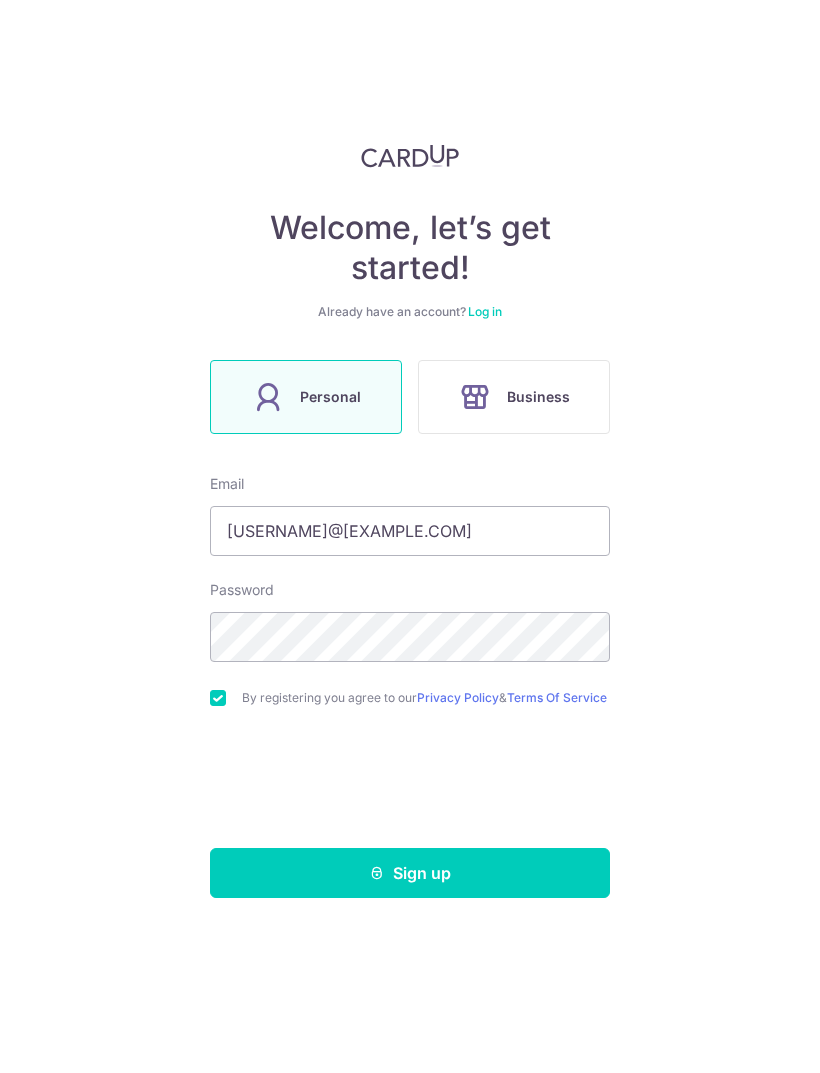 click on "Sign up" at bounding box center [410, 873] 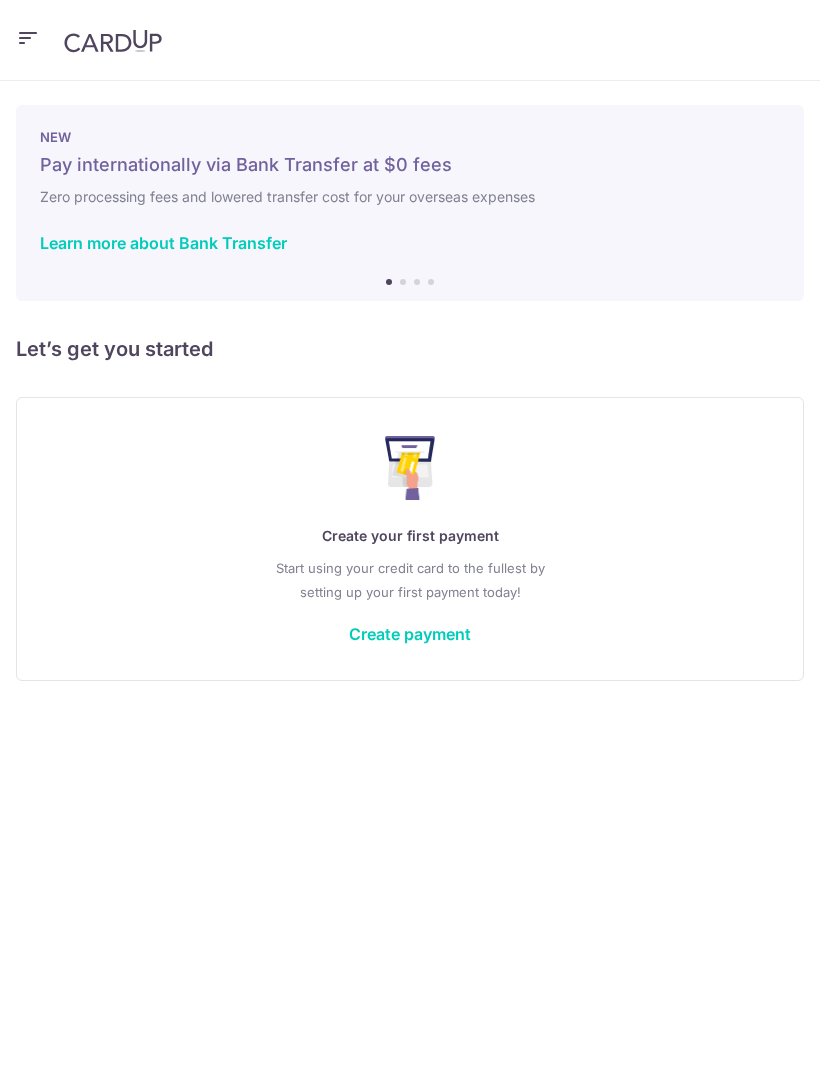 scroll, scrollTop: 0, scrollLeft: 0, axis: both 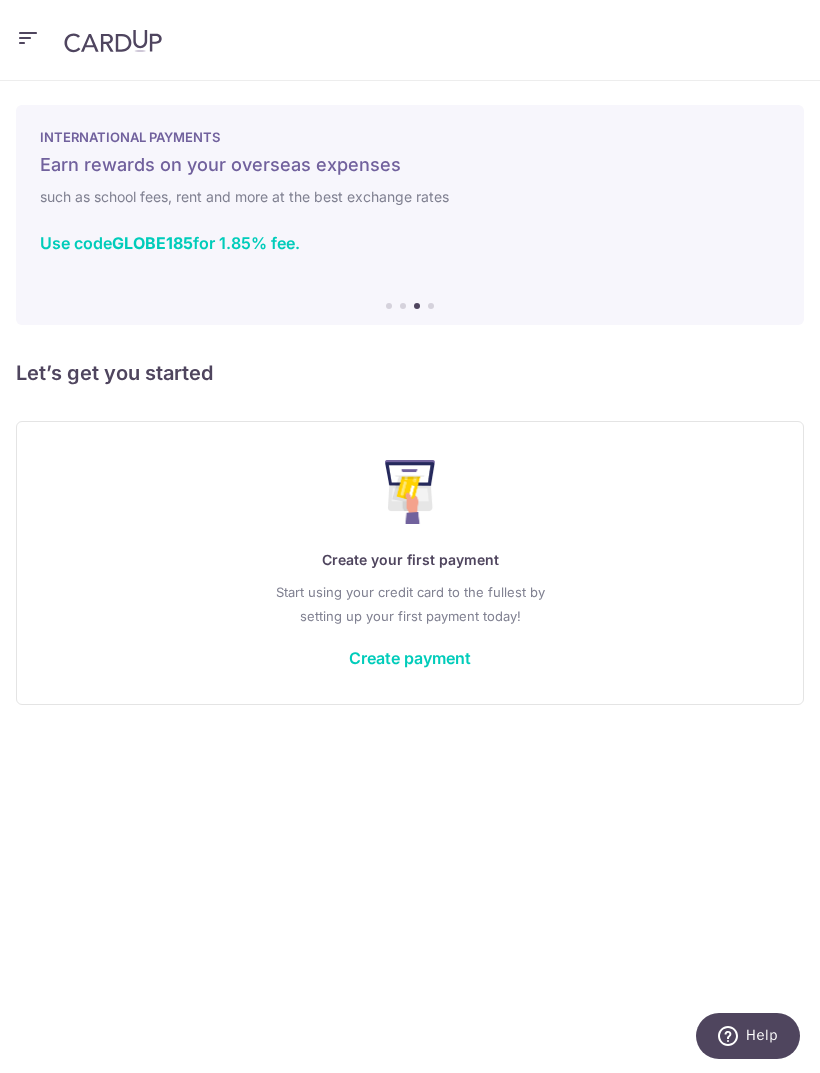 click on "Create payment" at bounding box center (410, 658) 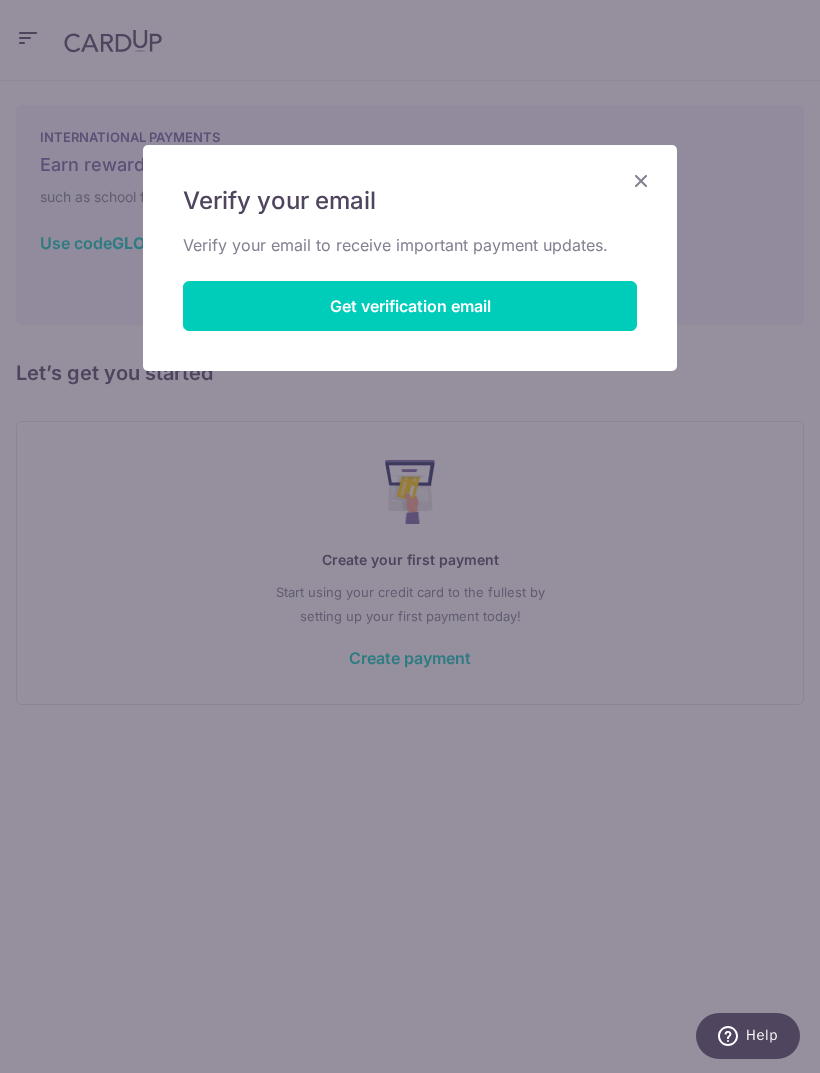 click on "Get verification email" at bounding box center [410, 306] 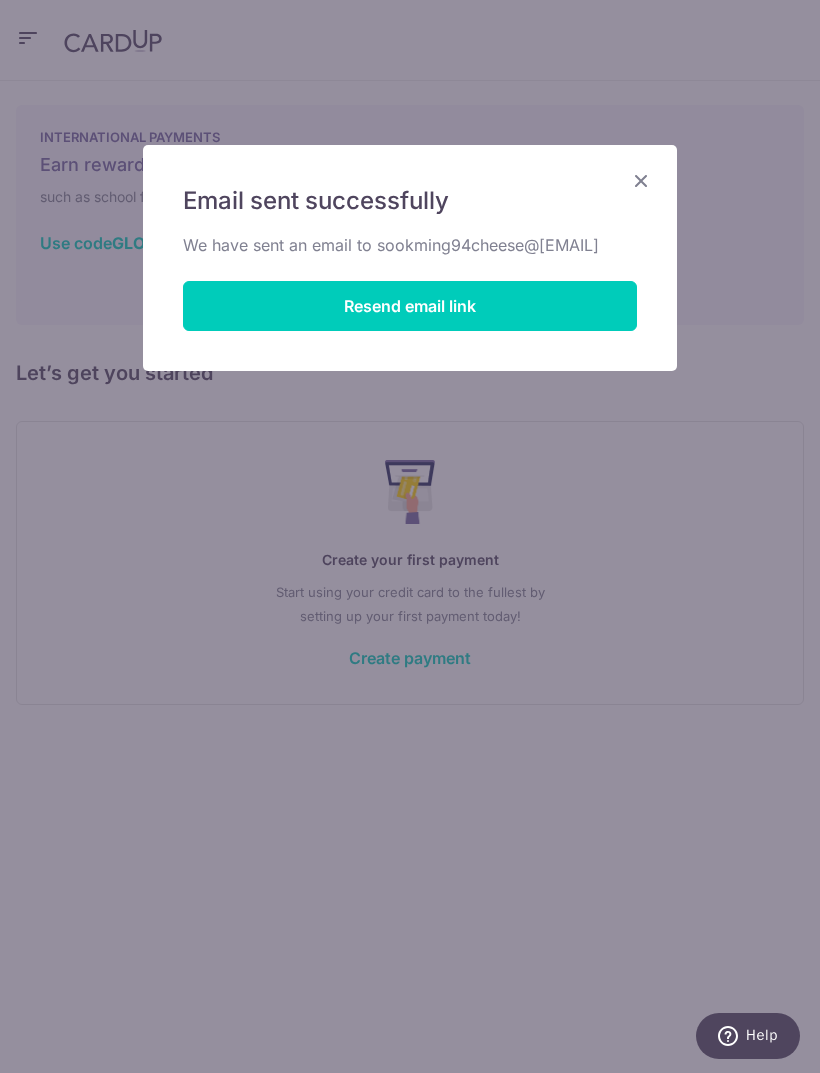 click at bounding box center [641, 180] 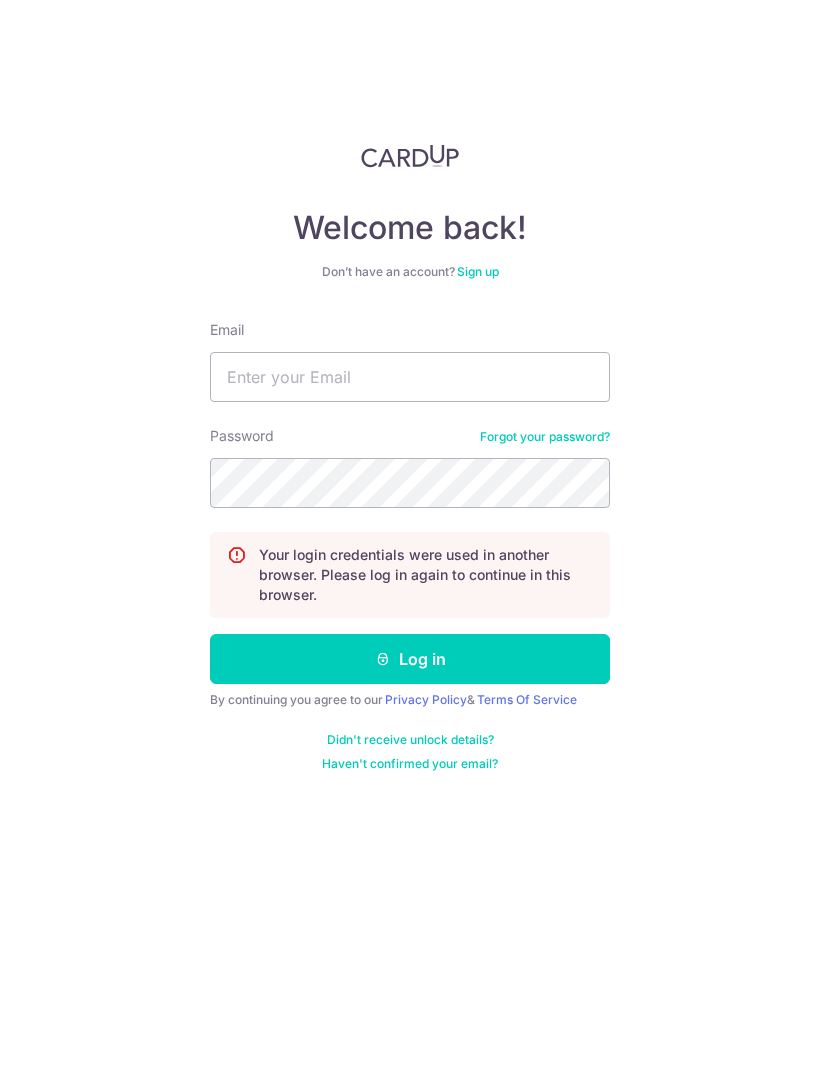 scroll, scrollTop: 0, scrollLeft: 0, axis: both 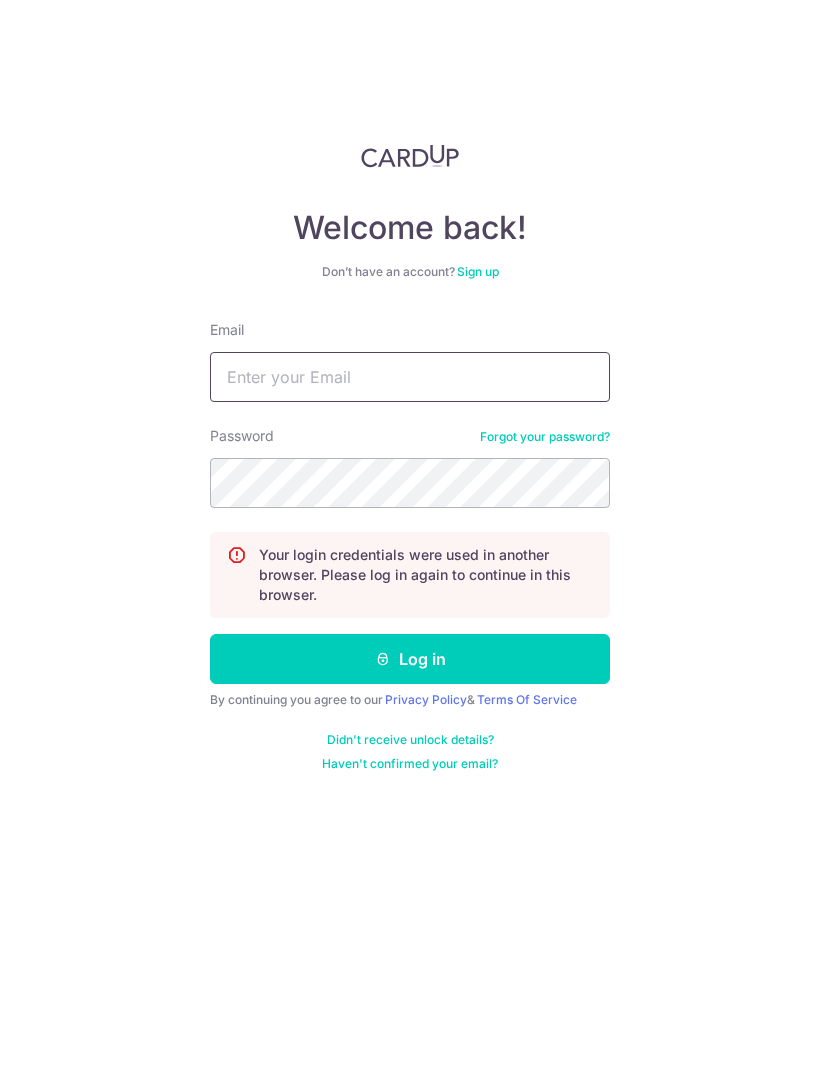 type on "sookming94cheese@[EMAIL]" 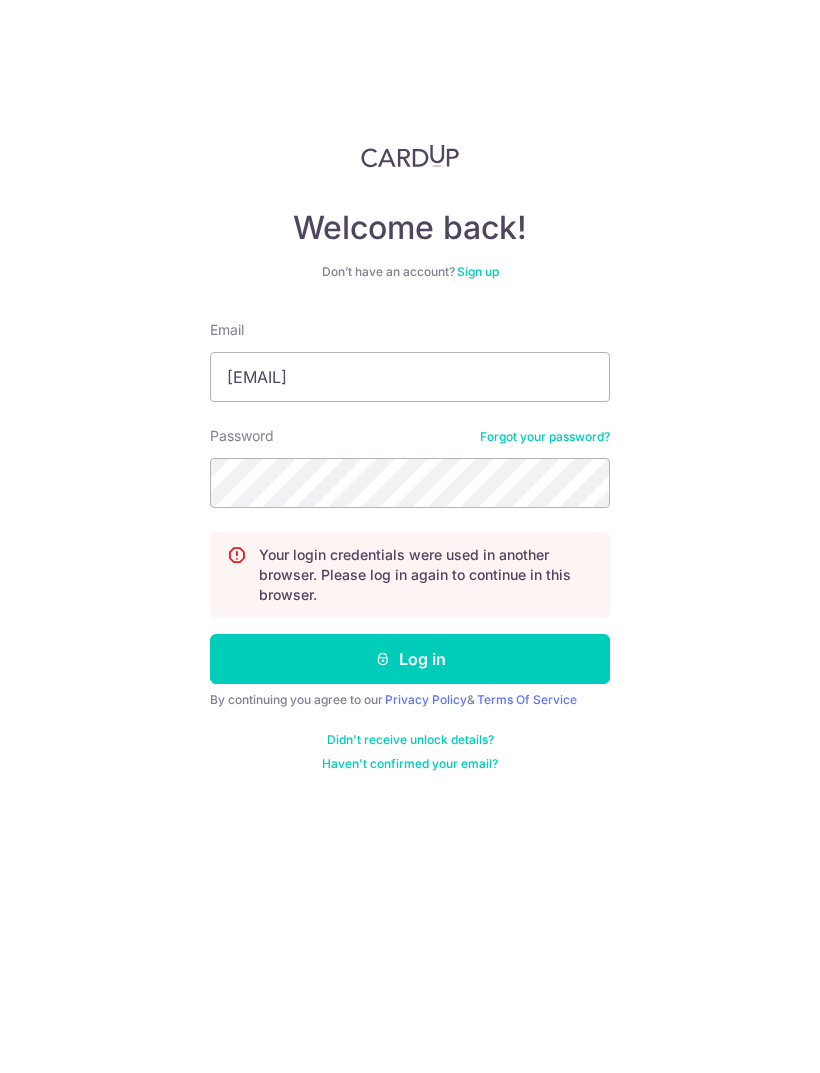 click on "Log in" at bounding box center (410, 659) 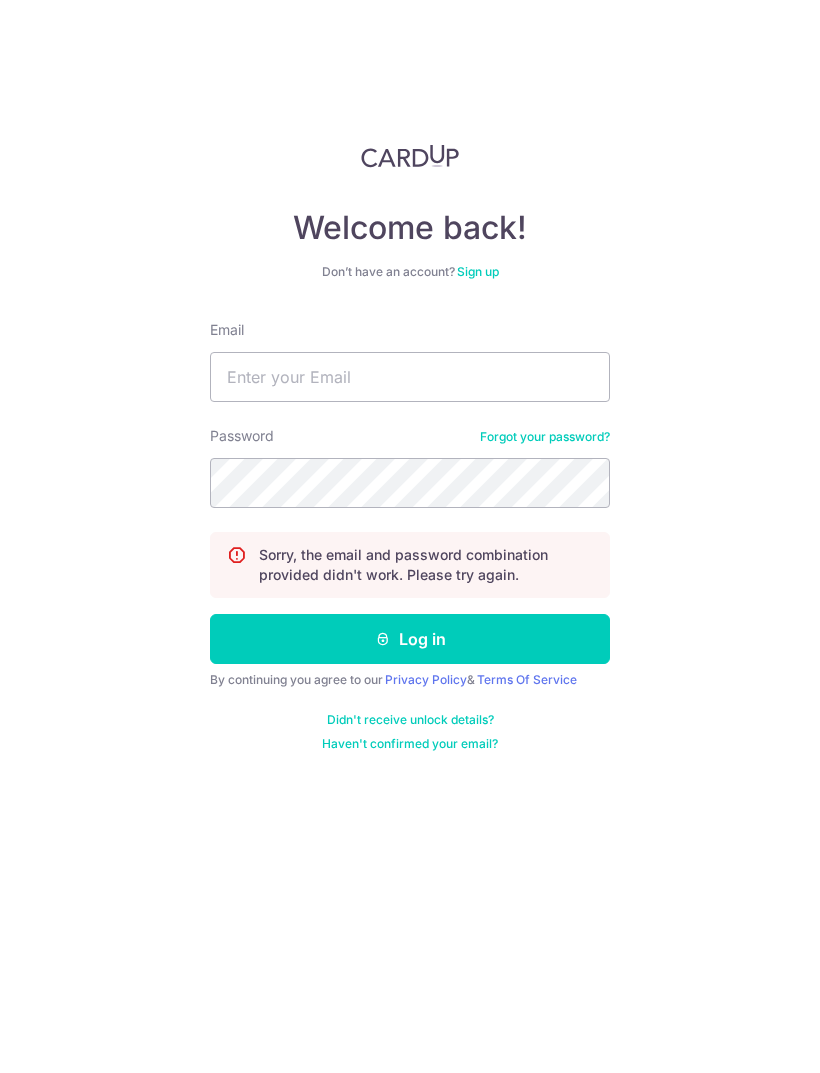 scroll, scrollTop: 0, scrollLeft: 0, axis: both 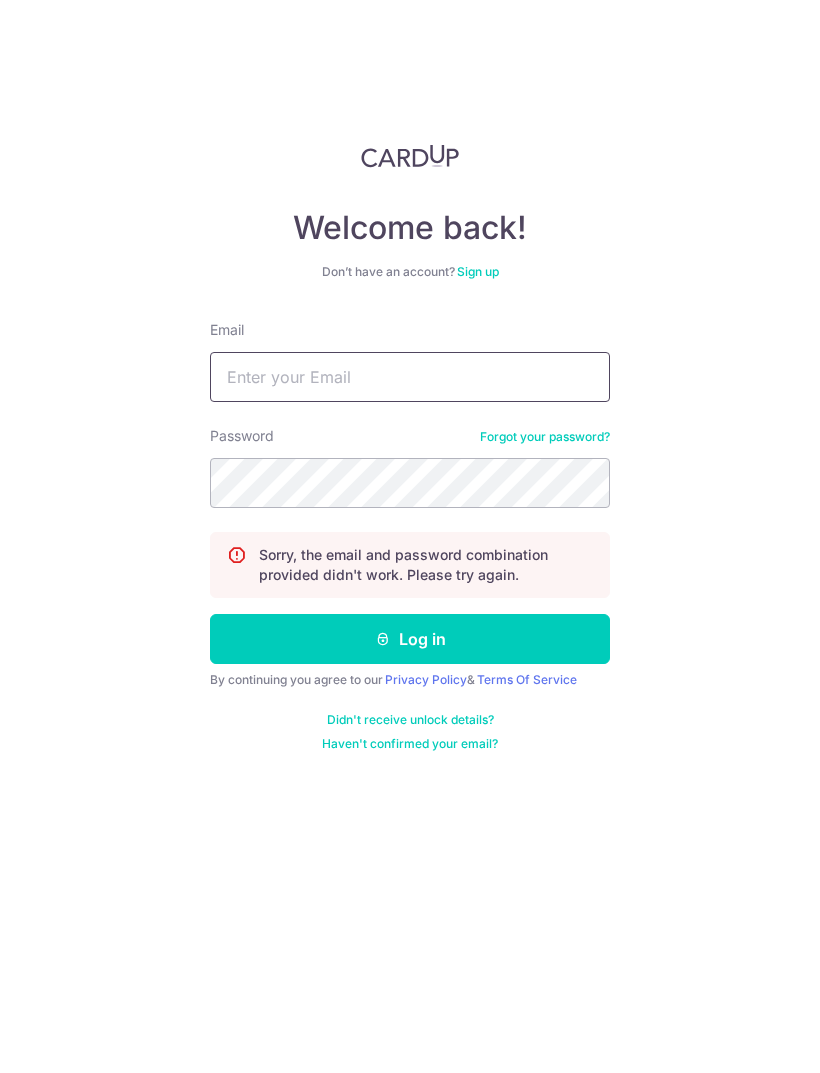type on "sookming94cheese@[EMAIL]" 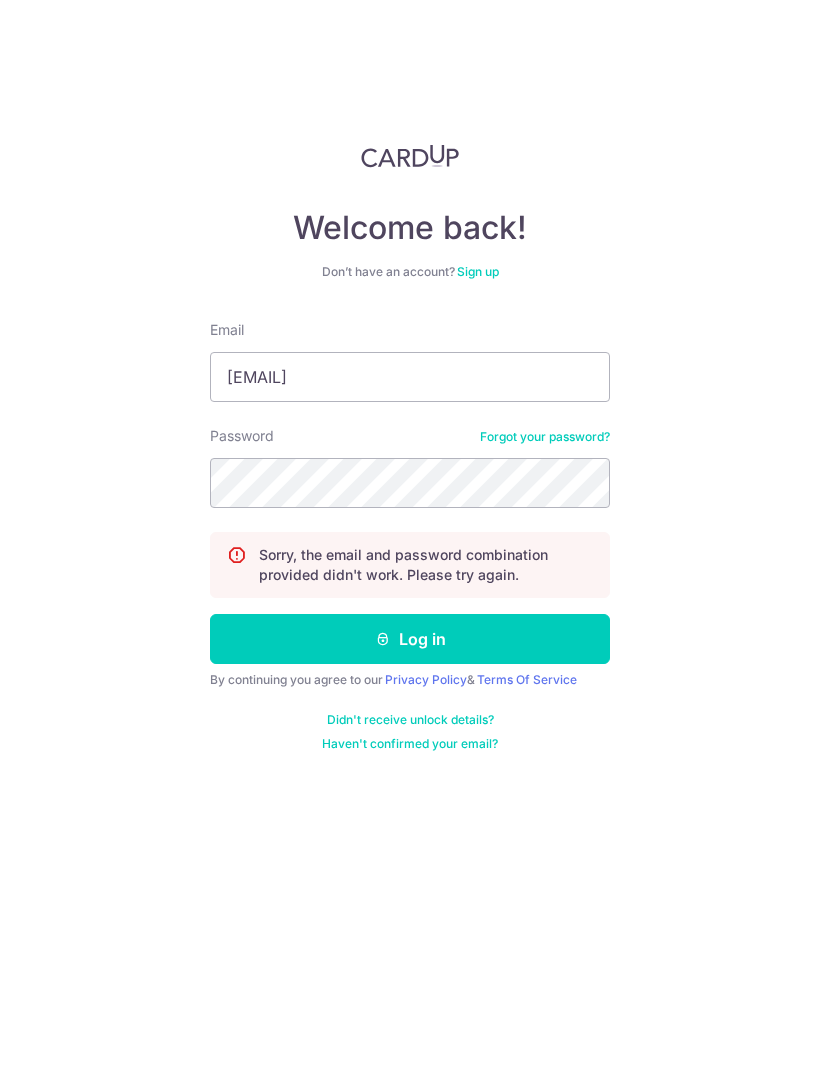 click on "Log in" at bounding box center (410, 639) 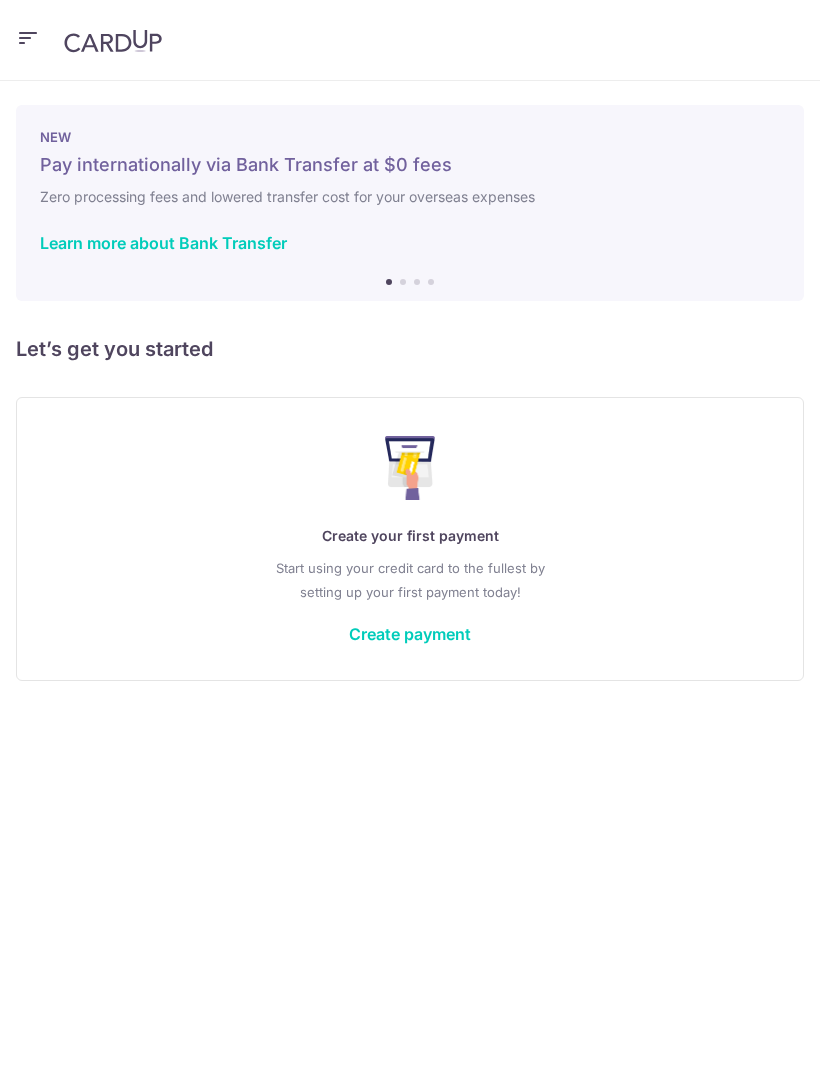 scroll, scrollTop: 0, scrollLeft: 0, axis: both 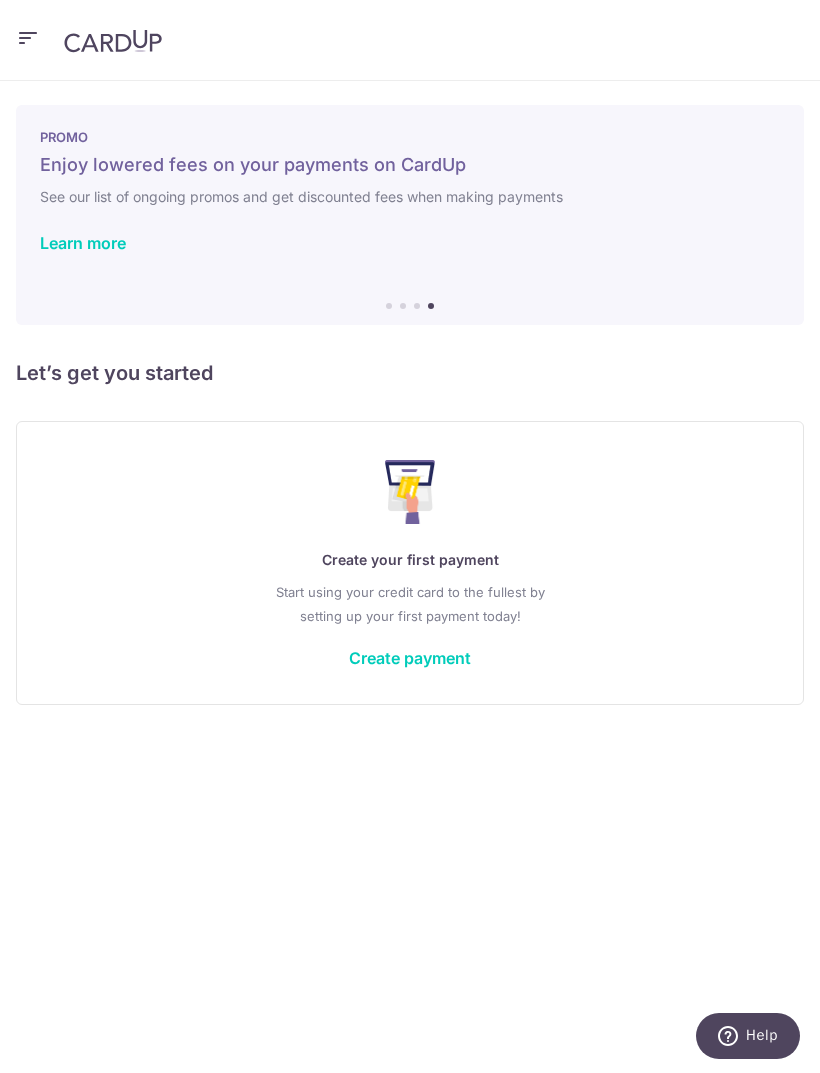 click at bounding box center (28, 40) 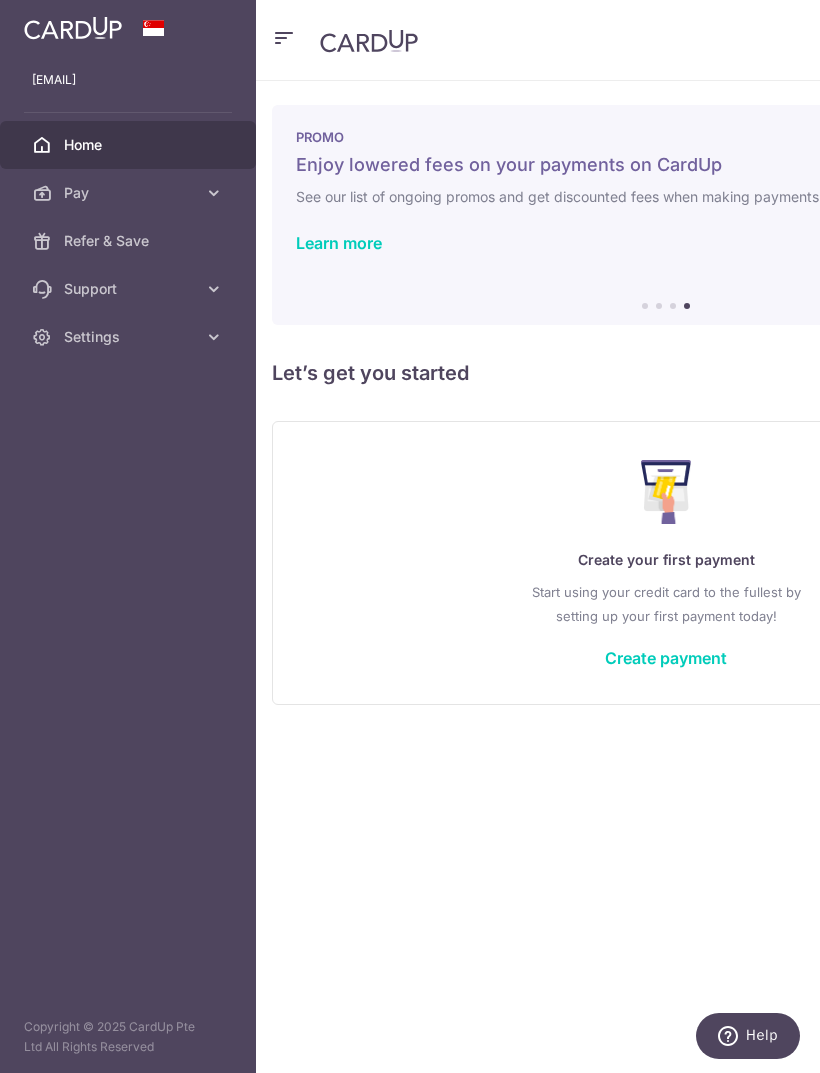 click on "Refer & Save" at bounding box center [130, 241] 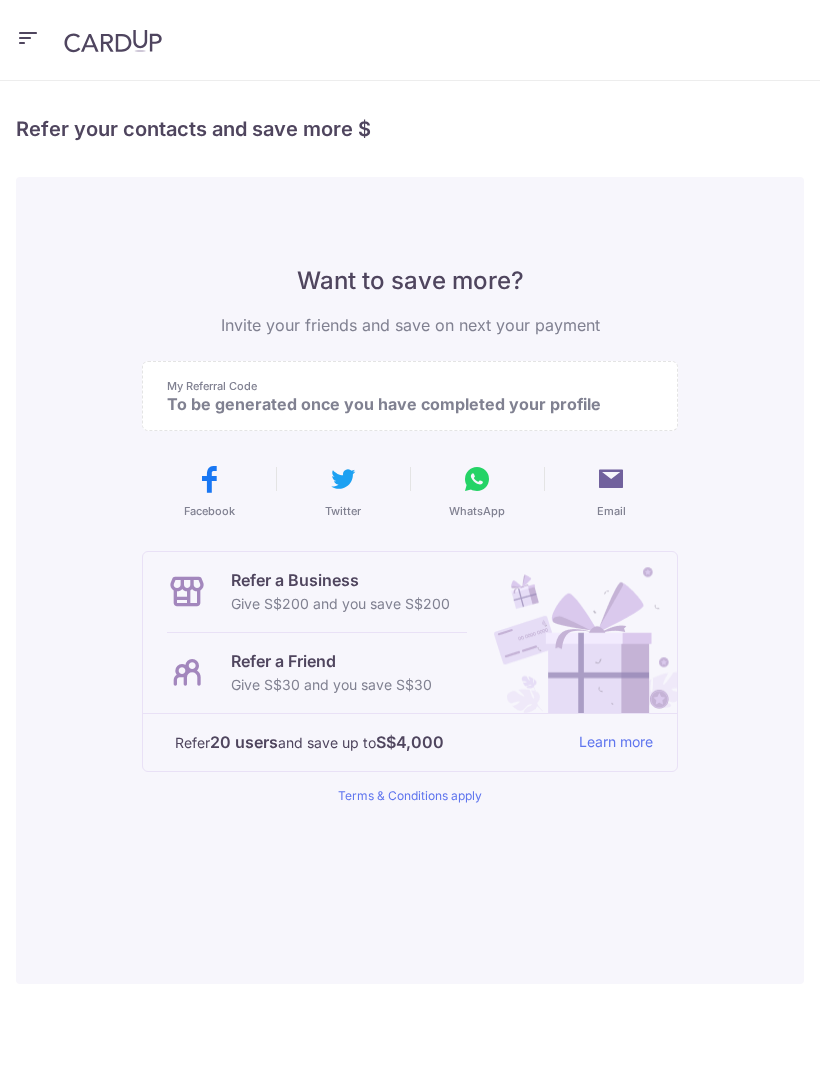scroll, scrollTop: 0, scrollLeft: 0, axis: both 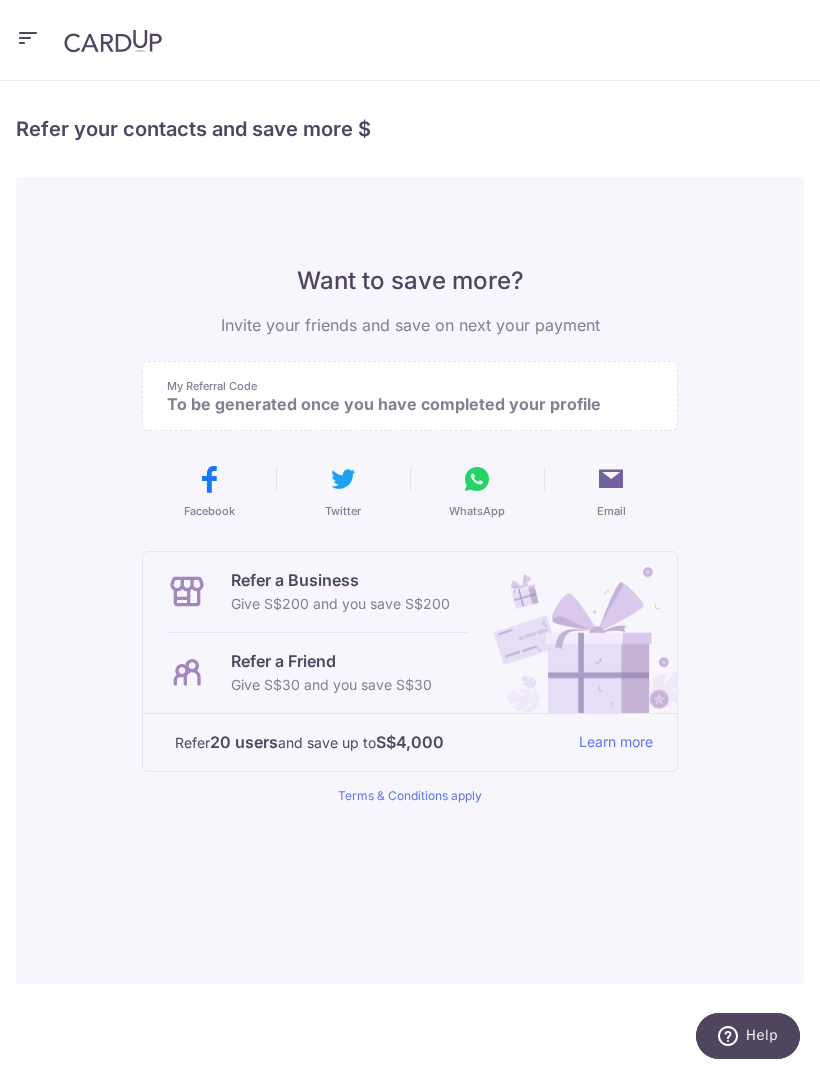 click on "Help" at bounding box center (762, 1035) 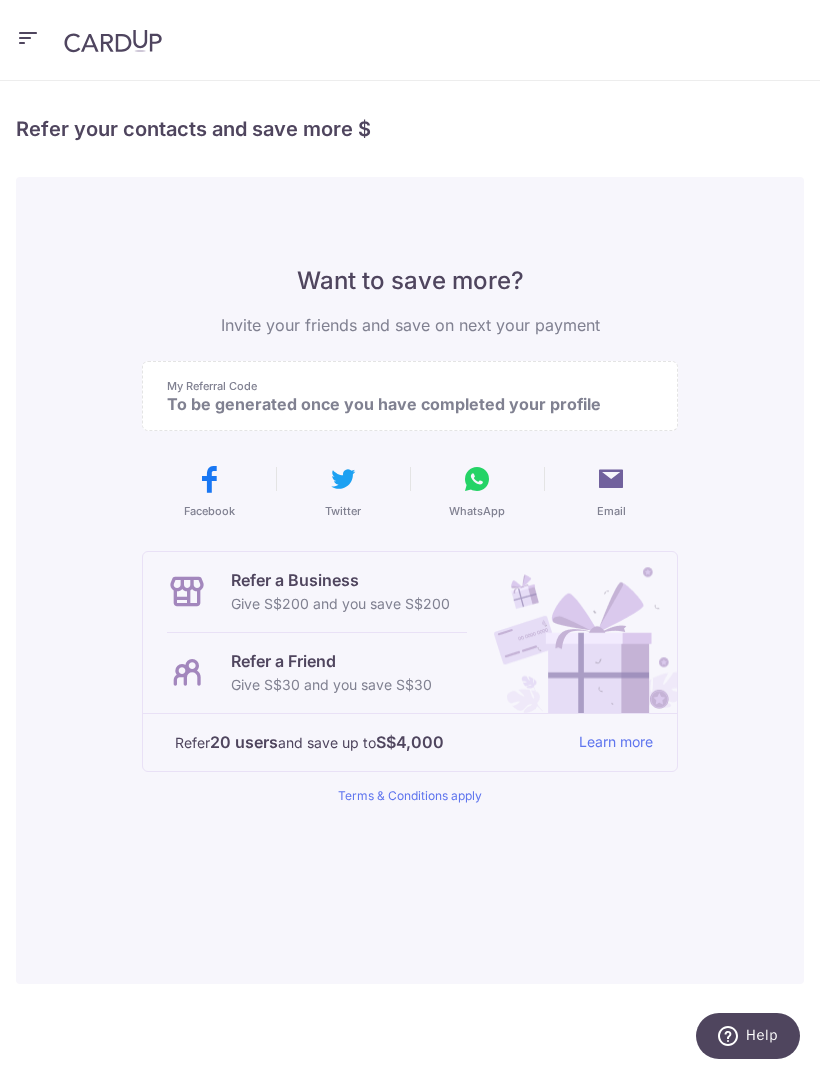 scroll, scrollTop: 0, scrollLeft: 0, axis: both 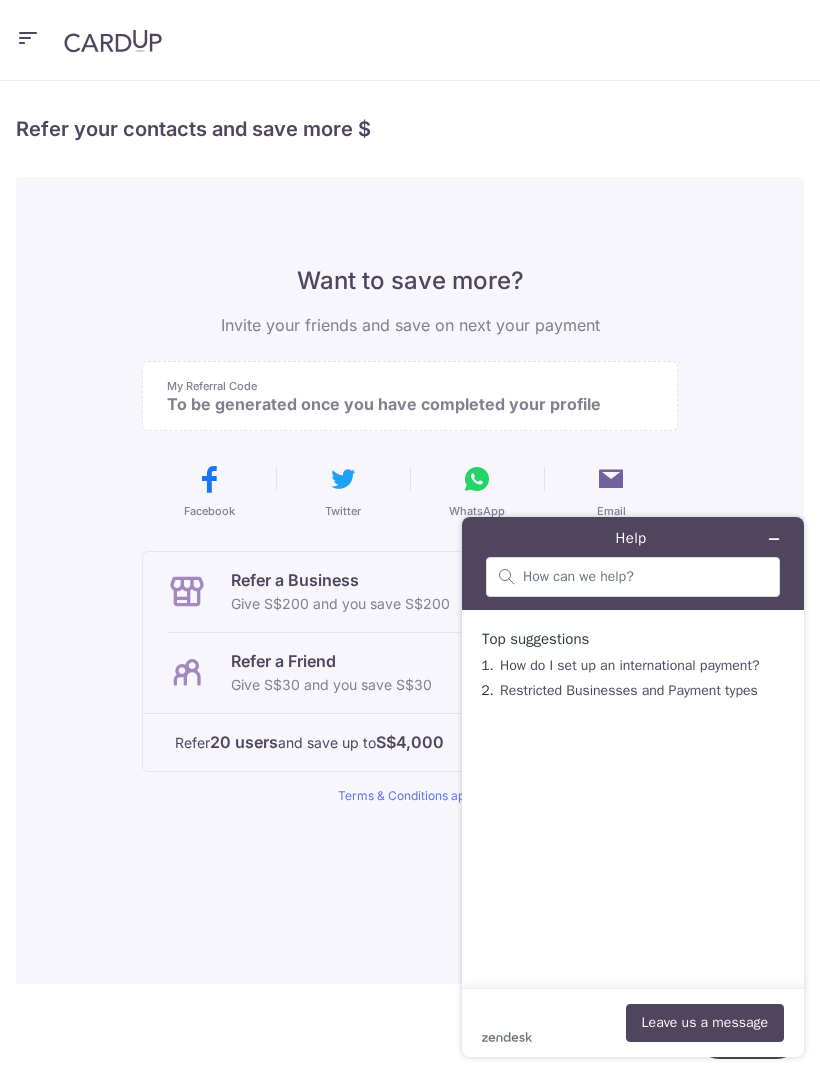 click at bounding box center (774, 539) 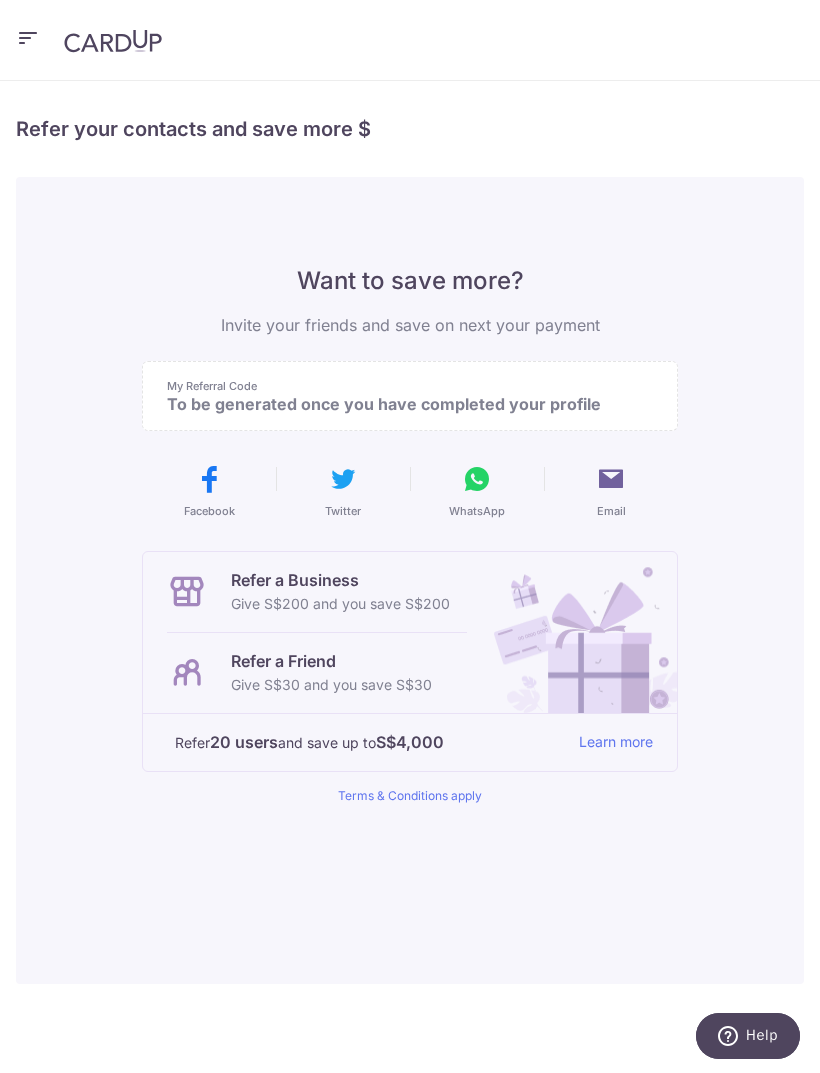 click on "Refer a Friend" at bounding box center (331, 661) 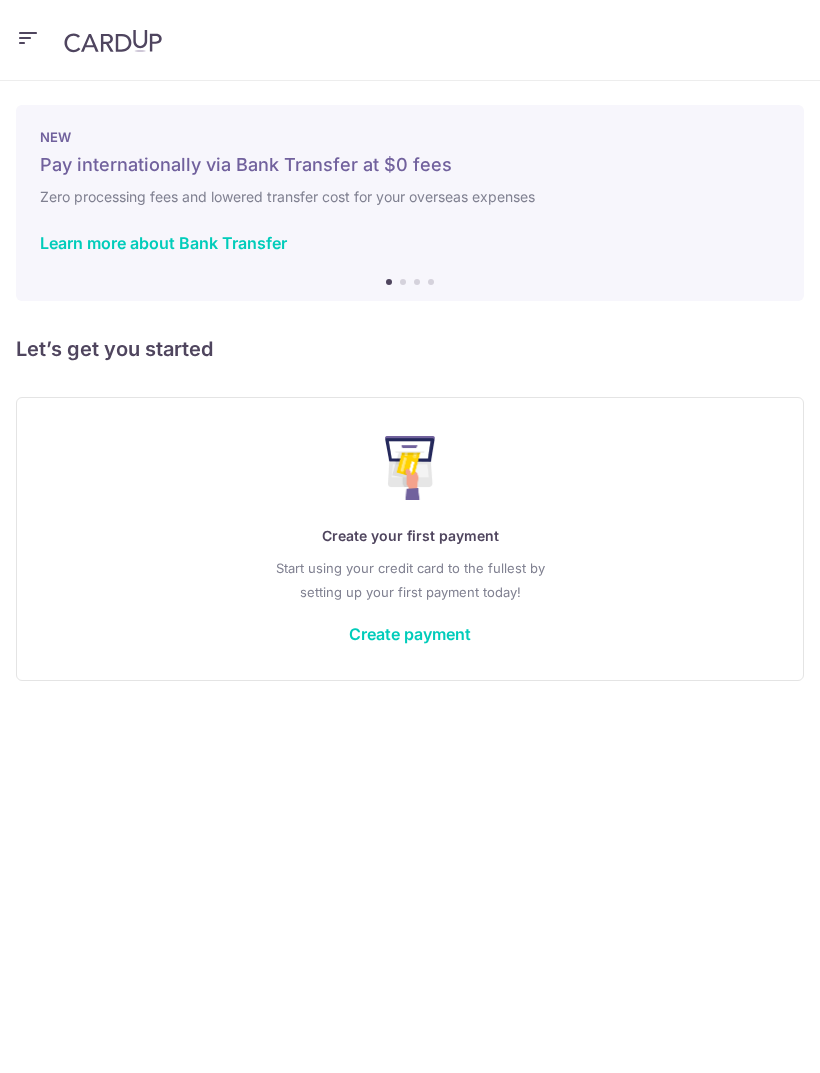 scroll, scrollTop: 0, scrollLeft: 0, axis: both 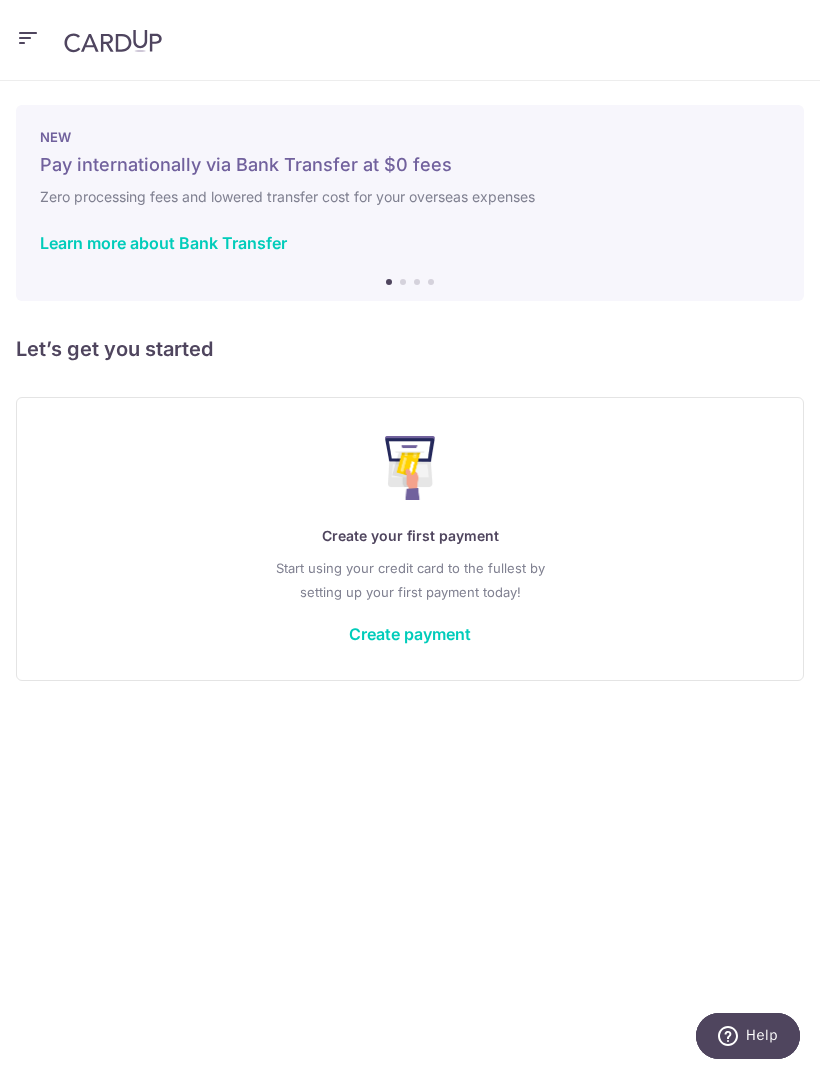 click on "Zero processing fees and lowered transfer cost for your overseas expenses" at bounding box center [410, 197] 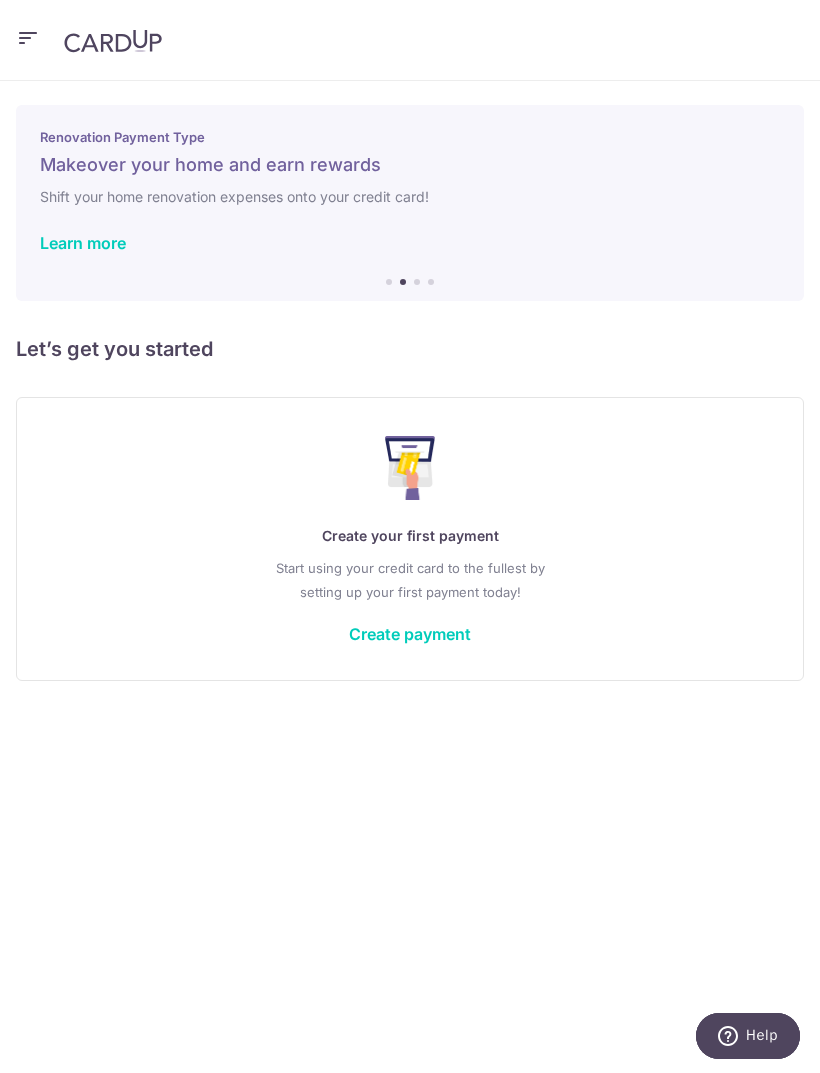 click on "Create payment" at bounding box center [410, 634] 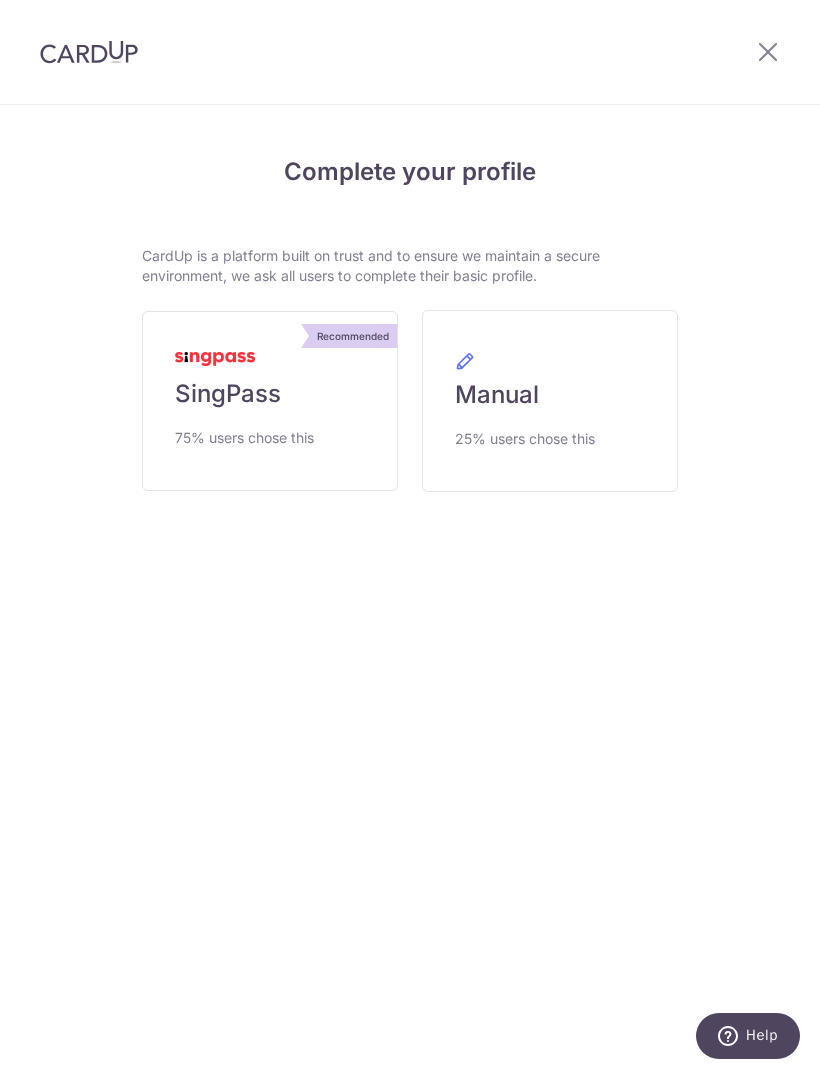 scroll, scrollTop: 0, scrollLeft: 0, axis: both 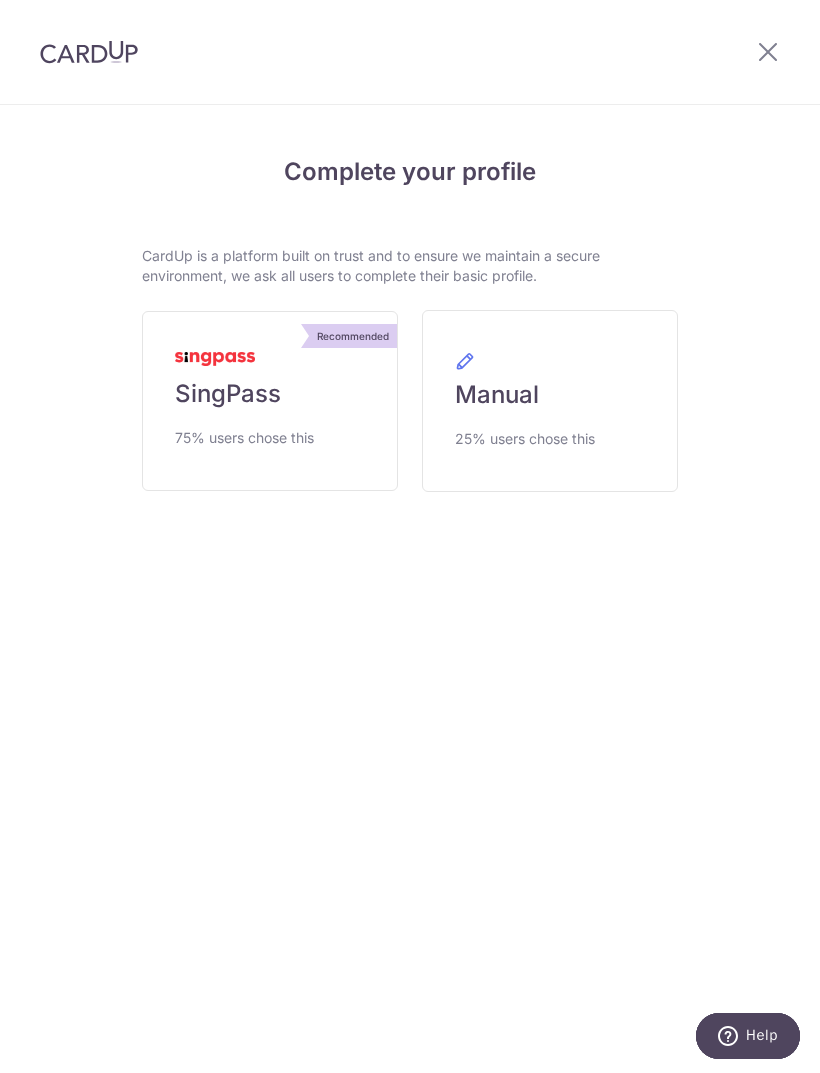 click on "Recommended
SingPass
75% users chose this" at bounding box center [270, 401] 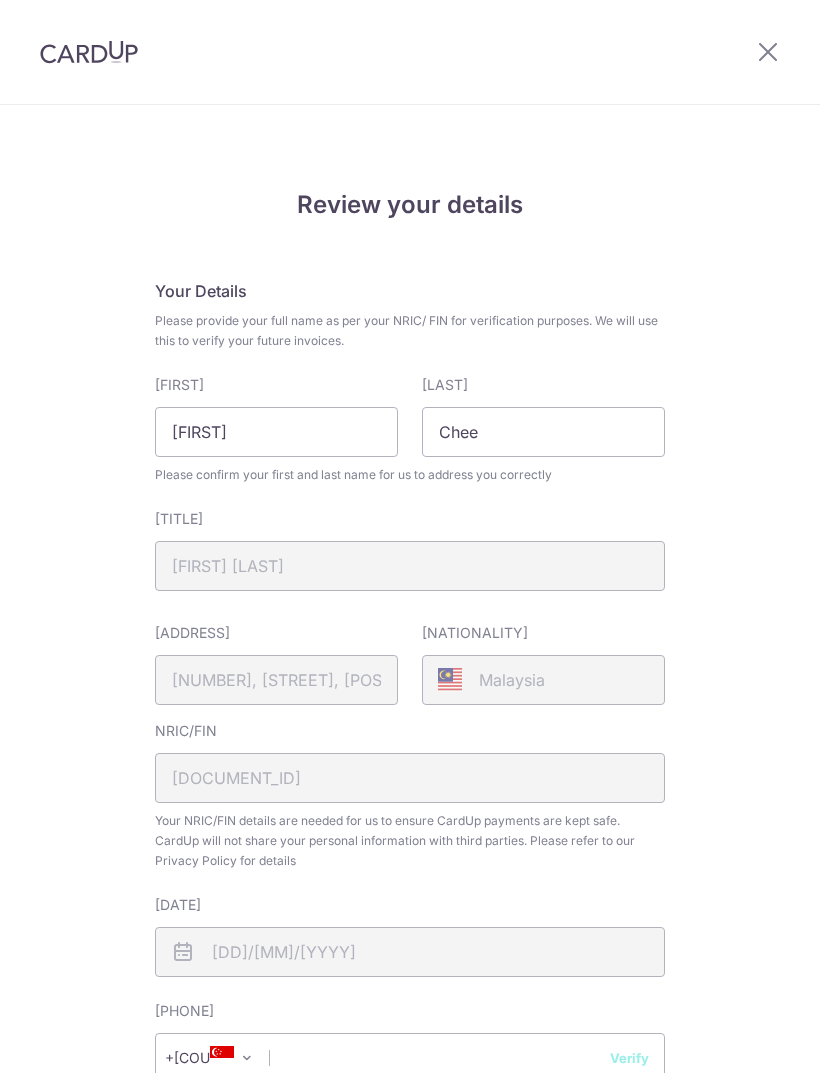 scroll, scrollTop: 0, scrollLeft: 0, axis: both 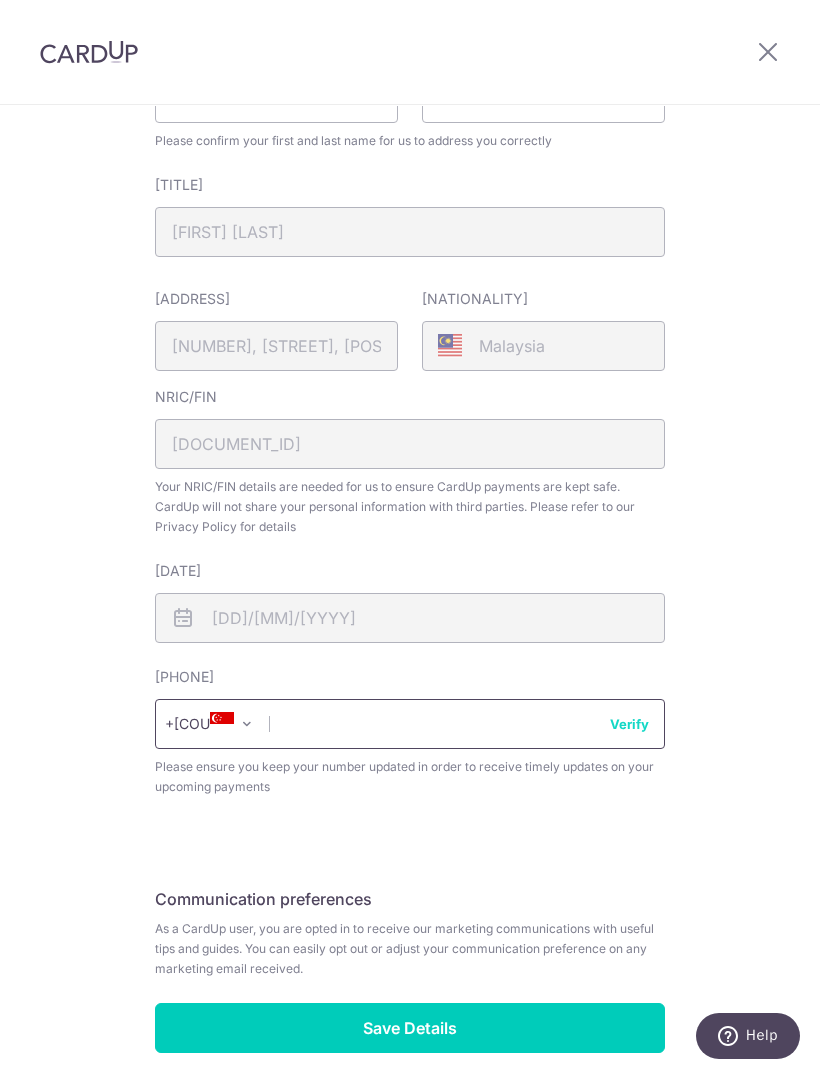 click at bounding box center (410, 724) 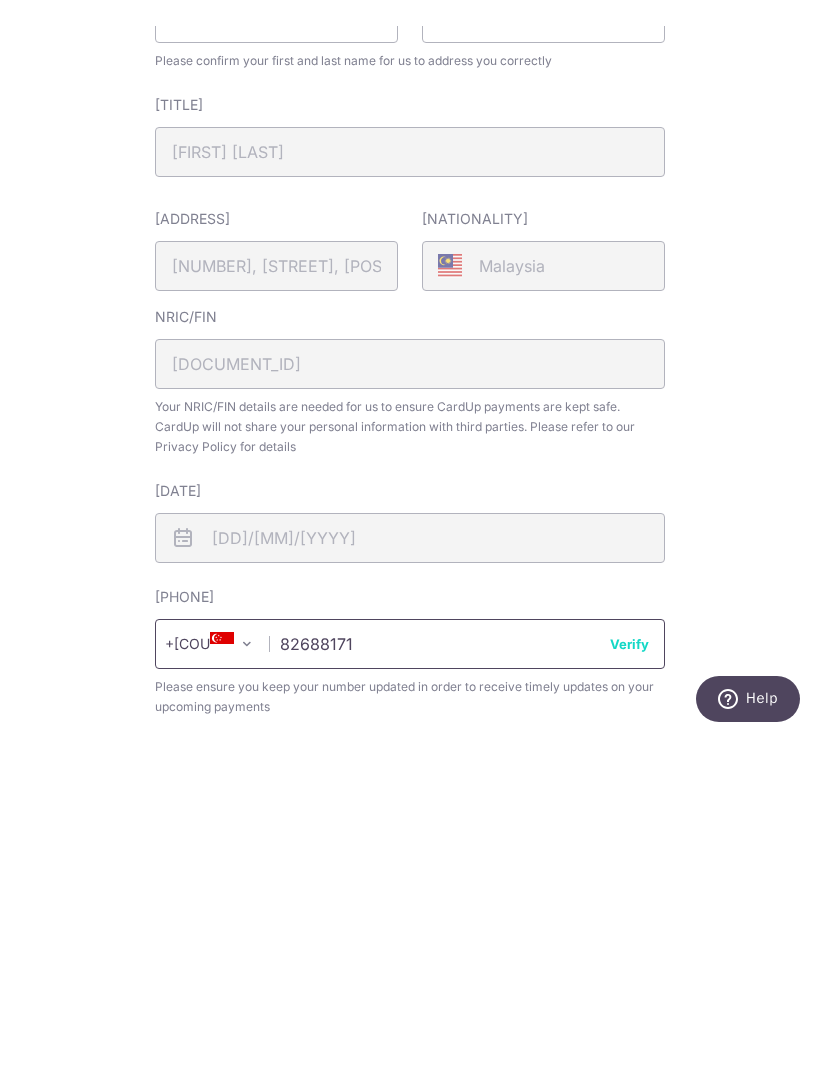 type on "82688171" 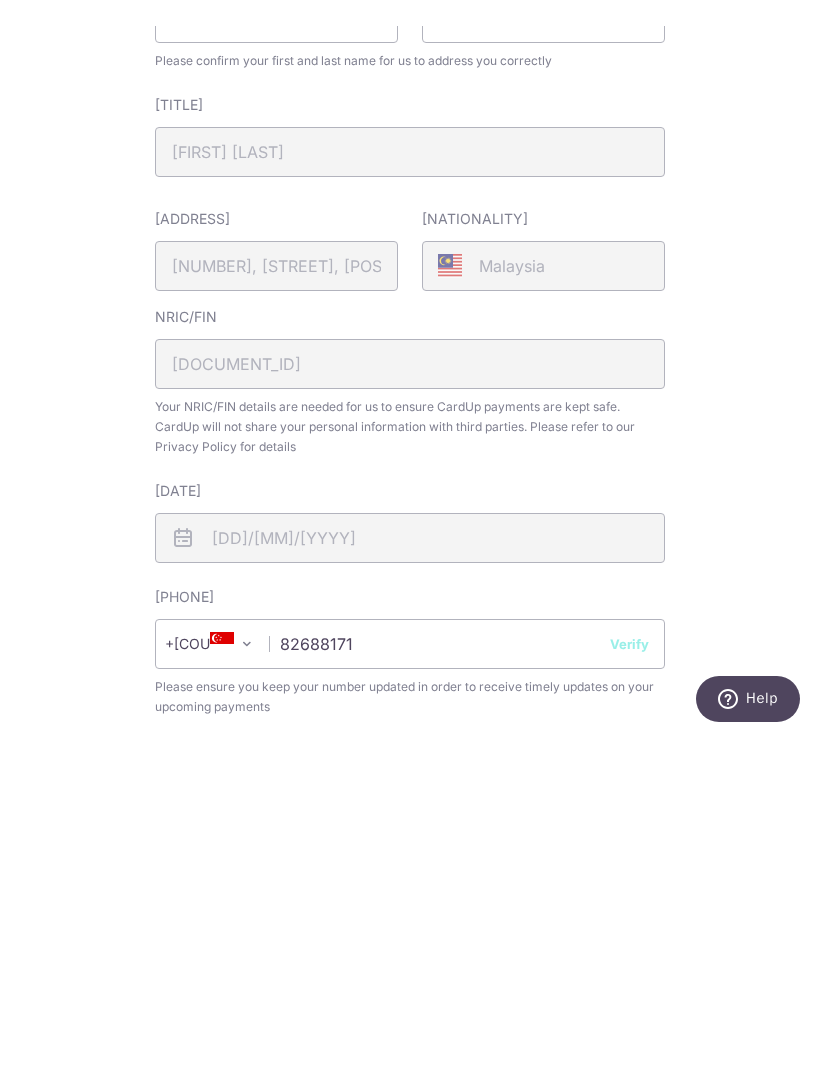 click on "Verify" at bounding box center [629, 981] 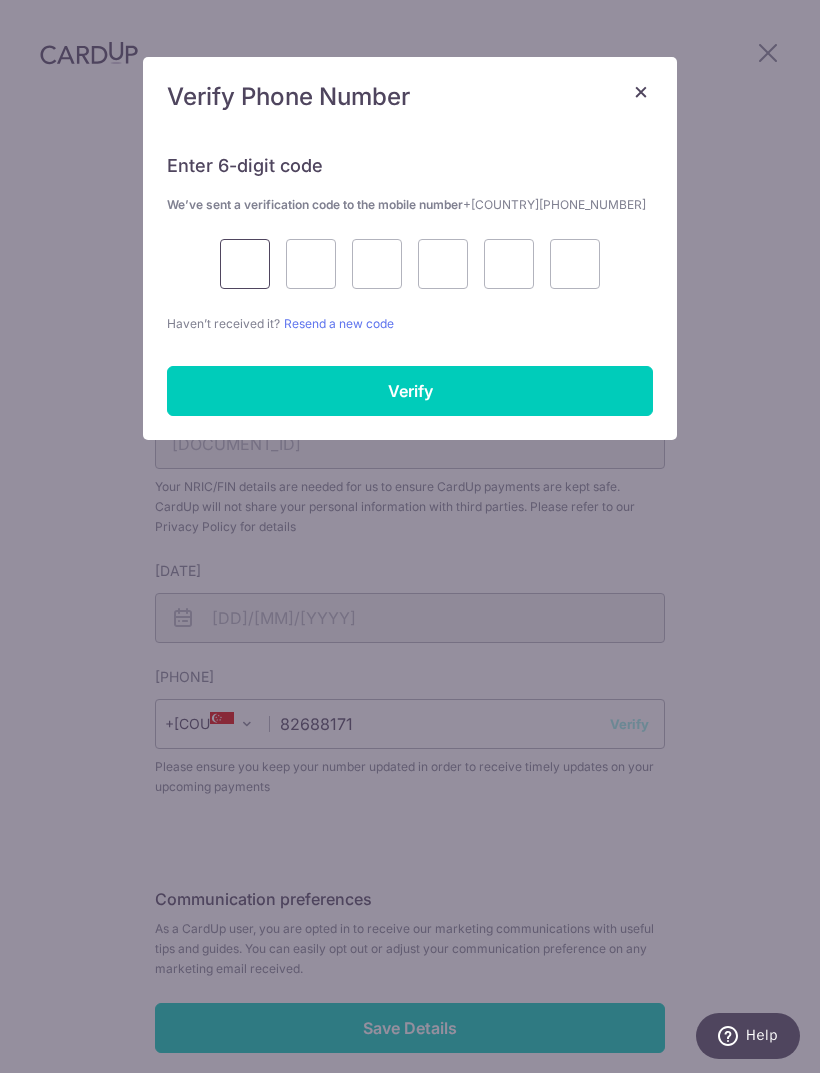 click at bounding box center [245, 264] 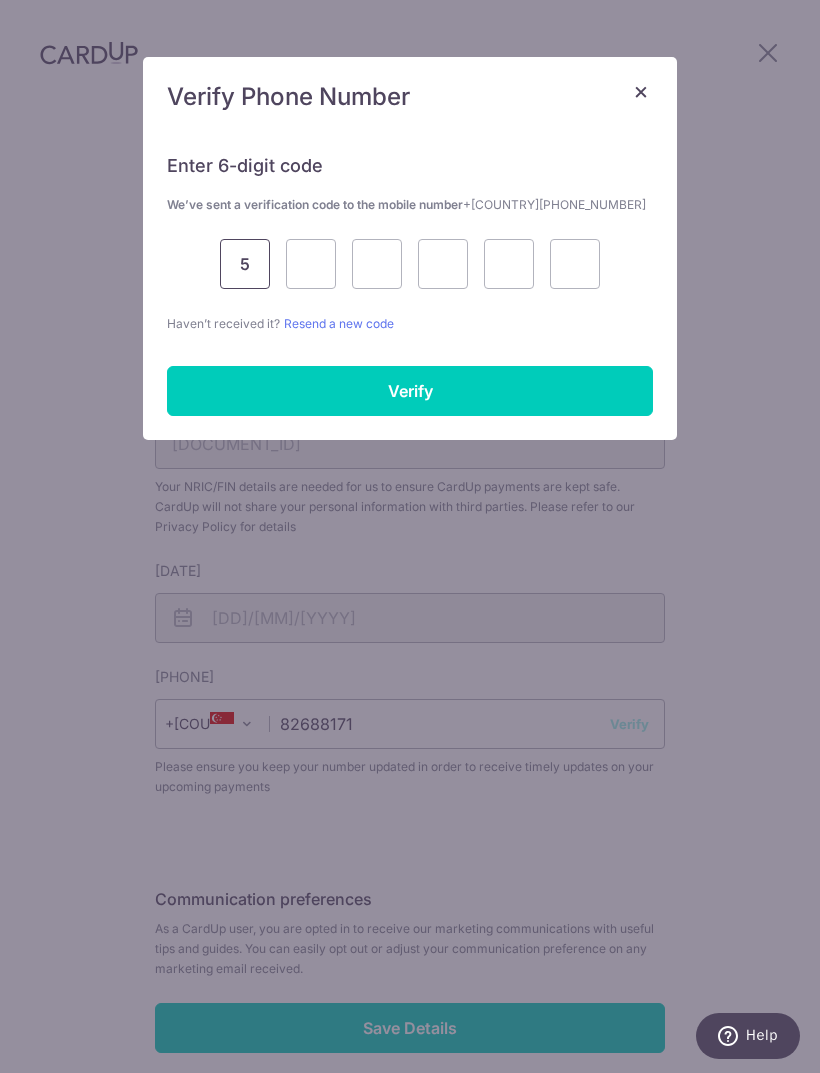 type on "5" 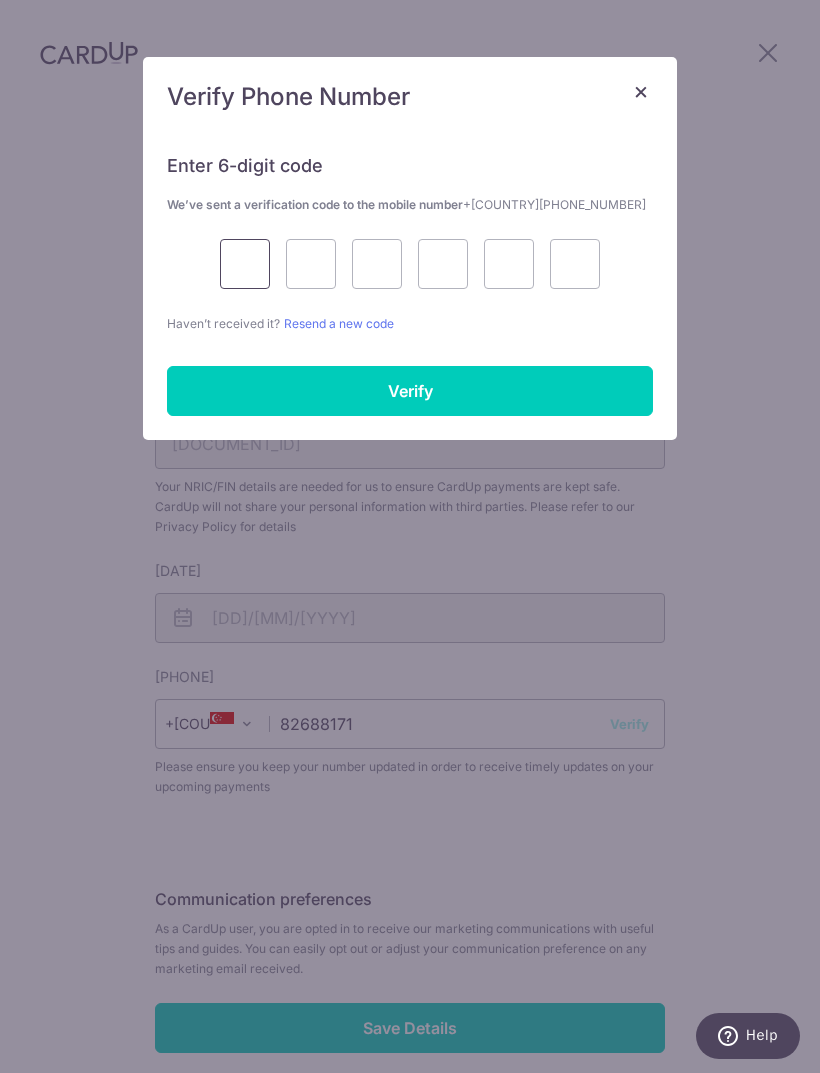 type on "5" 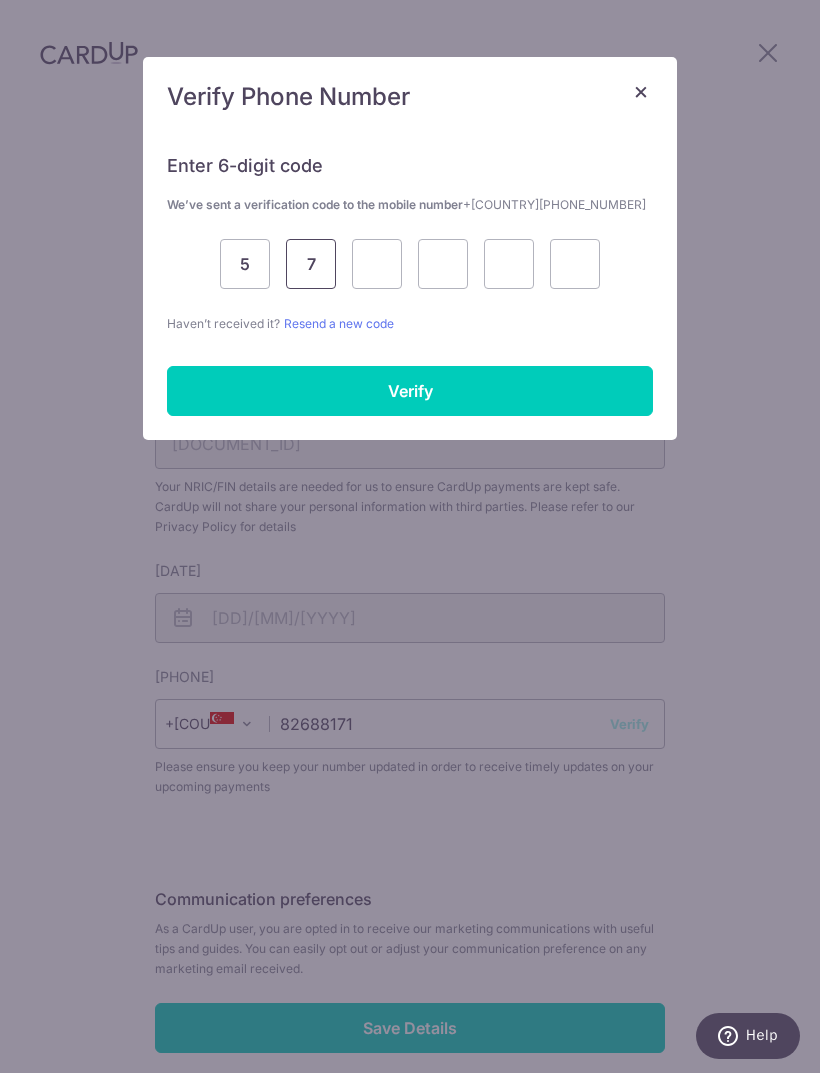 type on "7" 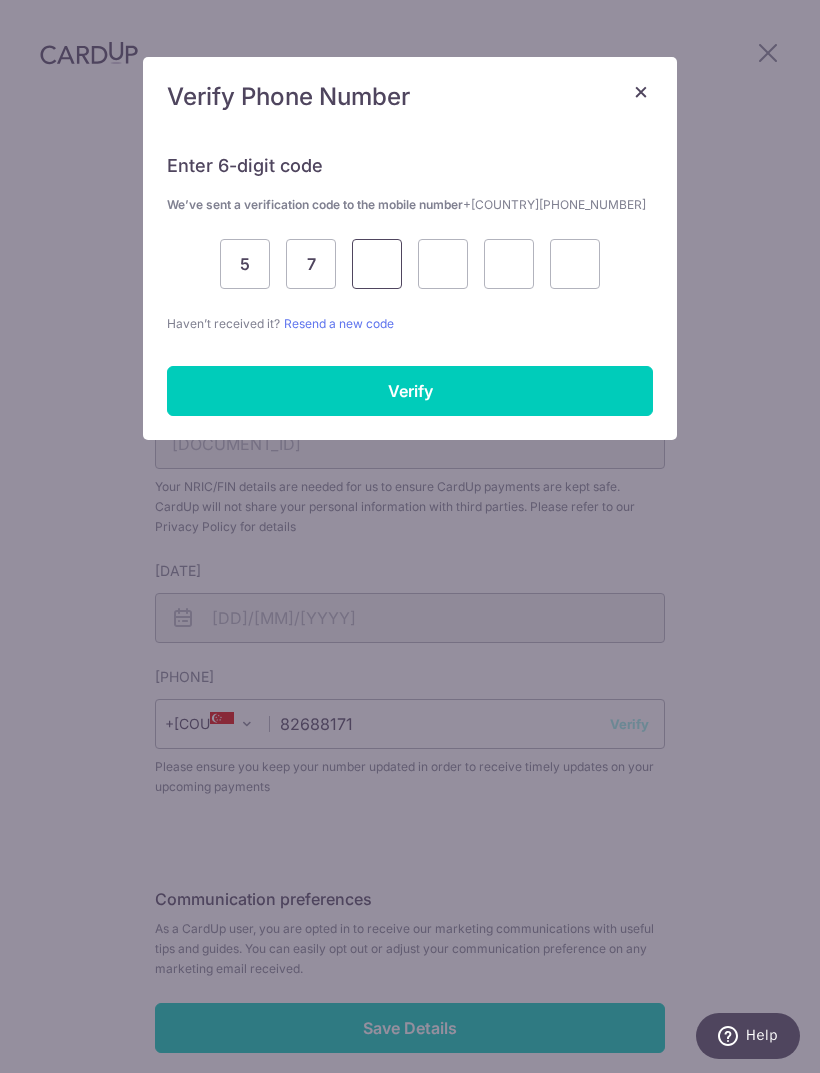 type on "0" 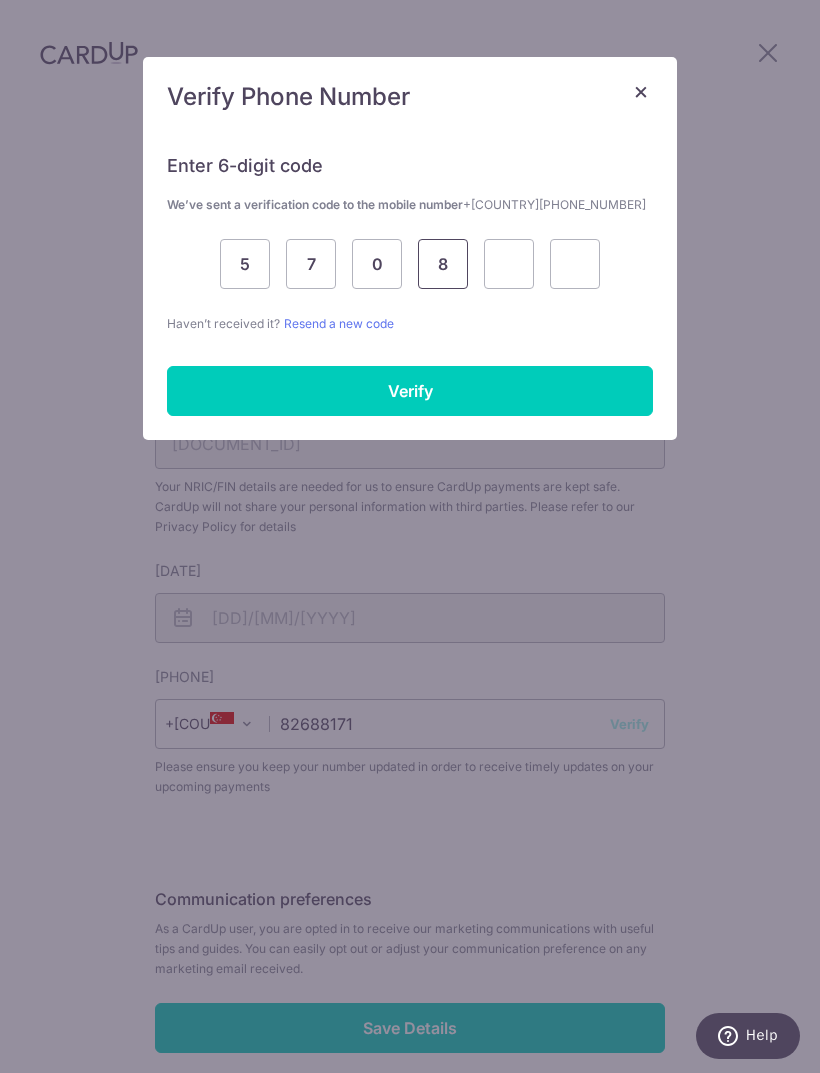 type on "8" 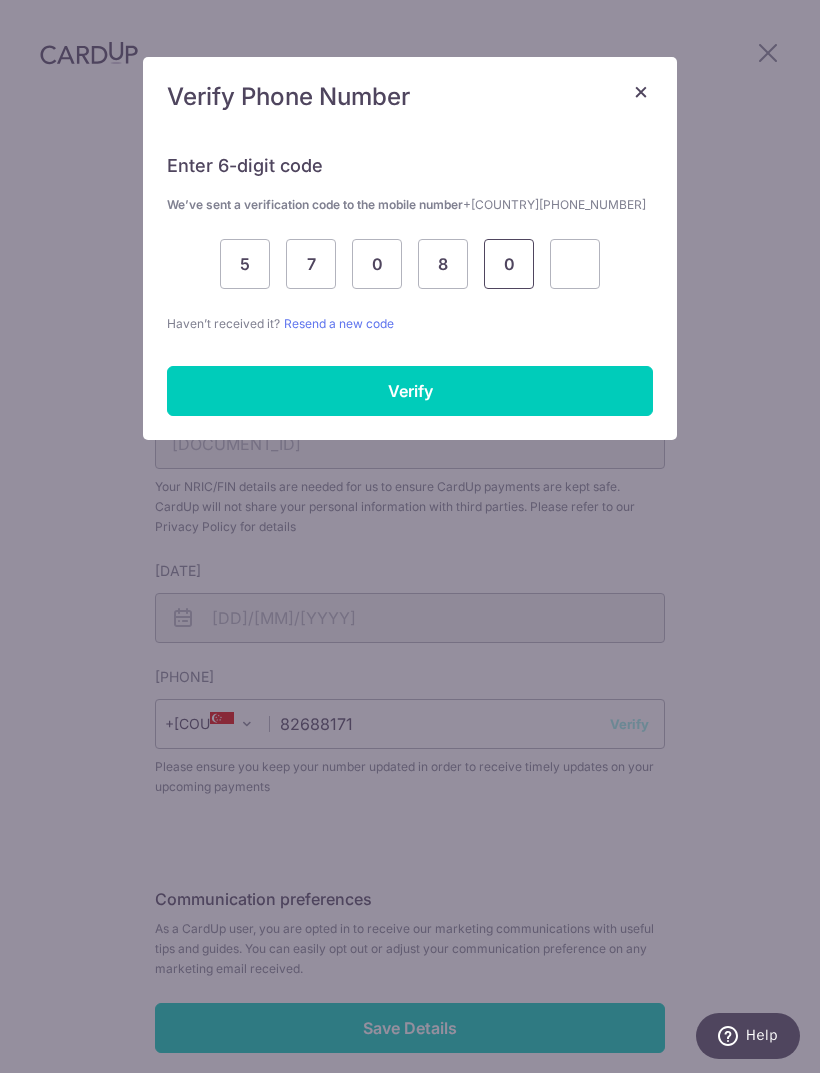 type on "0" 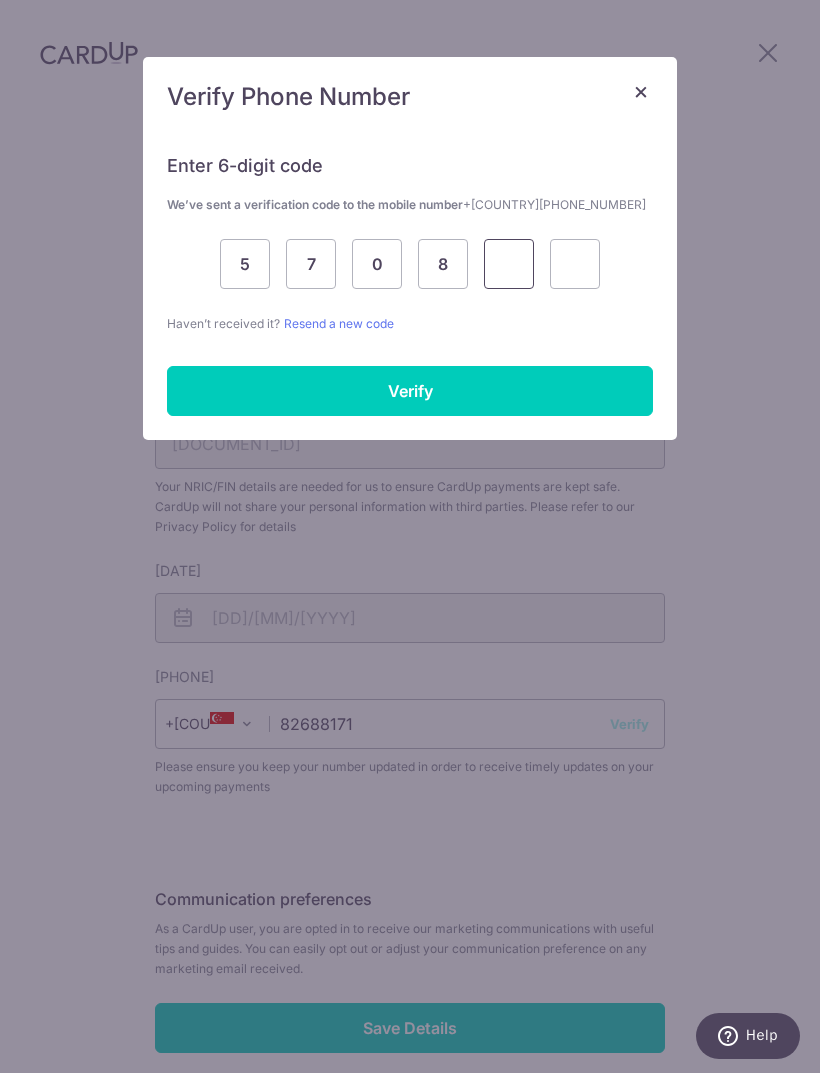 type 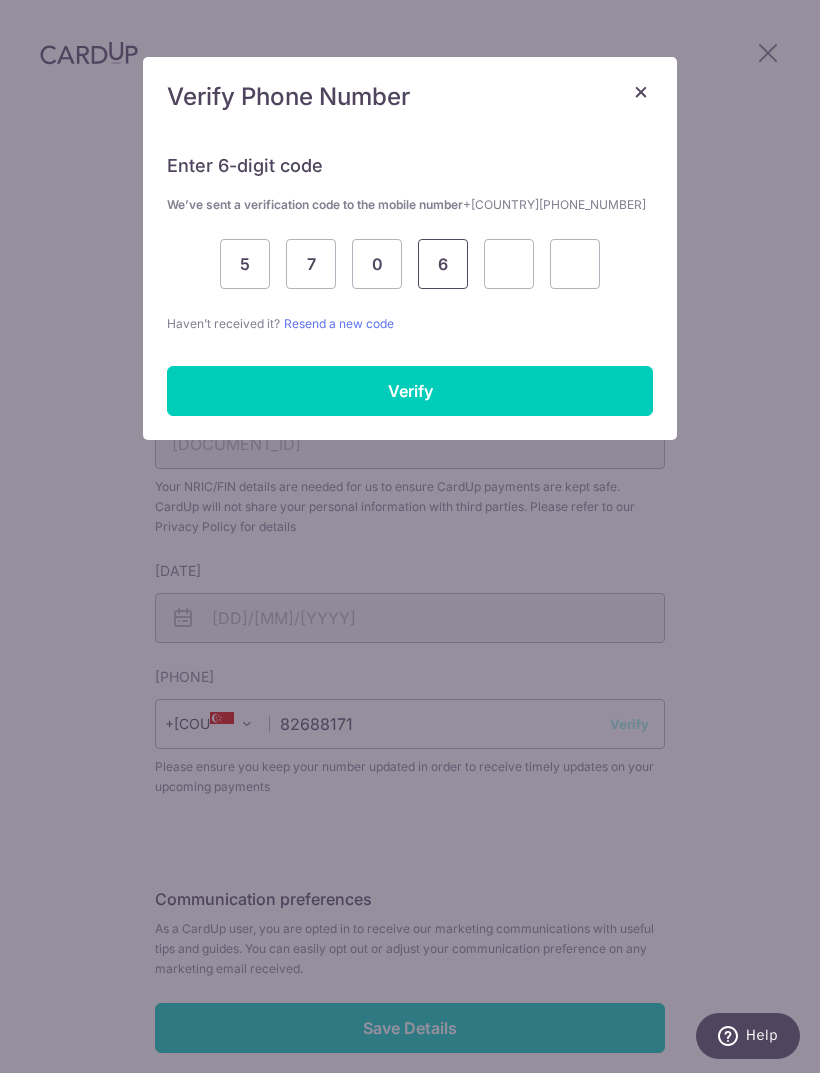 type on "6" 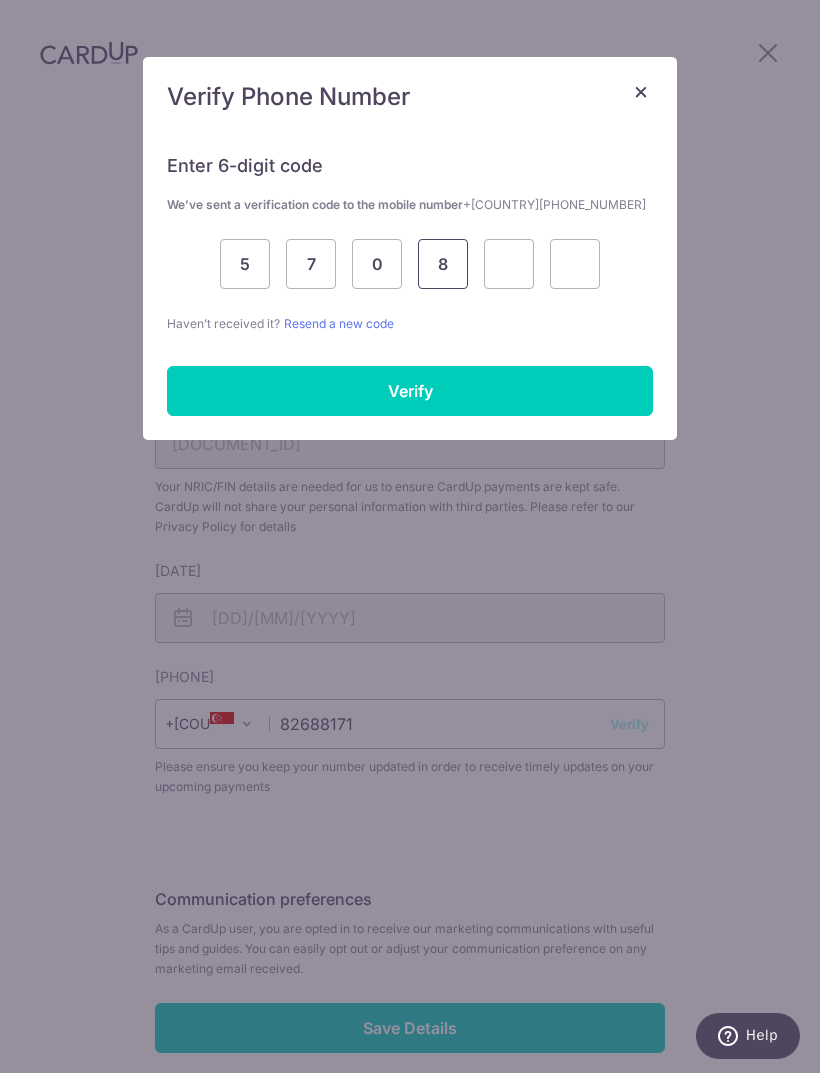 type on "8" 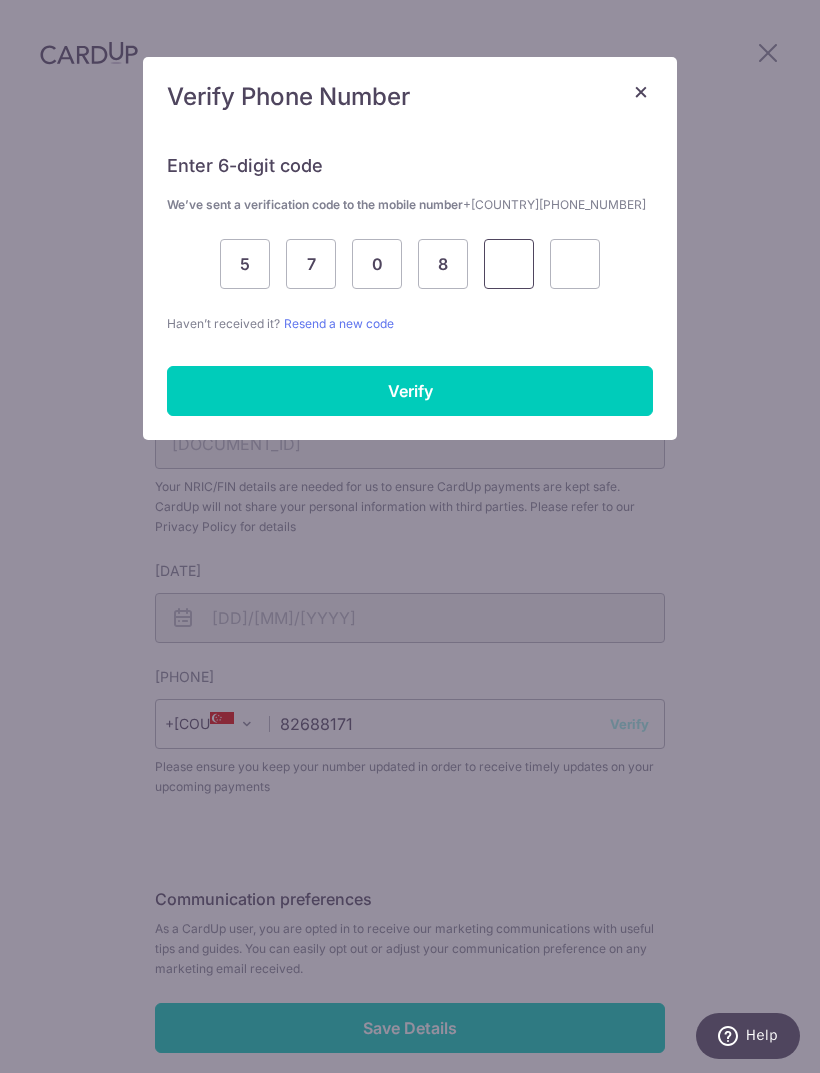 type on "6" 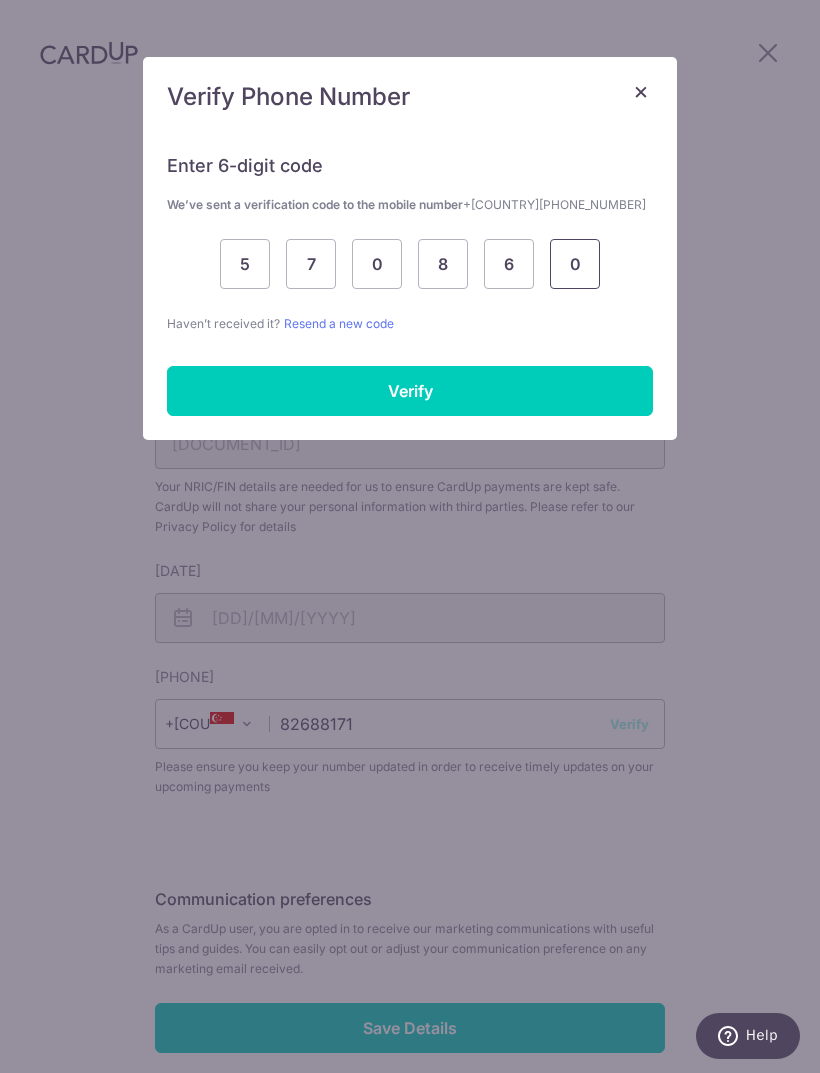 type on "0" 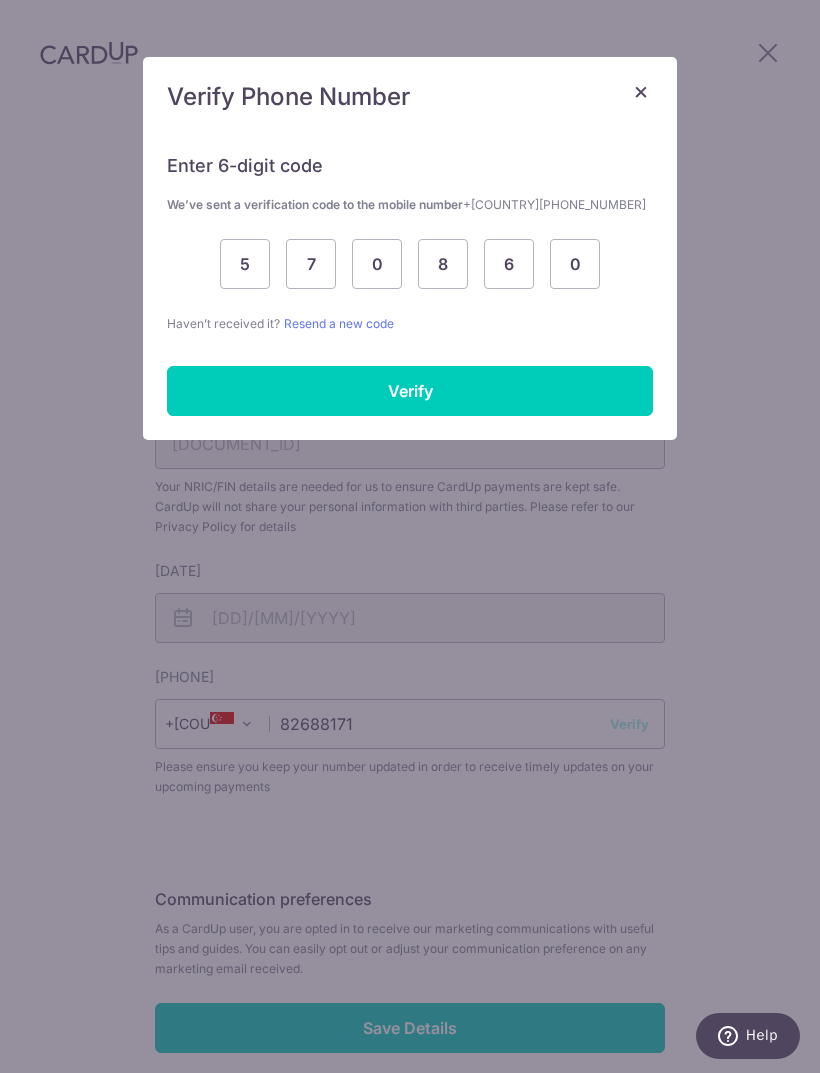 click on "Verify" at bounding box center (410, 391) 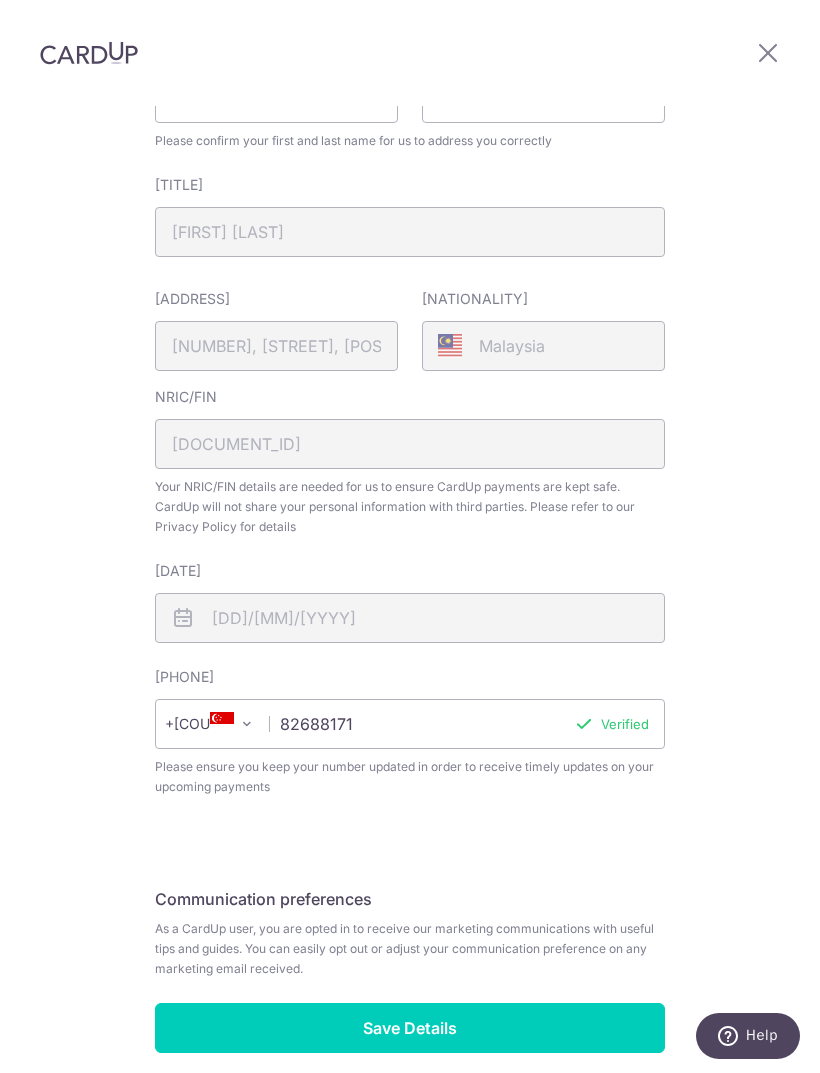 click on "Save Details" at bounding box center (410, 1028) 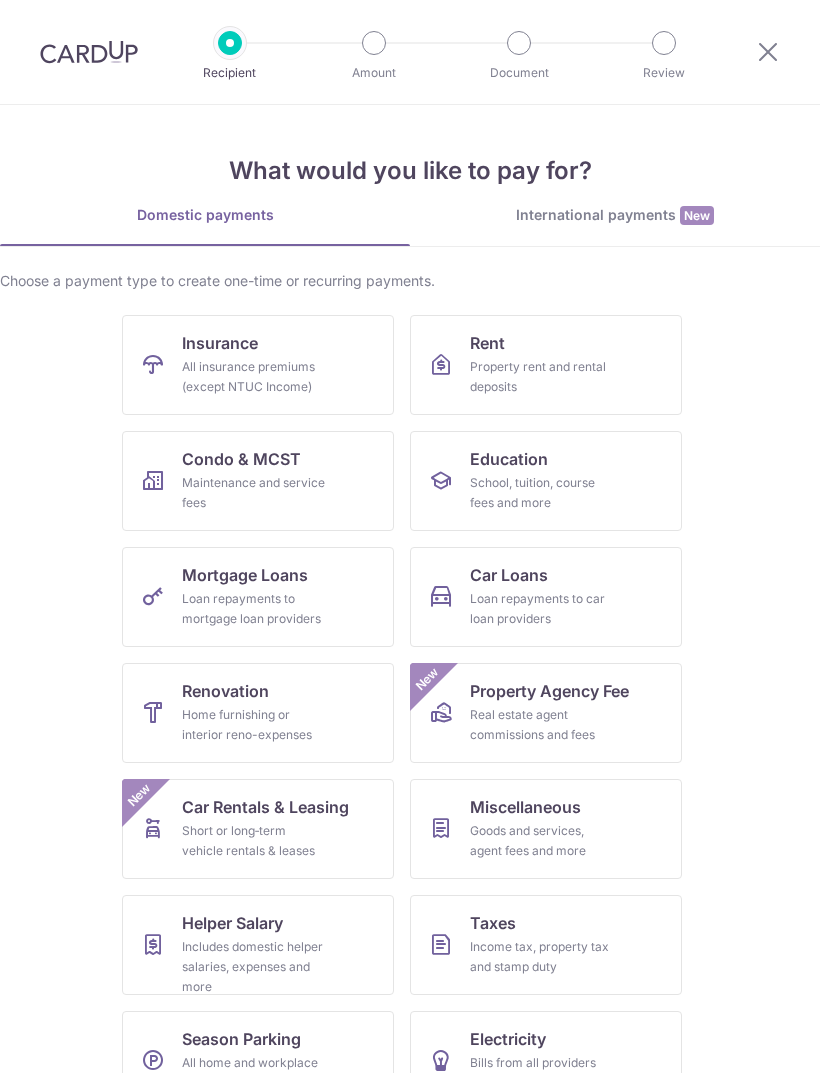 scroll, scrollTop: 0, scrollLeft: 0, axis: both 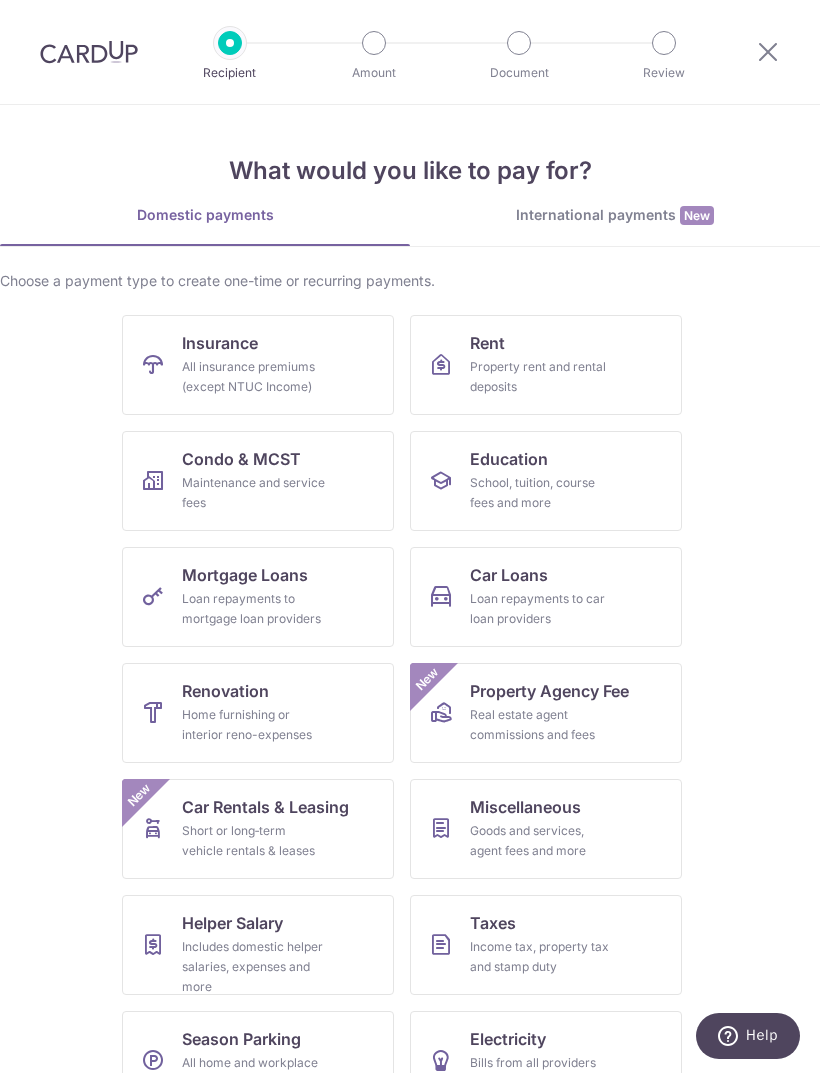 click on "Income tax, property tax and stamp duty" at bounding box center [542, 957] 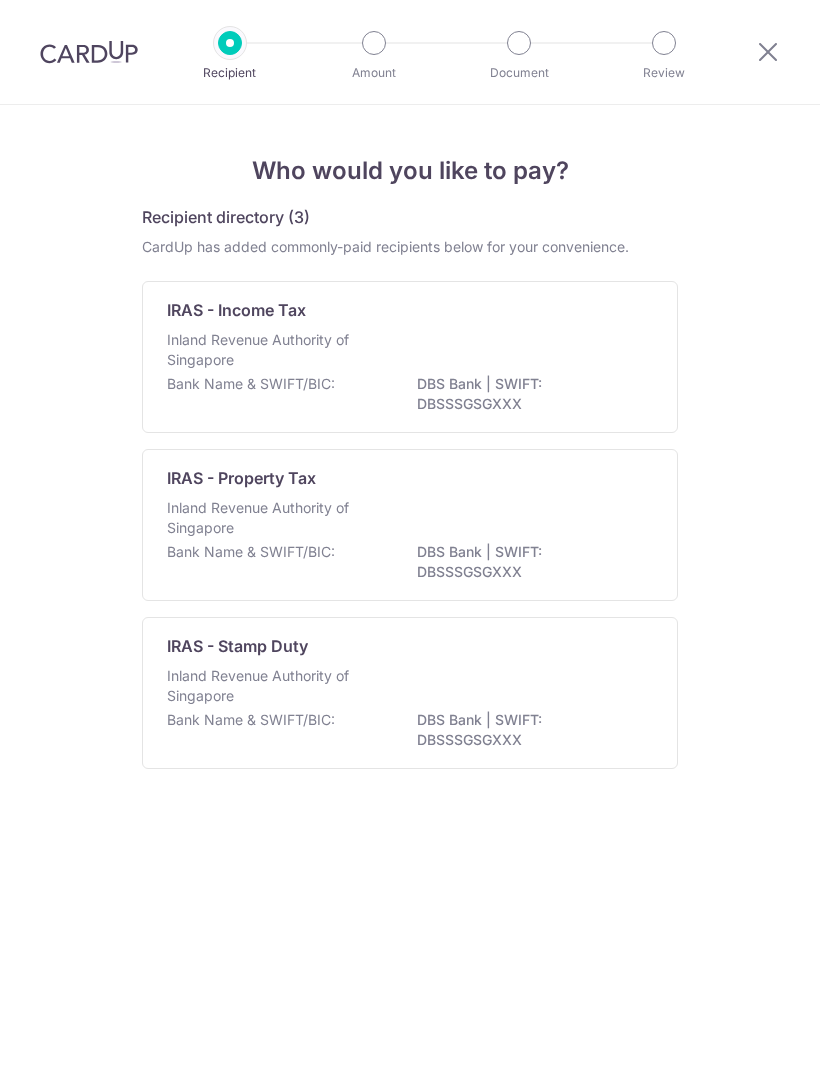 scroll, scrollTop: 0, scrollLeft: 0, axis: both 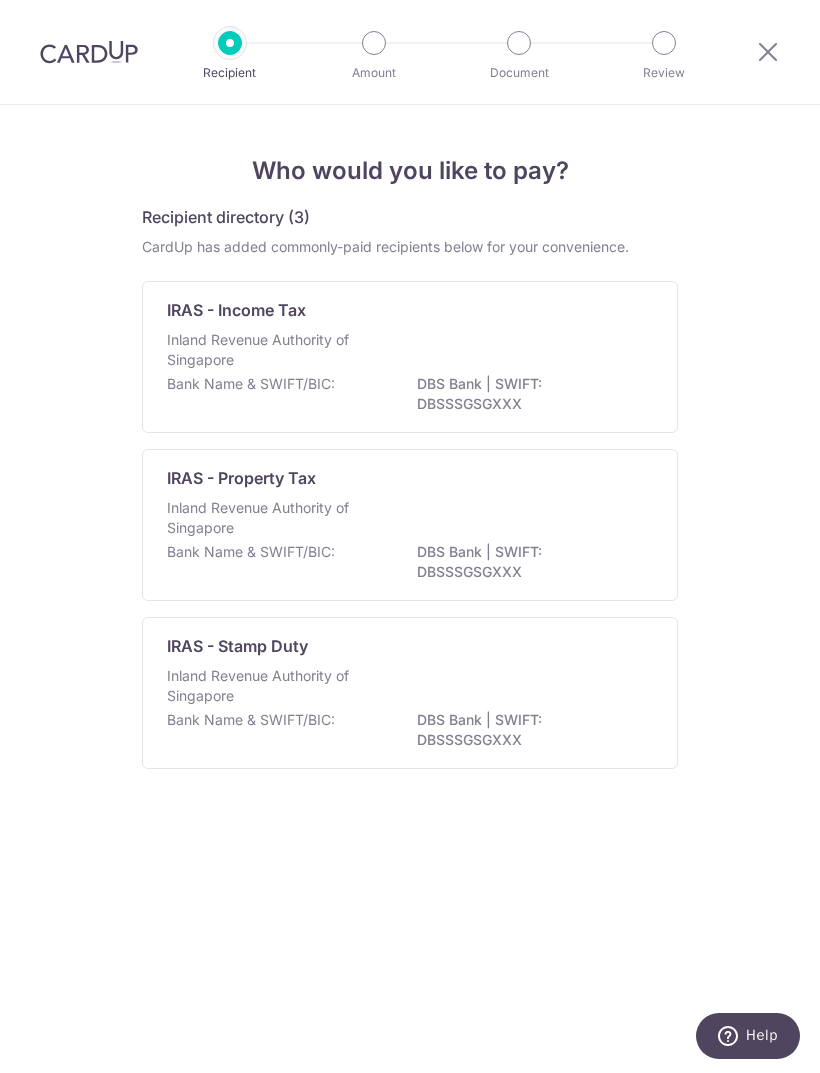 click on "Inland Revenue Authority of Singapore" at bounding box center (410, 352) 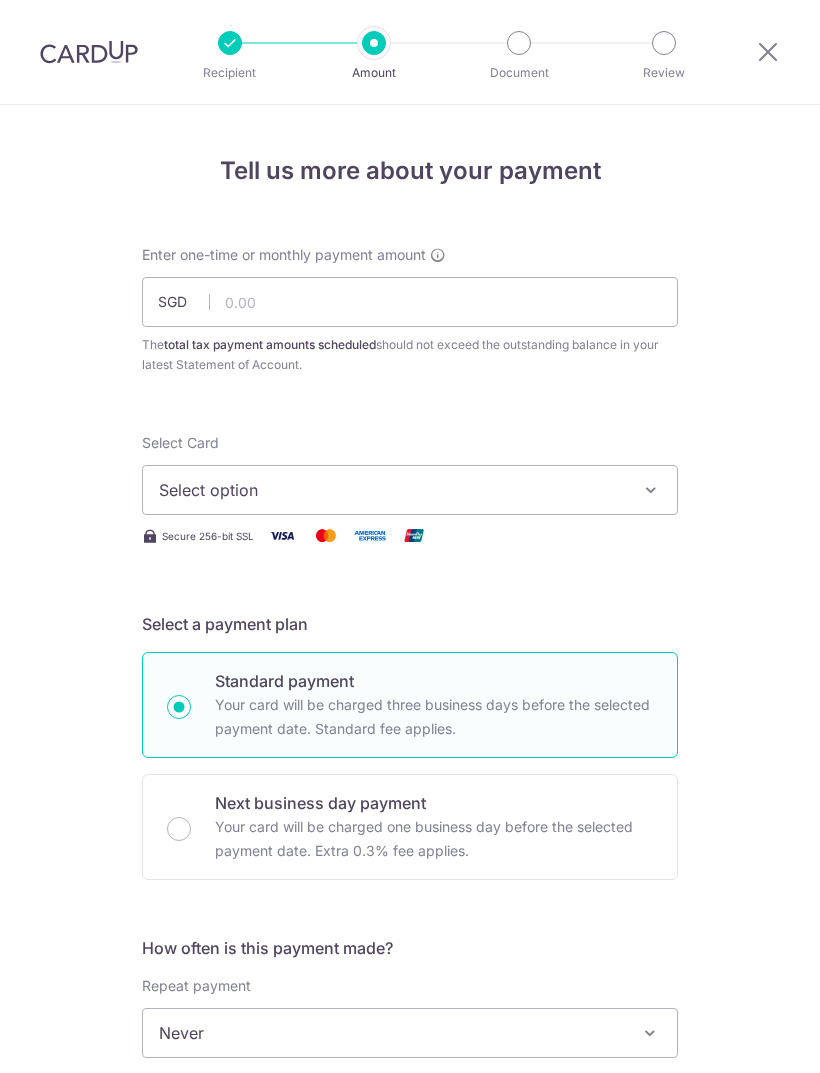 scroll, scrollTop: 0, scrollLeft: 0, axis: both 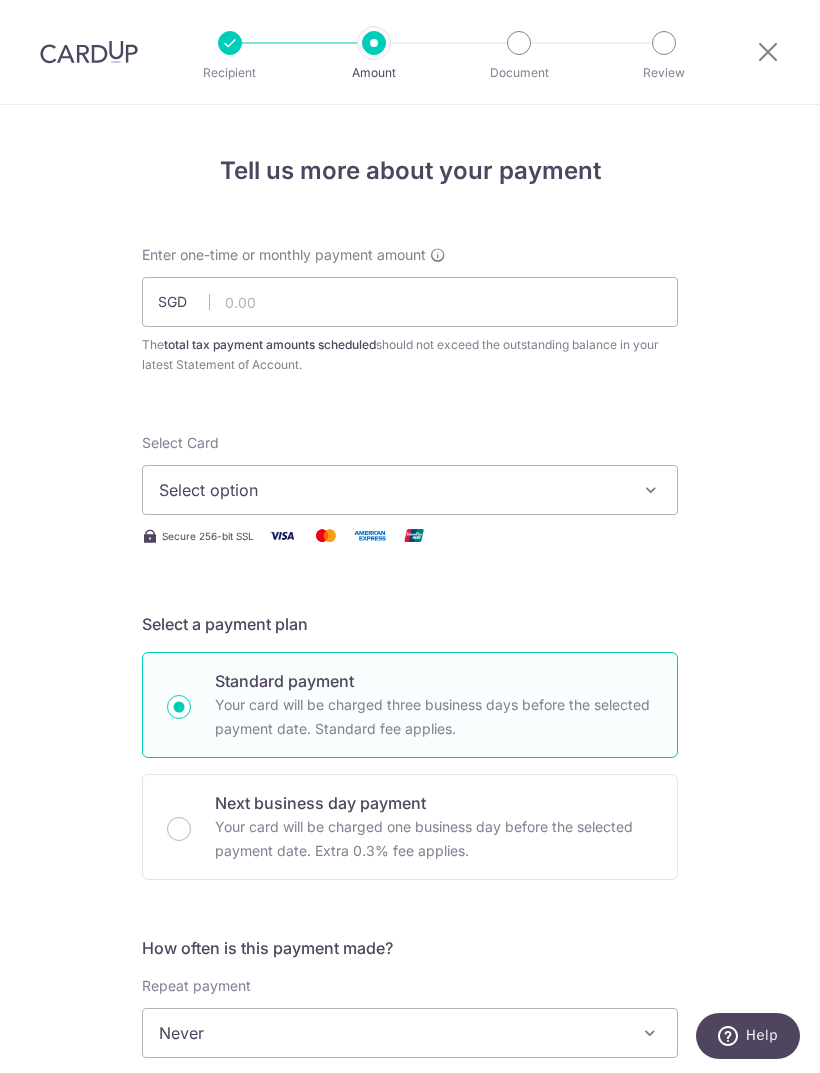 click at bounding box center (651, 490) 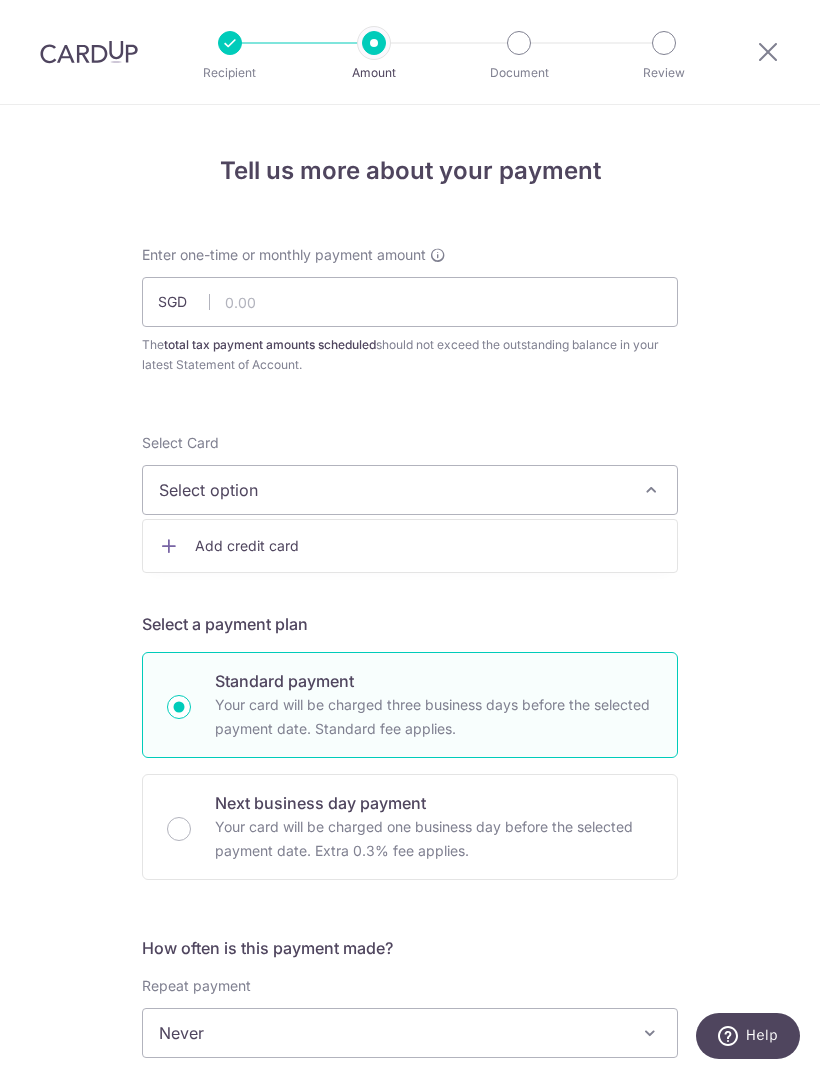 click at bounding box center [410, 536] 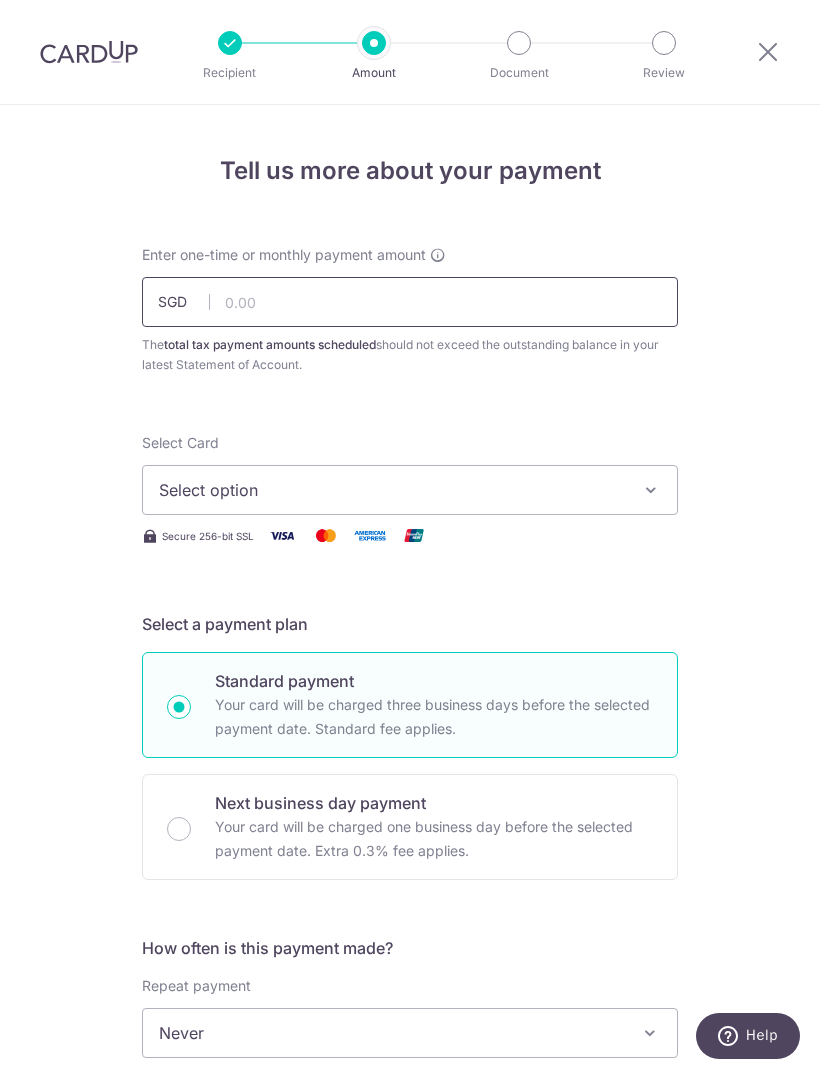 click at bounding box center (410, 302) 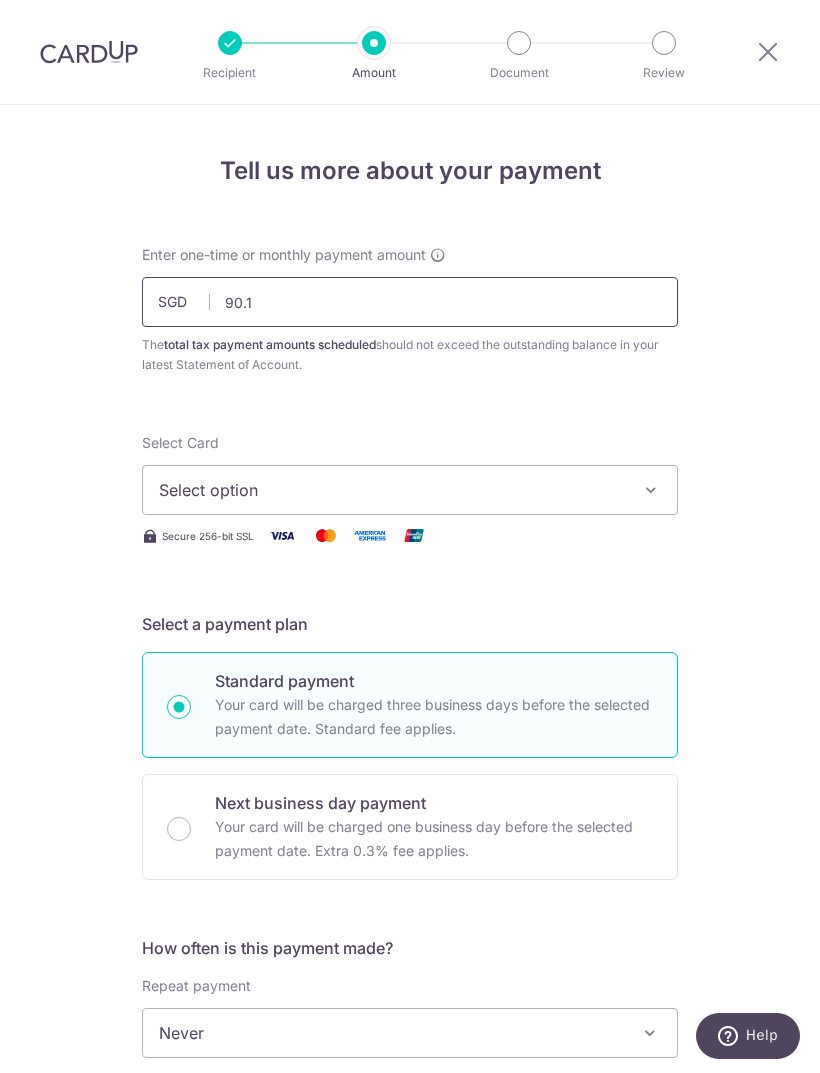 type on "90.10" 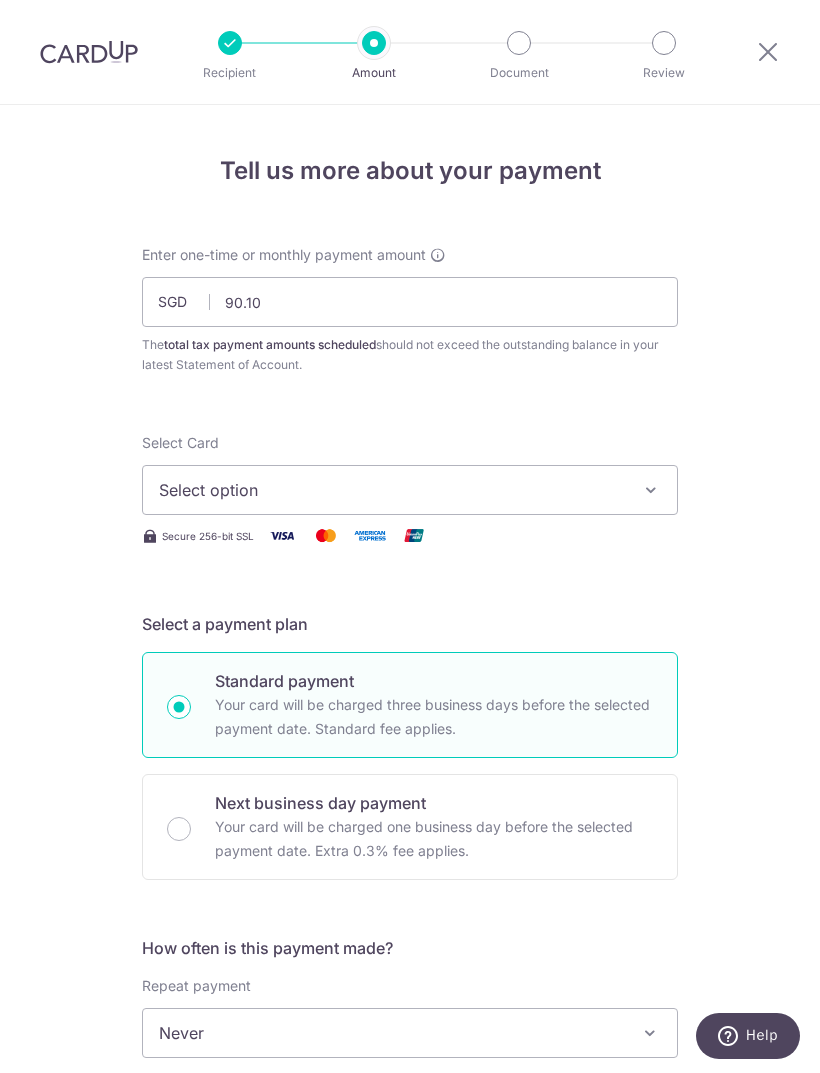 click on "Tell us more about your payment
Enter one-time or monthly payment amount
SGD
90.10
The  total tax payment amounts scheduled  should not exceed the outstanding balance in your latest Statement of Account.
Select Card
Select option
Add credit card
Secure 256-bit SSL
Text
New card details
Card" at bounding box center [410, 1038] 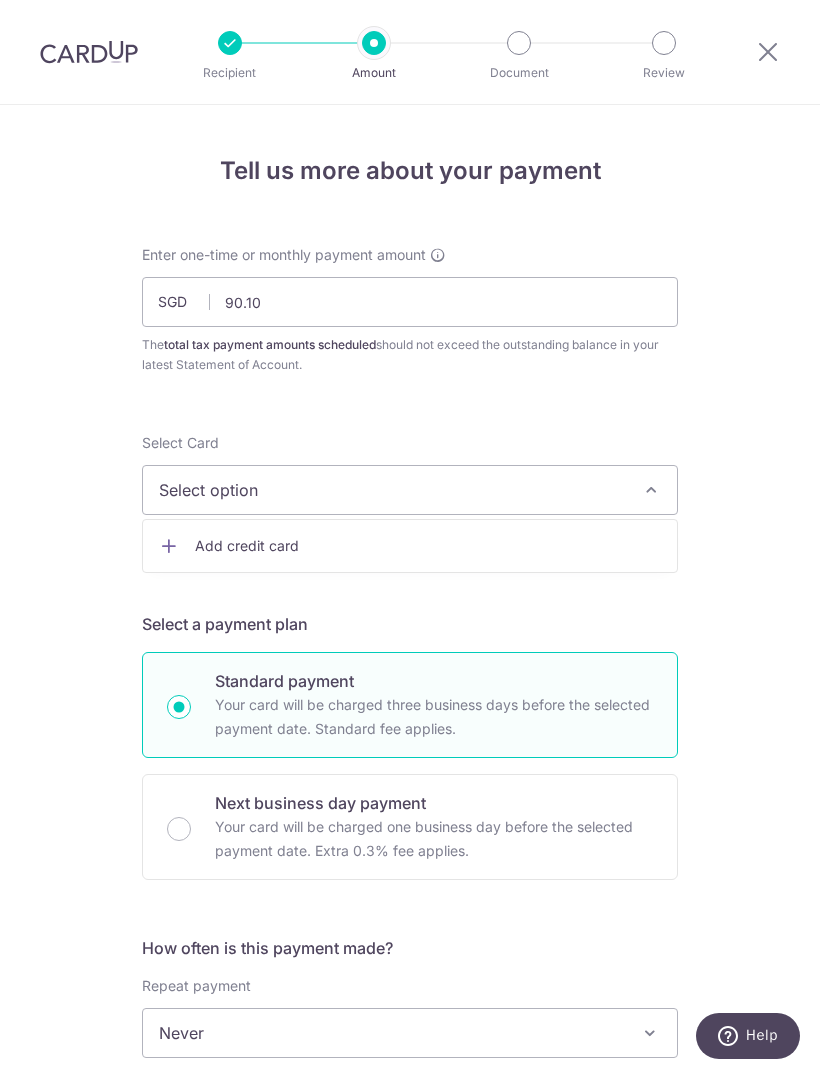 click on "Add credit card" at bounding box center [428, 546] 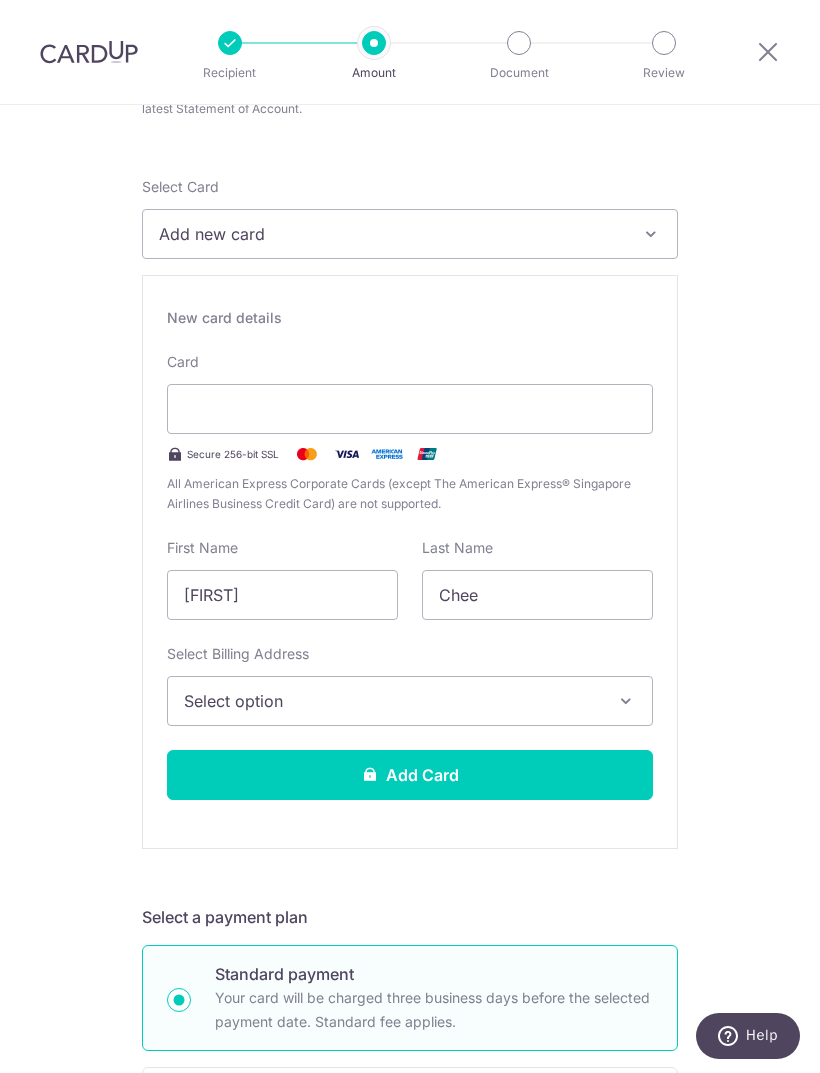 scroll, scrollTop: 255, scrollLeft: 0, axis: vertical 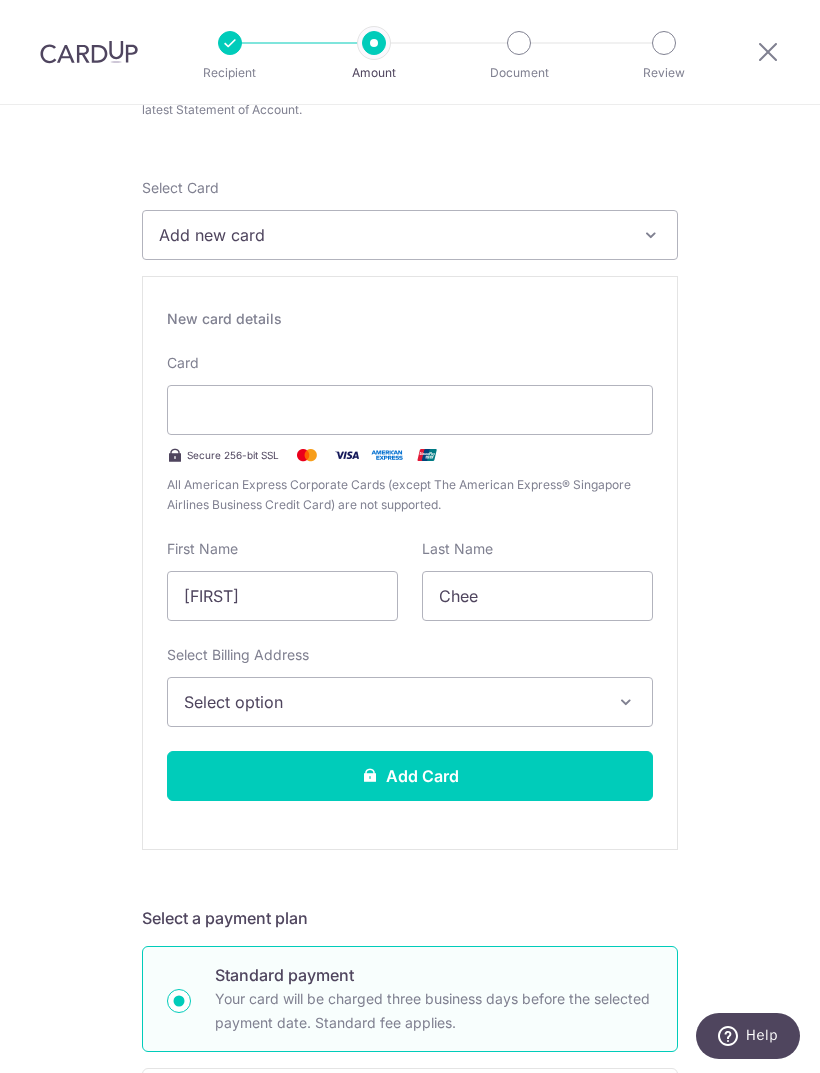 click at bounding box center [410, 410] 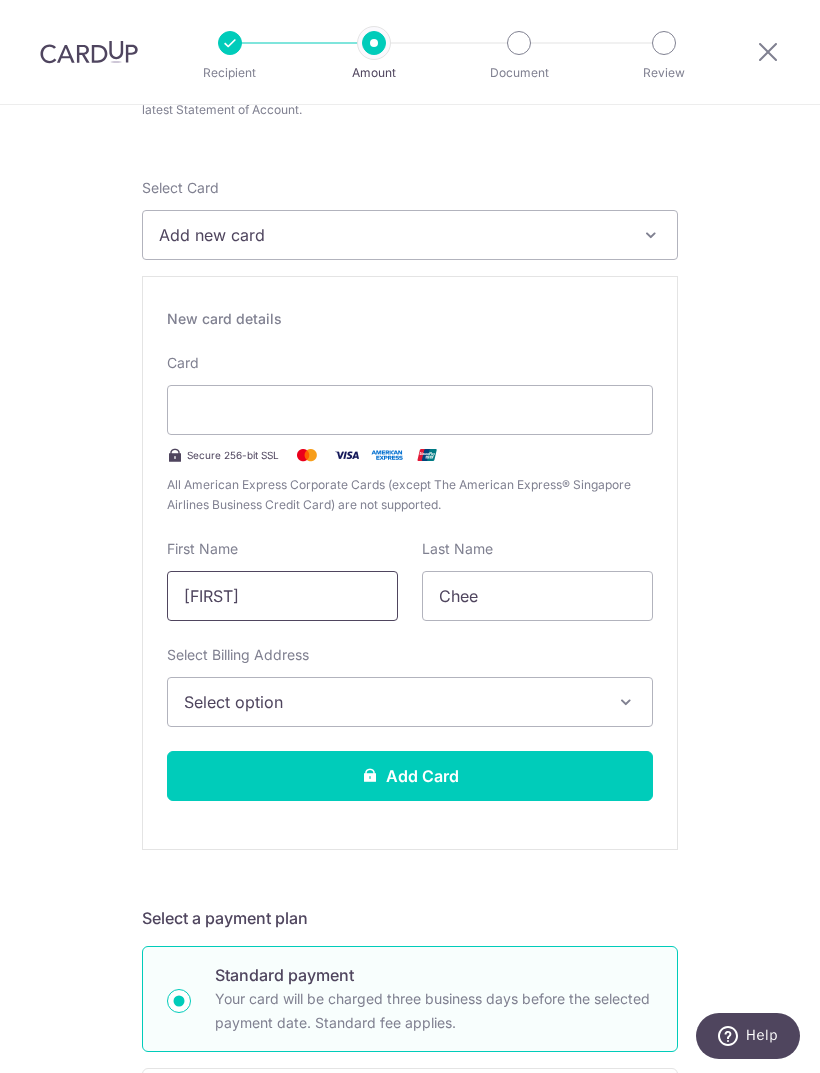 click on "Sook Ming" at bounding box center (282, 596) 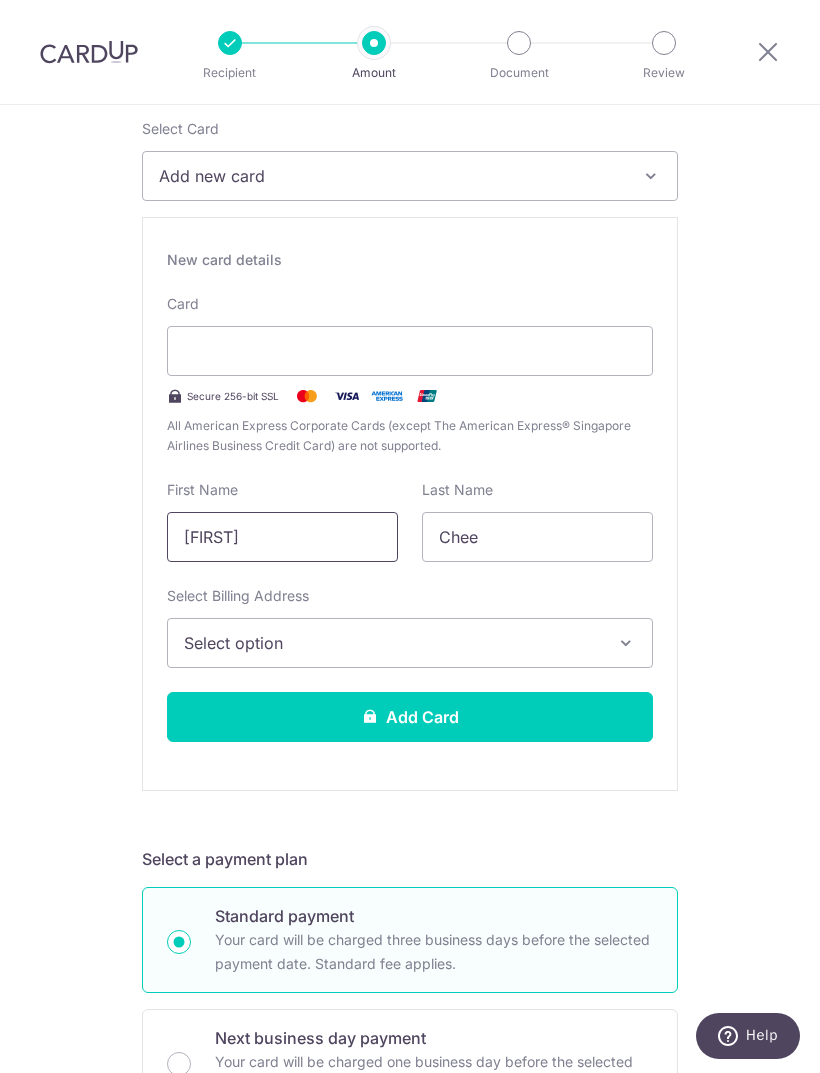 scroll, scrollTop: 368, scrollLeft: 0, axis: vertical 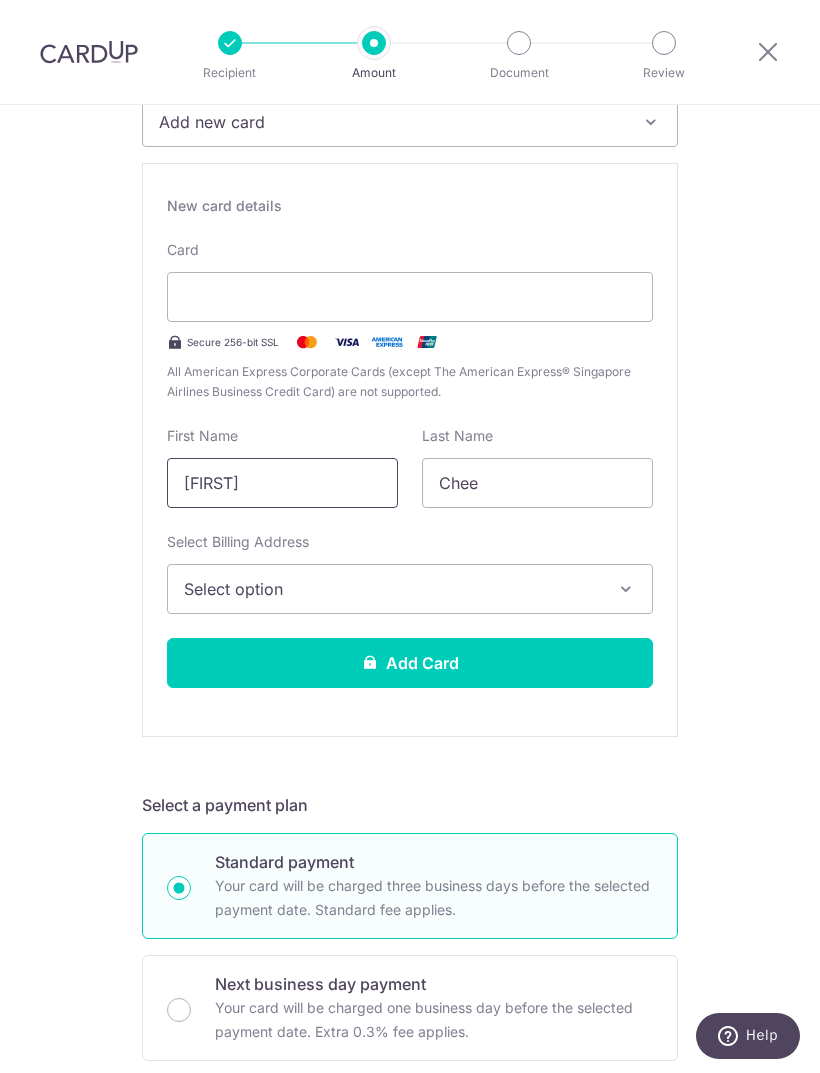 type on "SookMing" 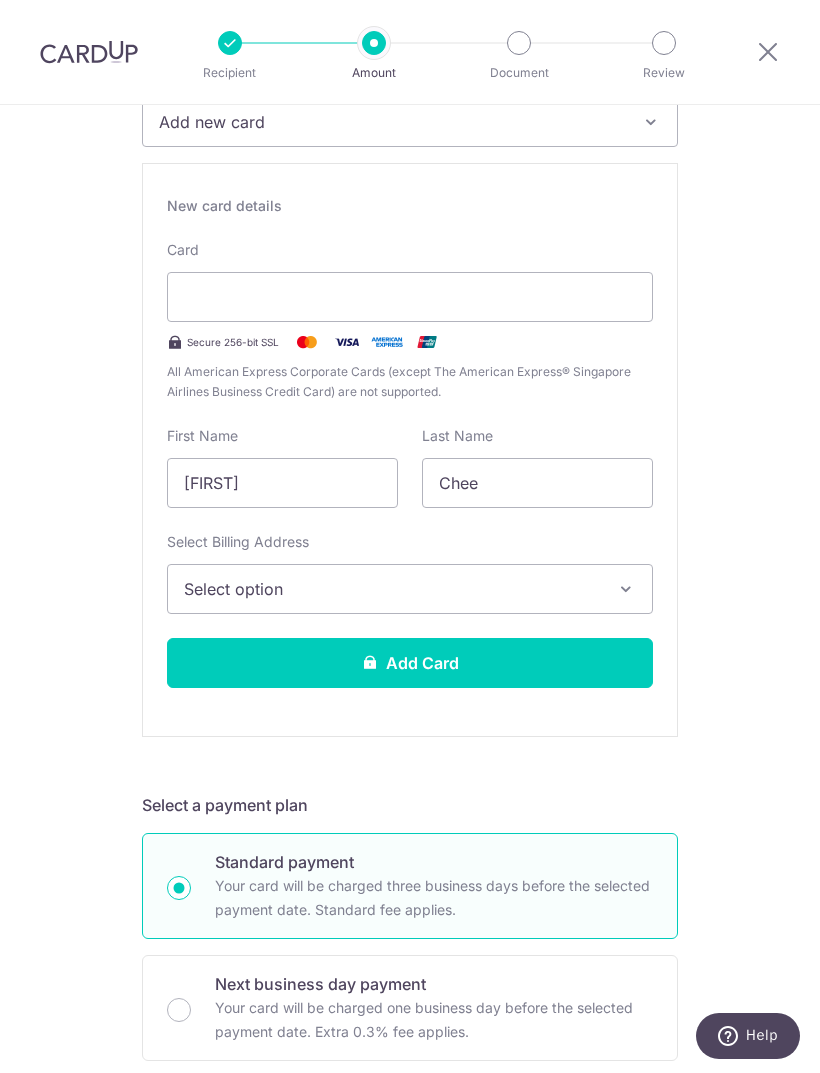 click on "Select option" at bounding box center [392, 589] 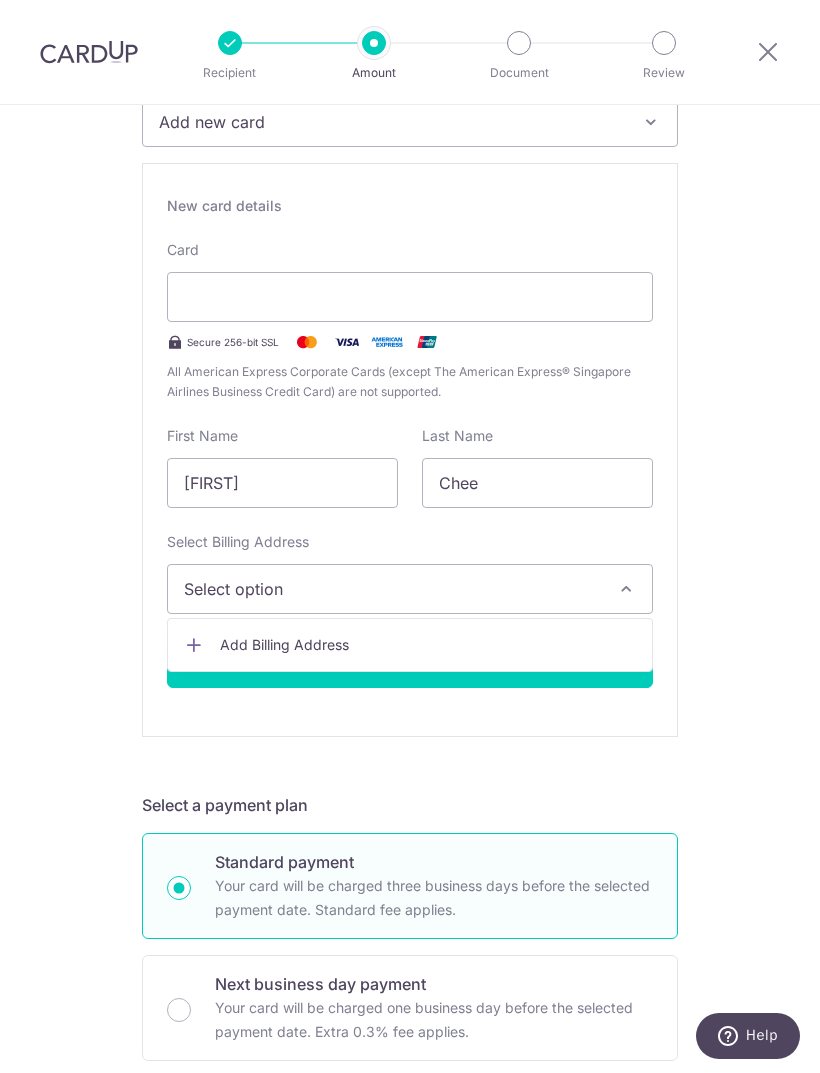 click on "Add Billing Address" at bounding box center [428, 645] 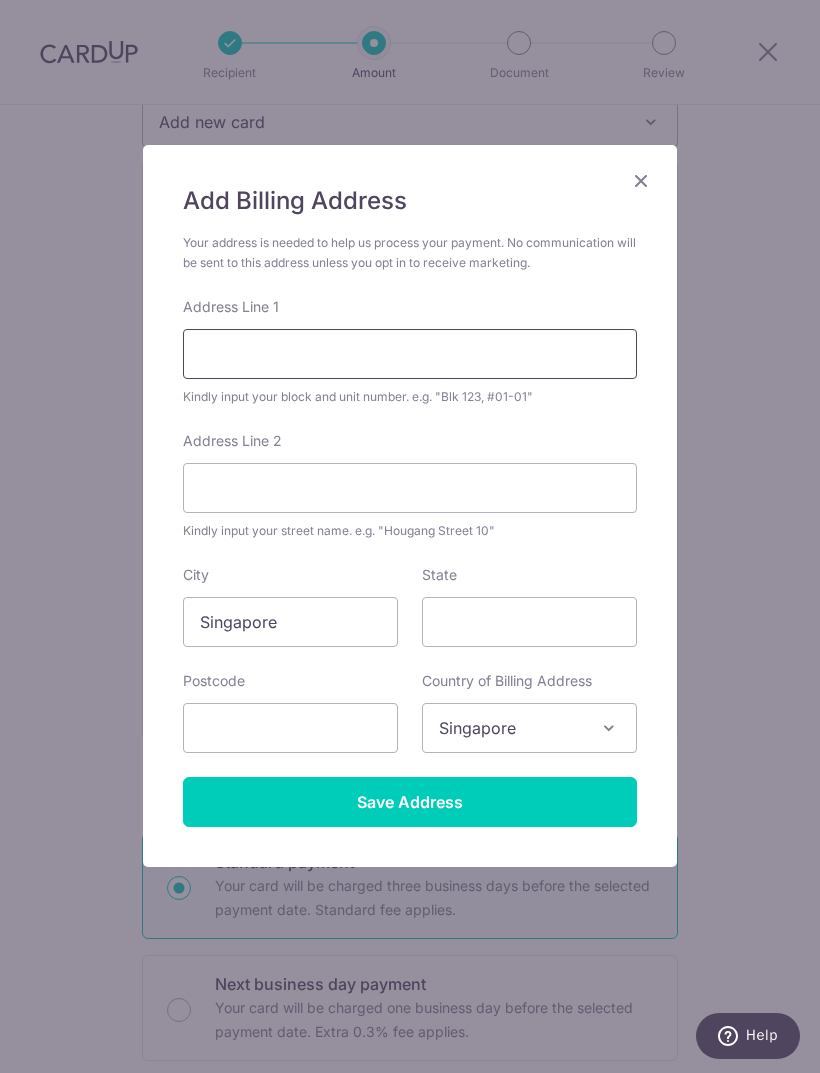 click on "Address Line 1" at bounding box center [410, 354] 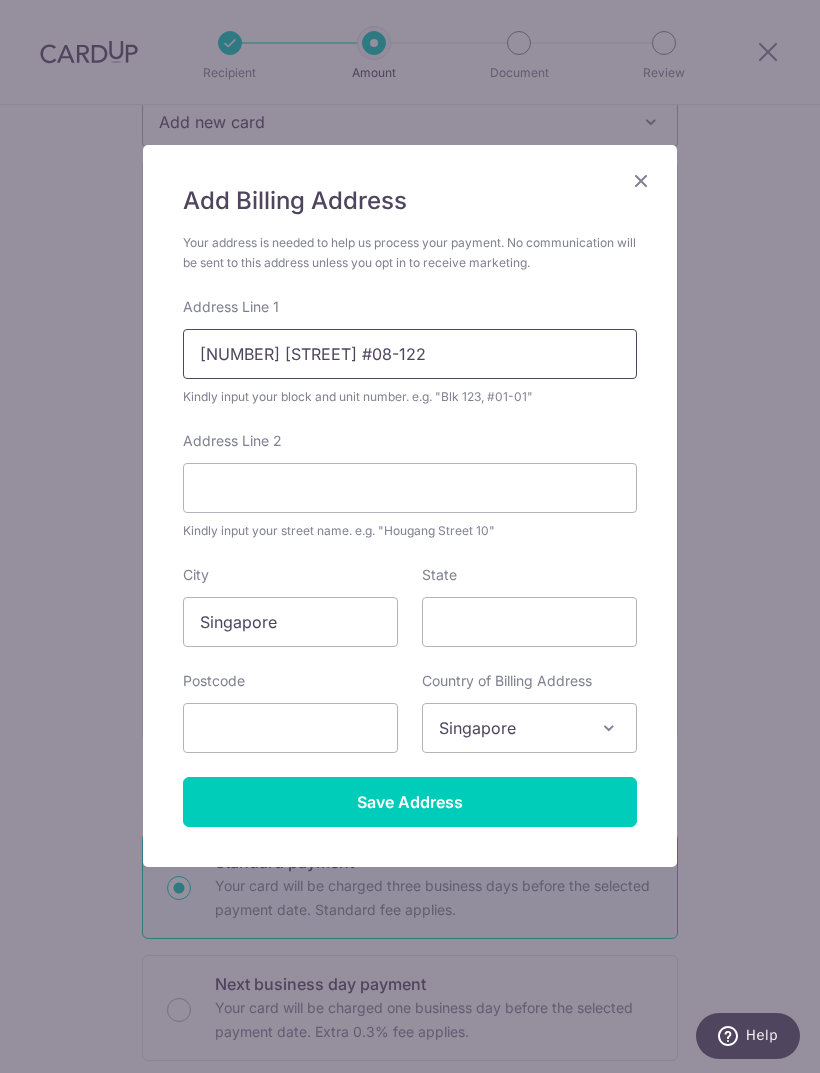 type on "107 spottiswoodenpark road #08-122" 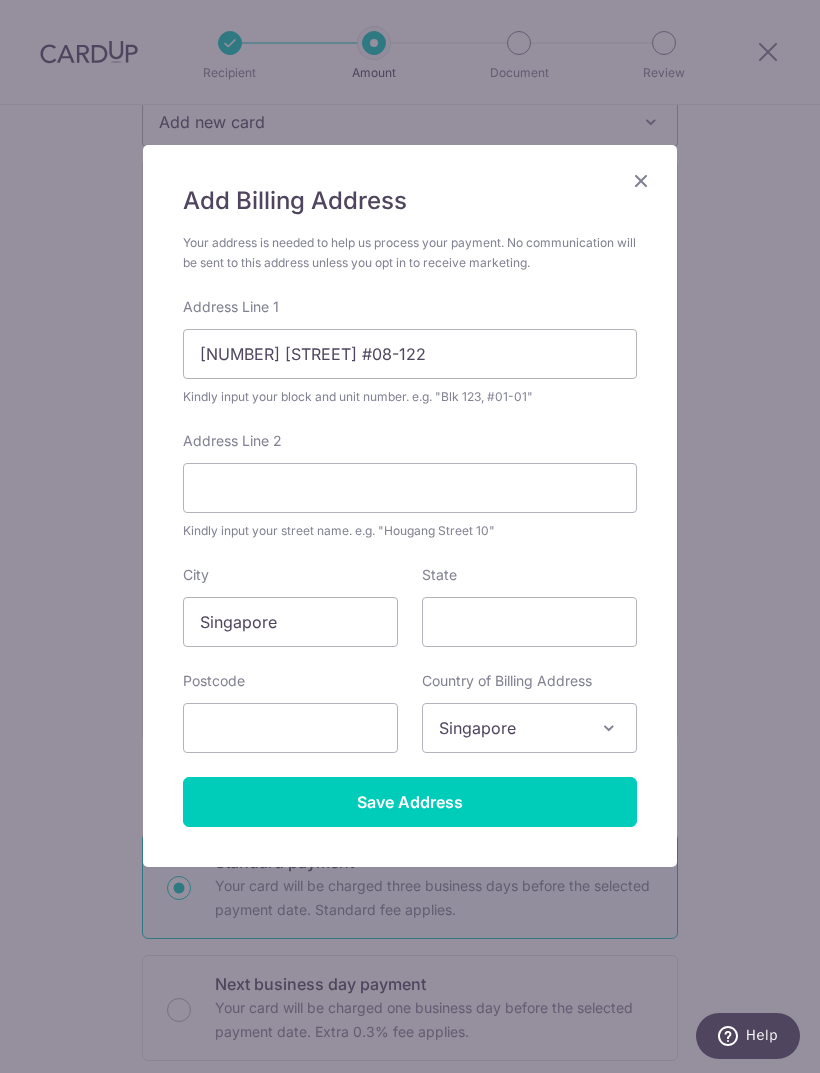 click on "Add Billing Address
Your address is needed to help us process your payment. No communication will be sent to this address unless you opt in to receive marketing.
Address Line 1
107 spottiswoodenpark road #08-122
Kindly input your block and unit number. e.g. "Blk 123, #01-01"
Address Line 2
Kindly input your street name. e.g. "Hougang Street 10"
City
Singapore
State
Postcode
Country of Billing Address
Select Country Afghanistan
Aland Islands
Albania
Algeria
American Samoa
Andorra
Angola
Anguilla
Antarctica
Antigua and Barbuda
Argentina
Armenia" at bounding box center (410, 536) 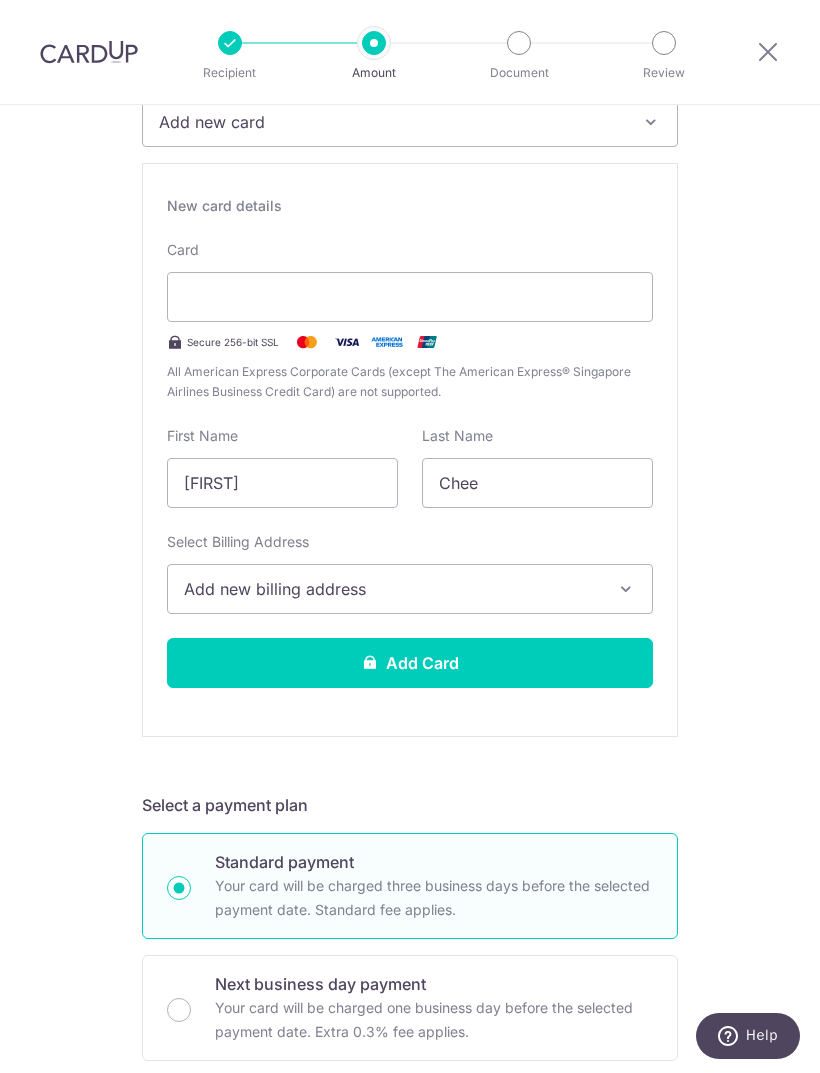click on "Add new billing address" at bounding box center [392, 589] 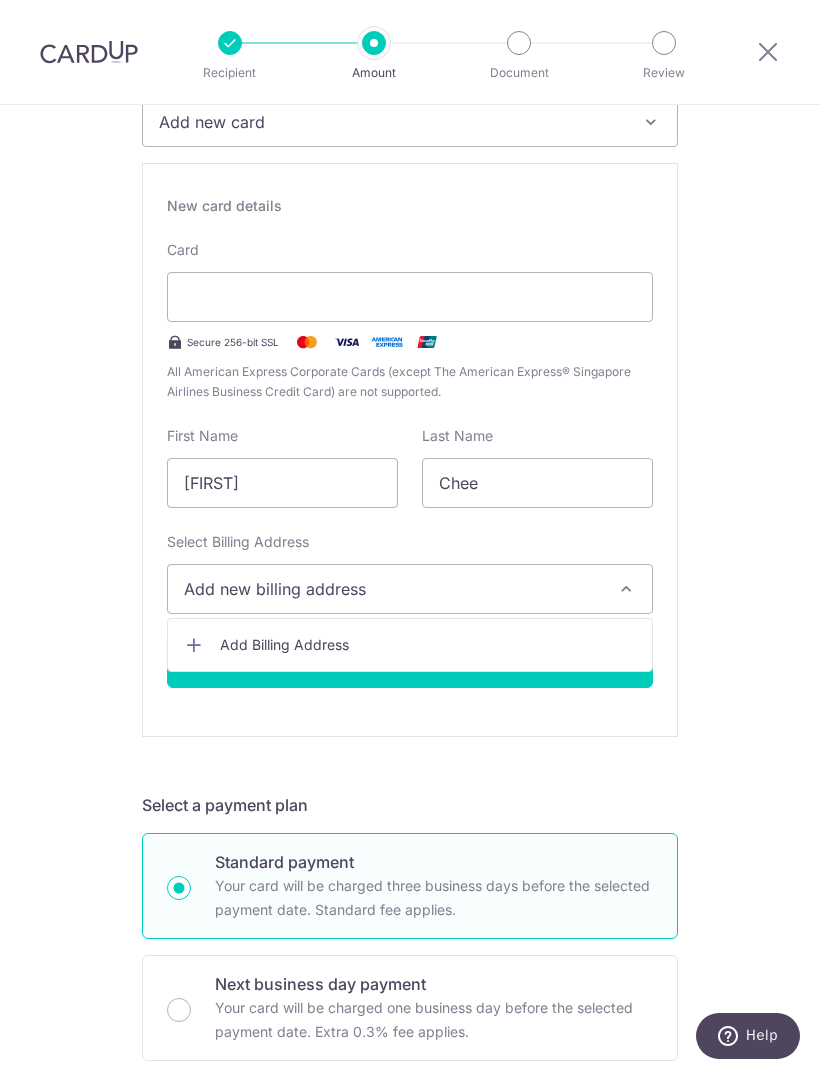 click on "Add Billing Address" at bounding box center [428, 645] 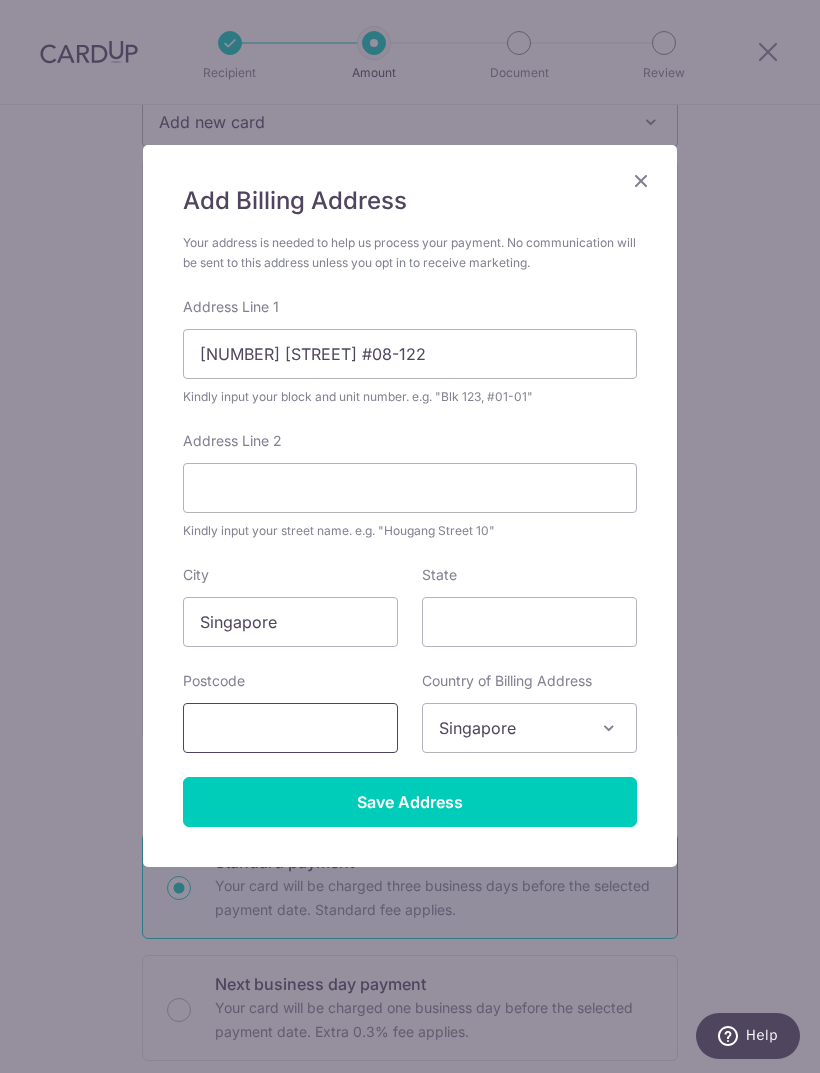 click at bounding box center [290, 728] 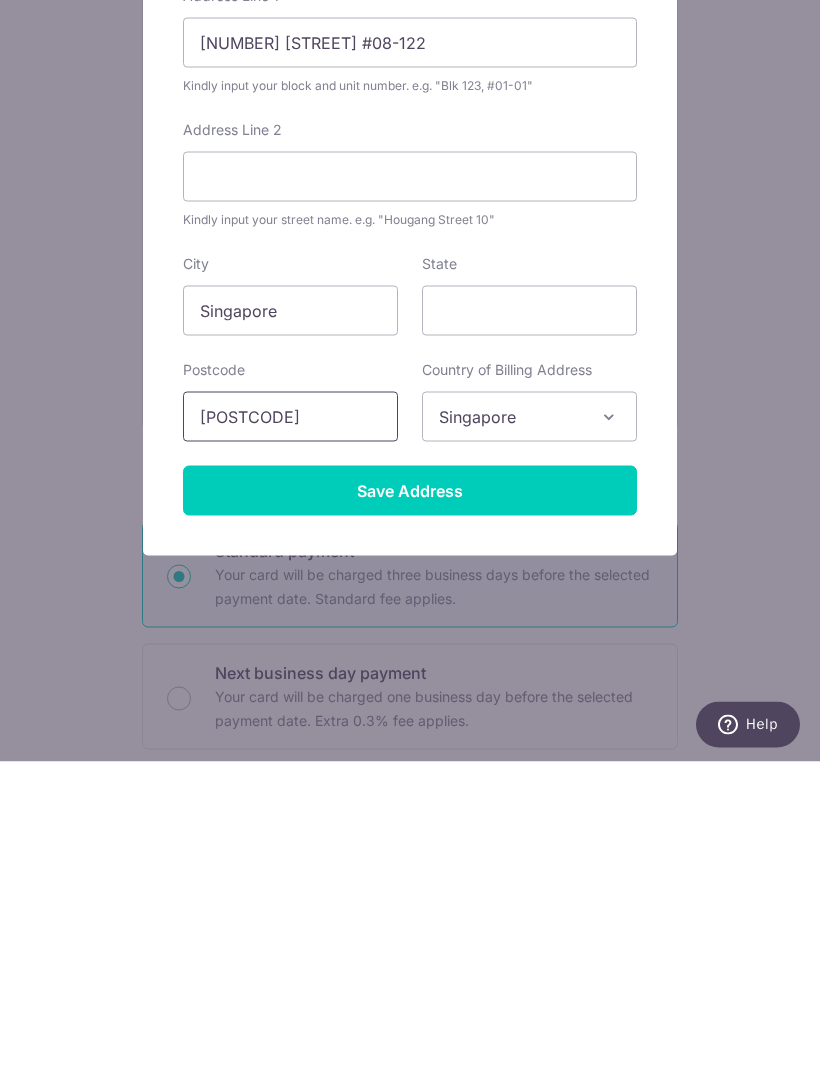 type on "080107" 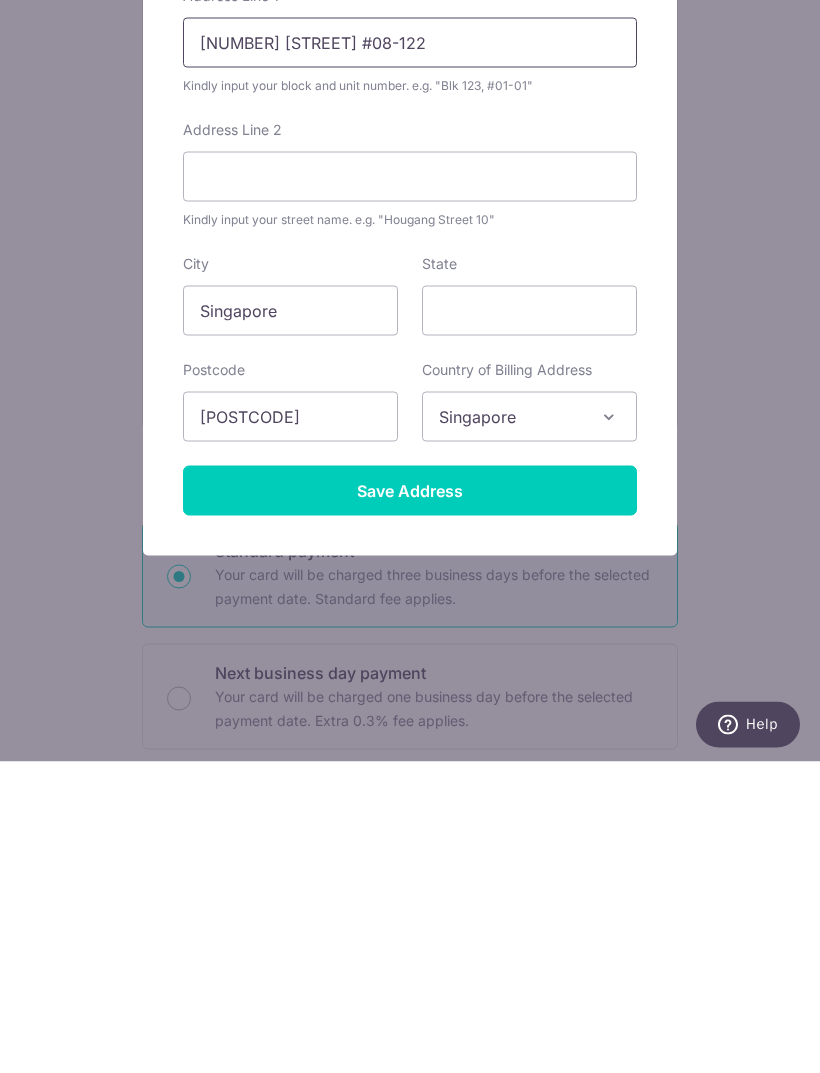 click on "107 spottiswoodenpark road #08-122" at bounding box center [410, 354] 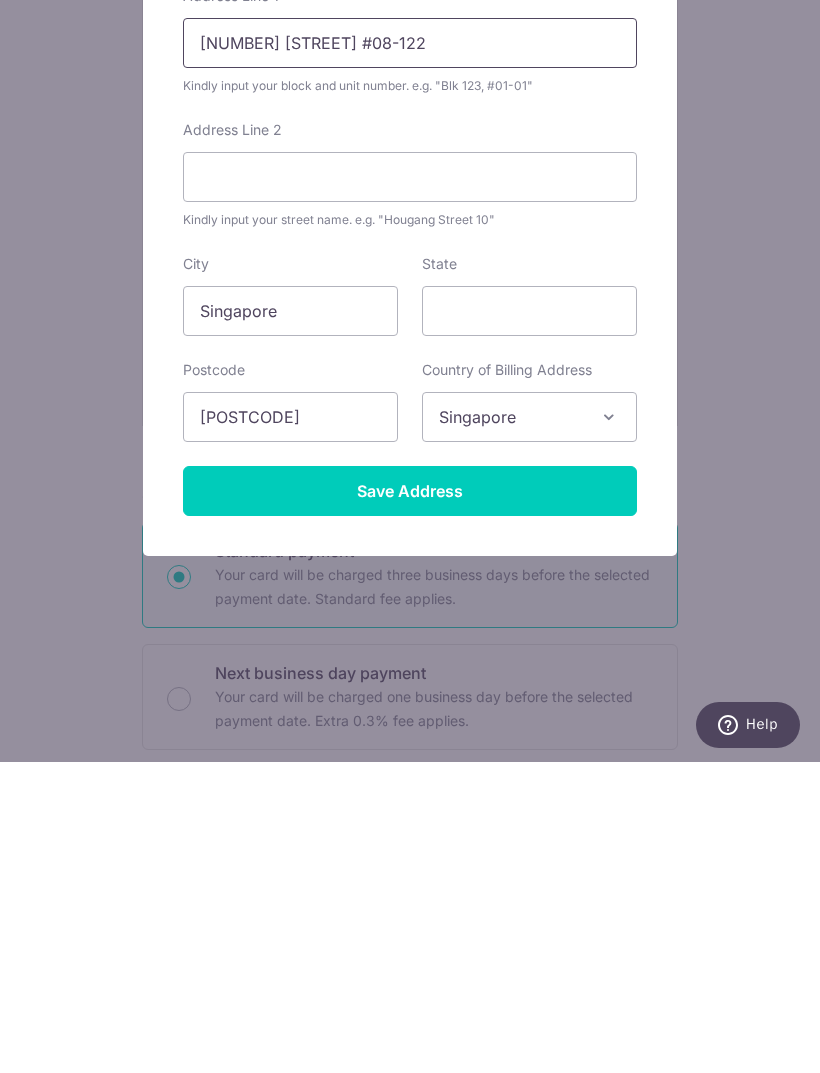 type on "107 spottiswoode park road #08-122" 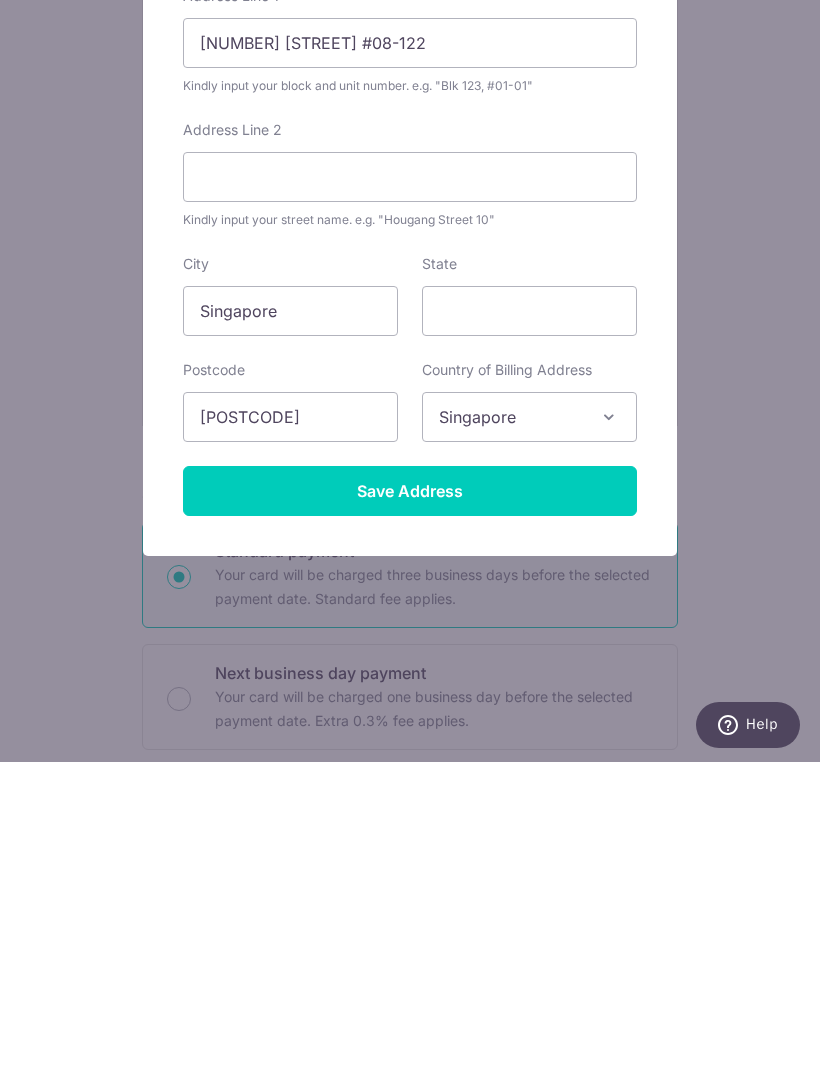 click on "Save Address" at bounding box center (410, 802) 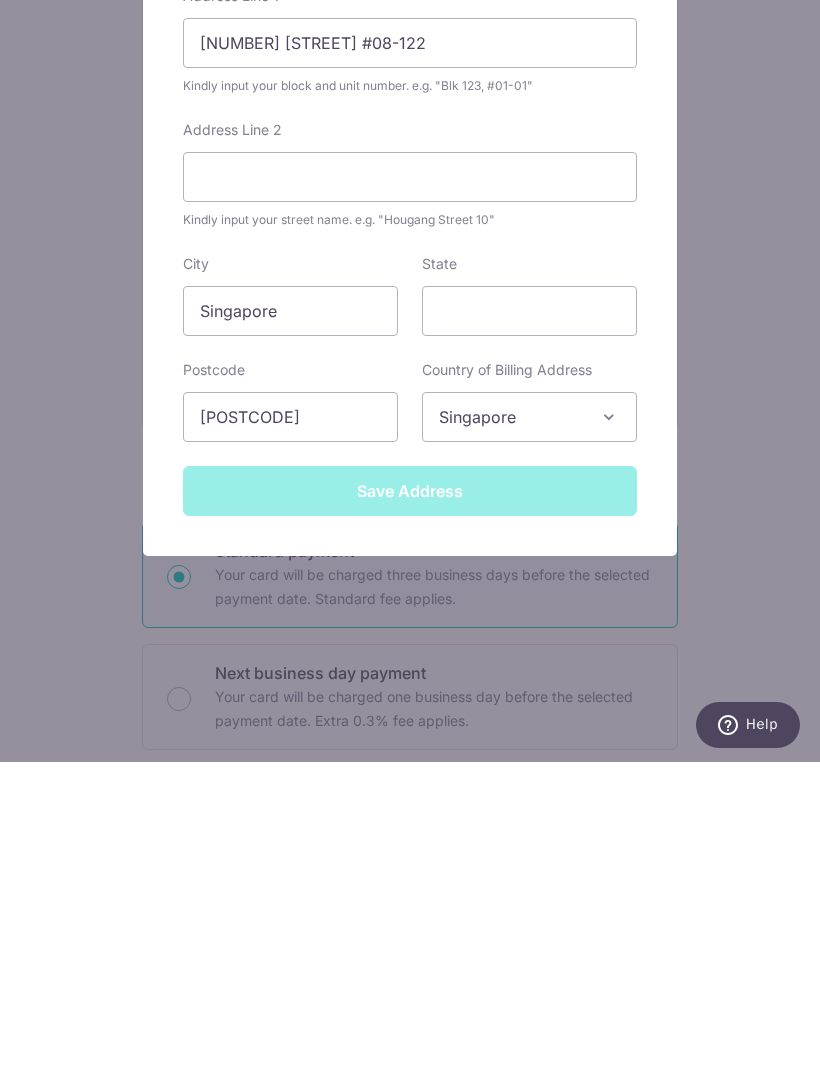 scroll, scrollTop: 64, scrollLeft: 0, axis: vertical 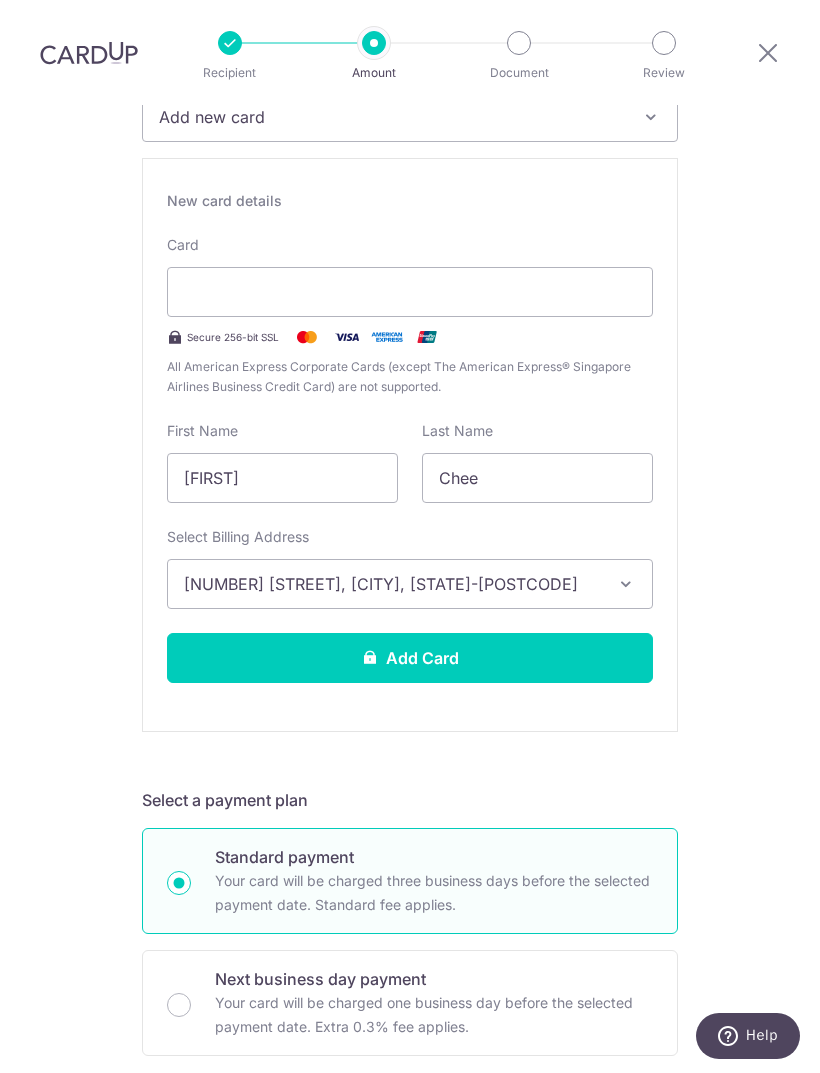 click on "Add Card" at bounding box center (410, 658) 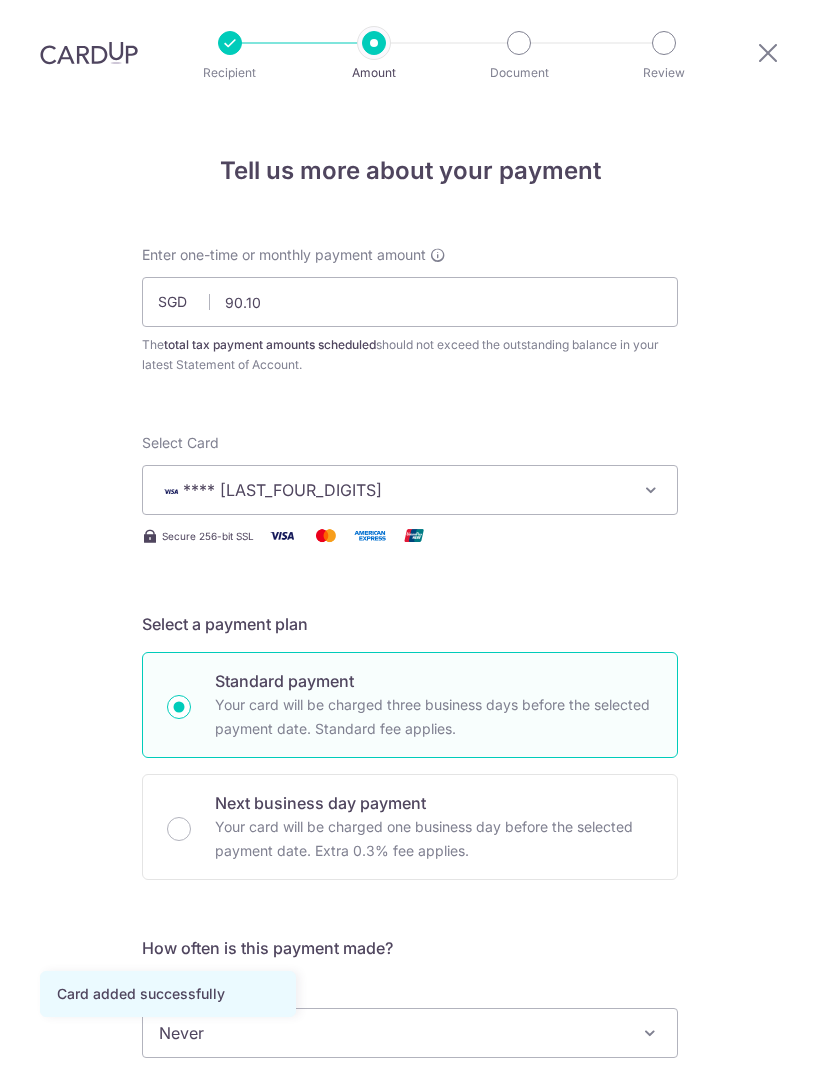 scroll, scrollTop: 965, scrollLeft: 0, axis: vertical 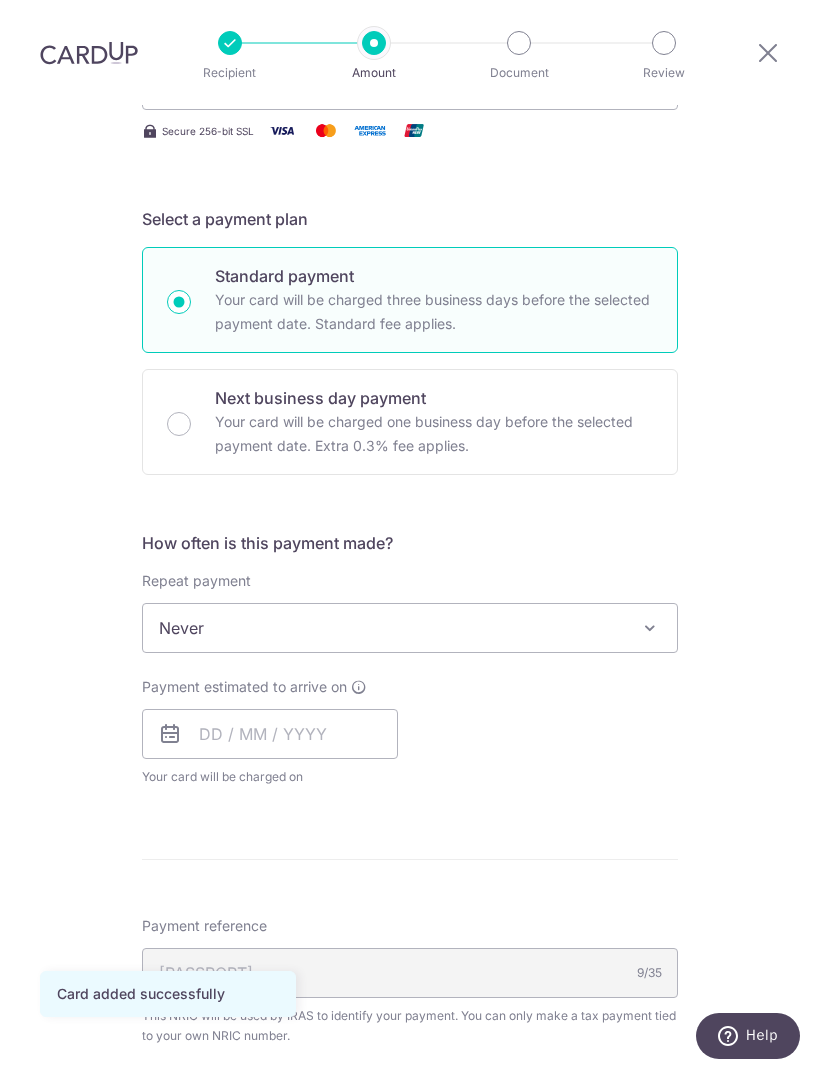 click on "Never" at bounding box center [410, 628] 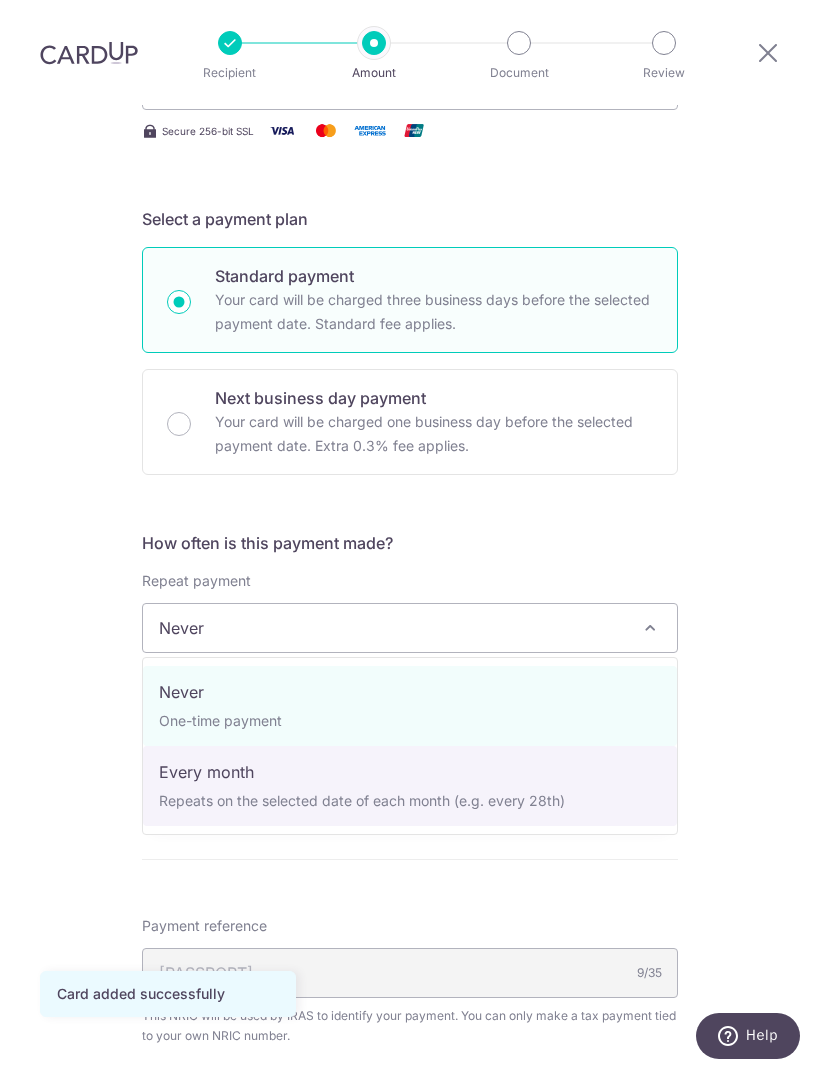 select on "3" 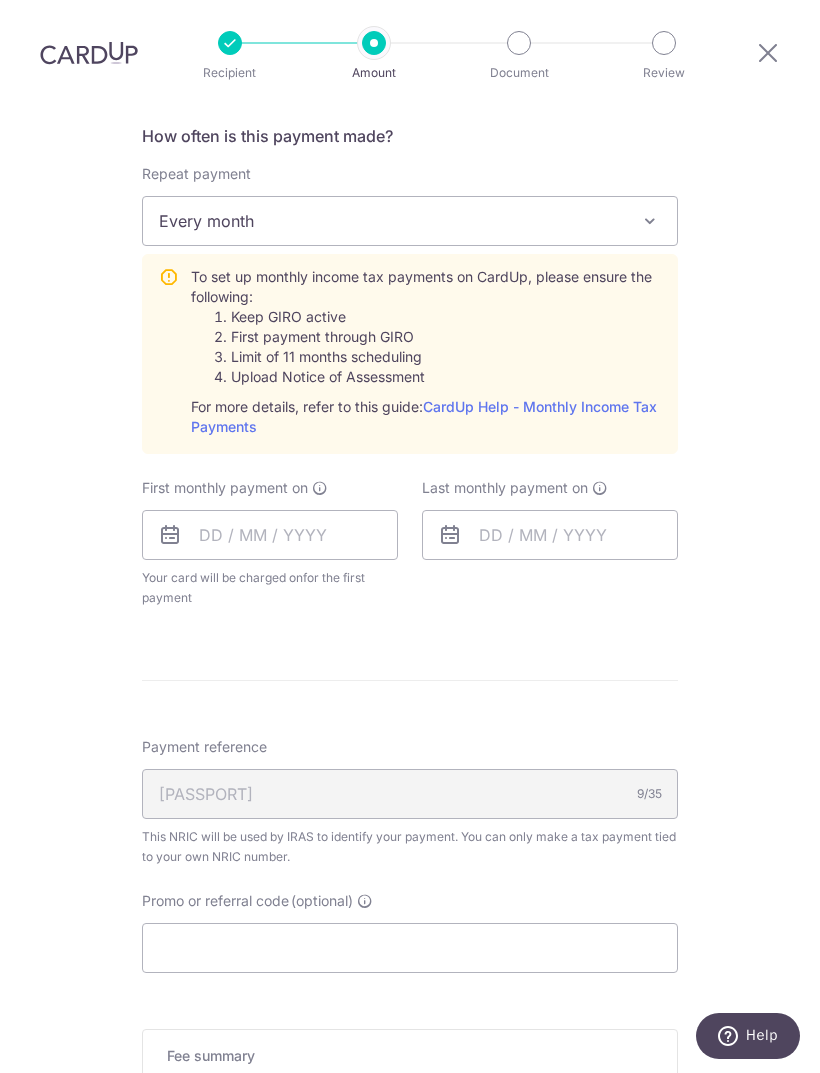 scroll, scrollTop: 797, scrollLeft: 0, axis: vertical 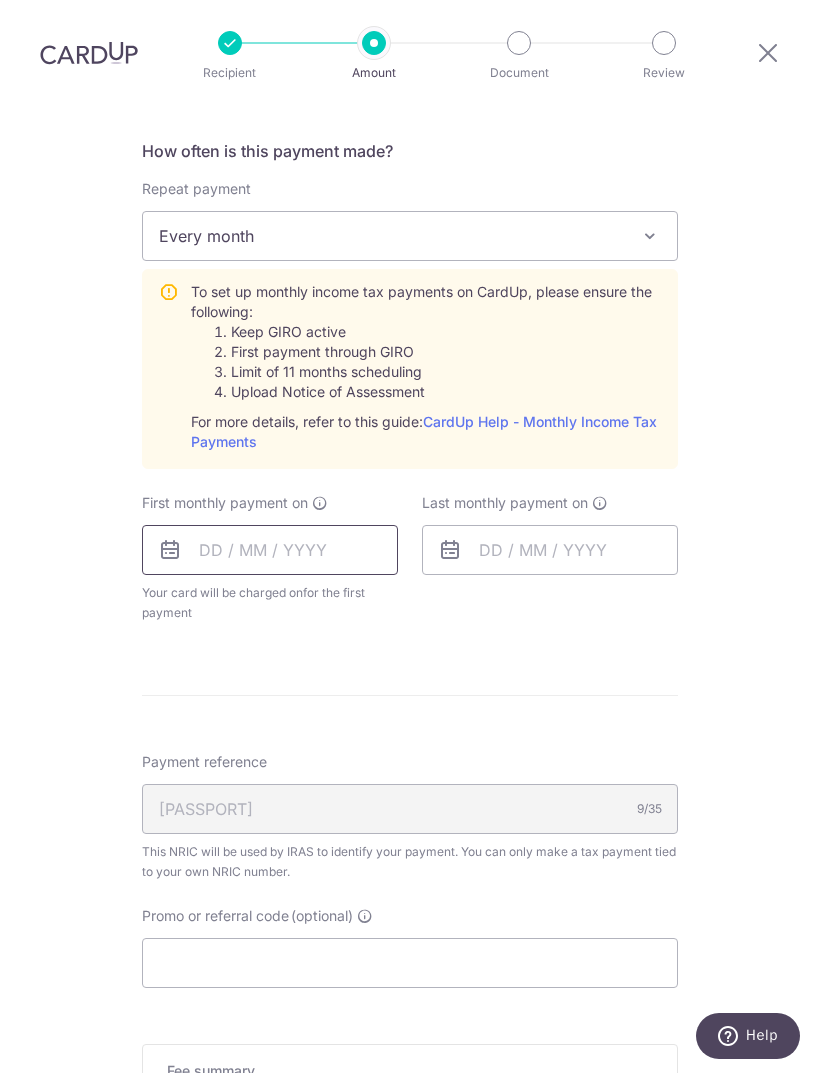 click at bounding box center (270, 550) 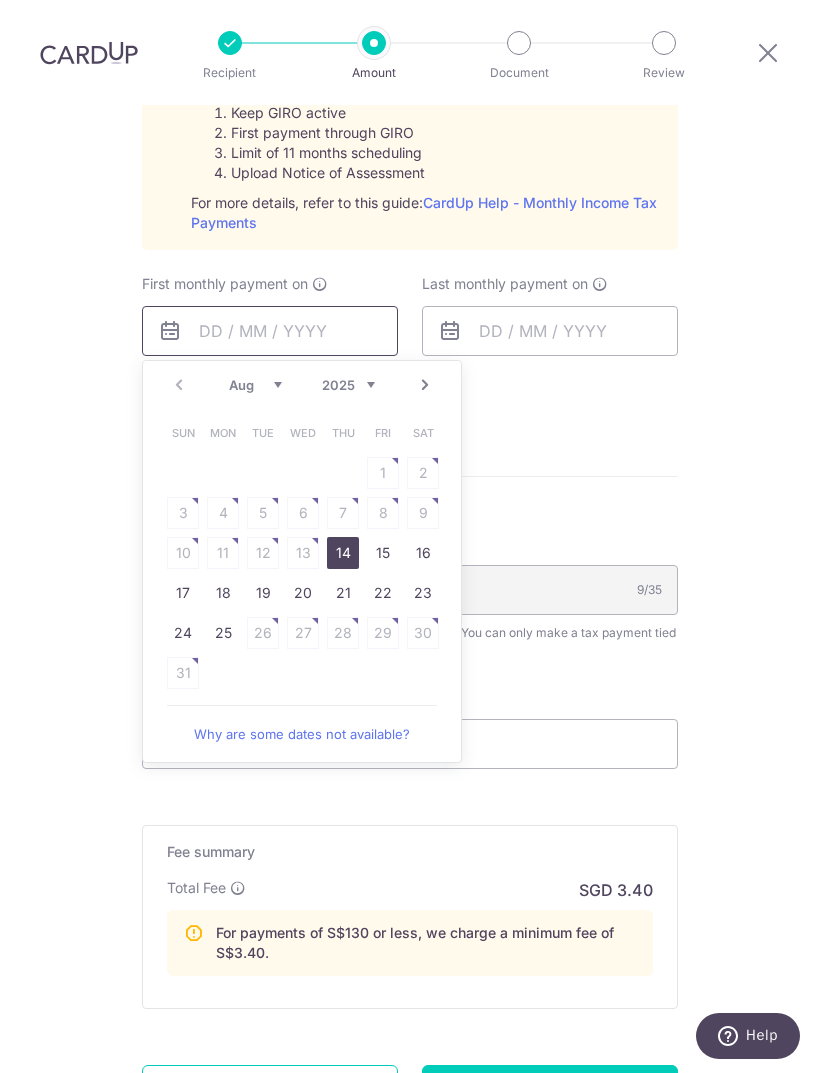 scroll, scrollTop: 1015, scrollLeft: 0, axis: vertical 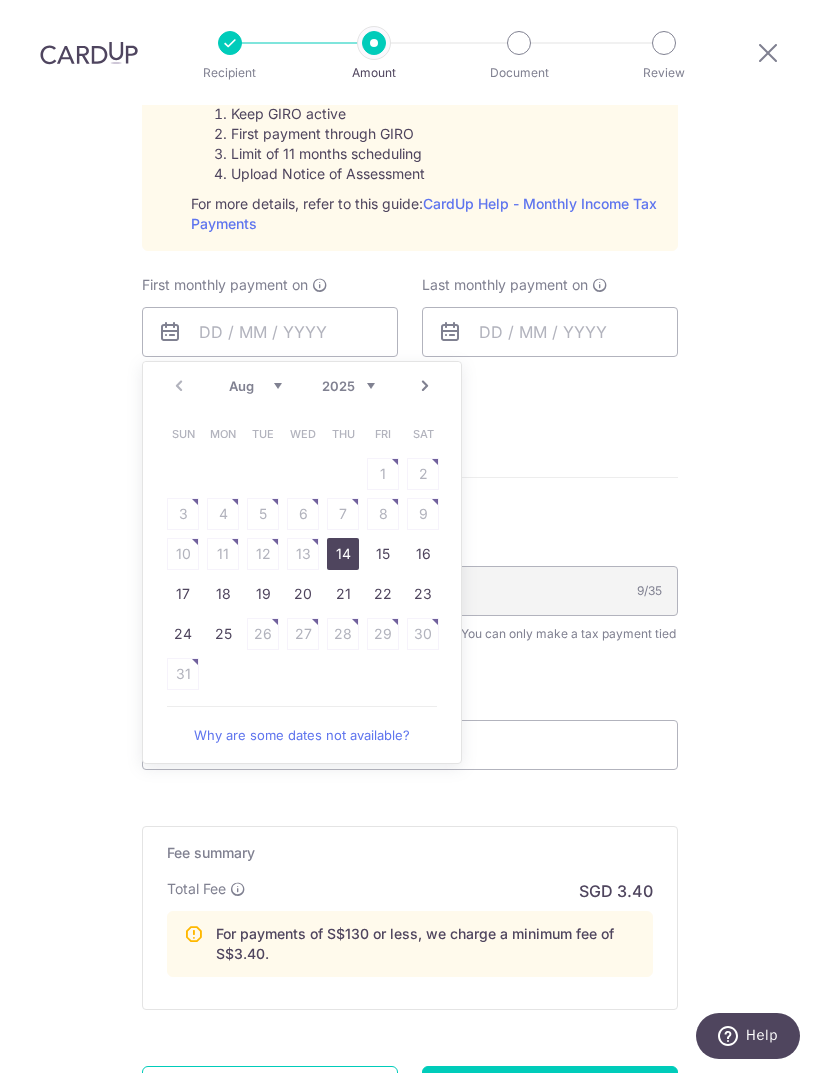 click on "Next" at bounding box center (425, 386) 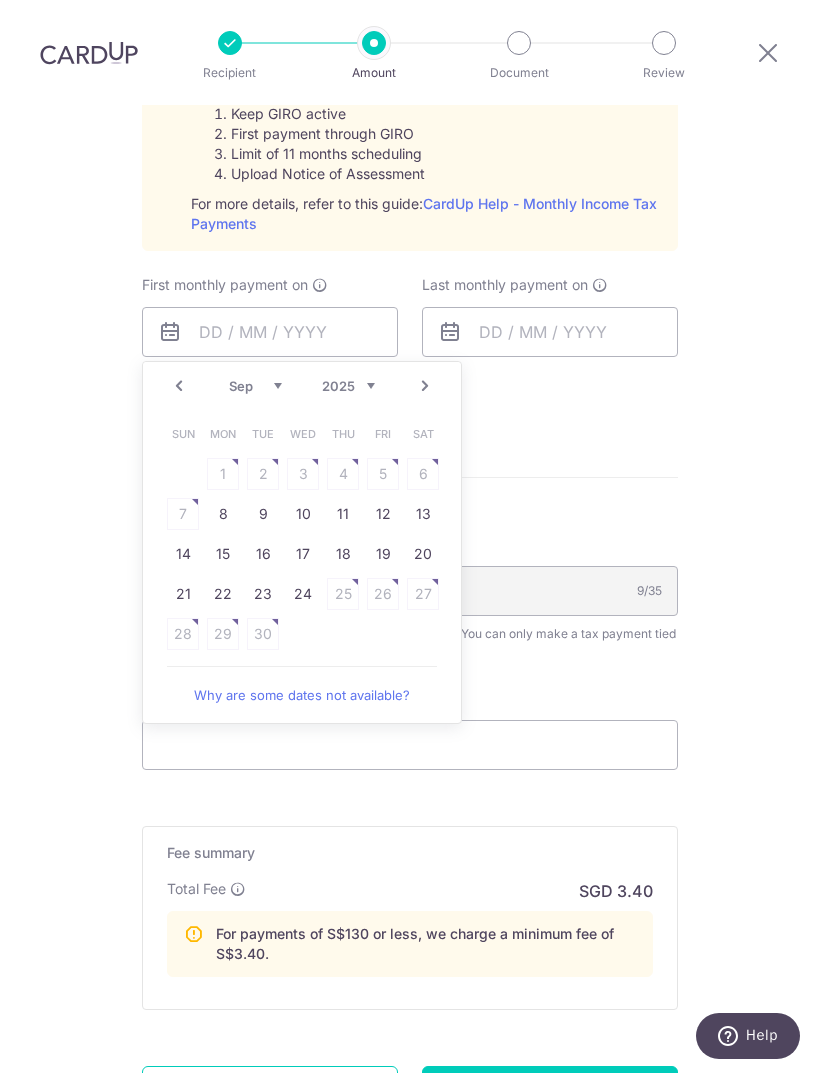 click on "Sun Mon Tue Wed Thu Fri Sat   1 2 3 4 5 6 7 8 9 10 11 12 13 14 15 16 17 18 19 20 21 22 23 24 25 26 27 28 29 30" at bounding box center [303, 534] 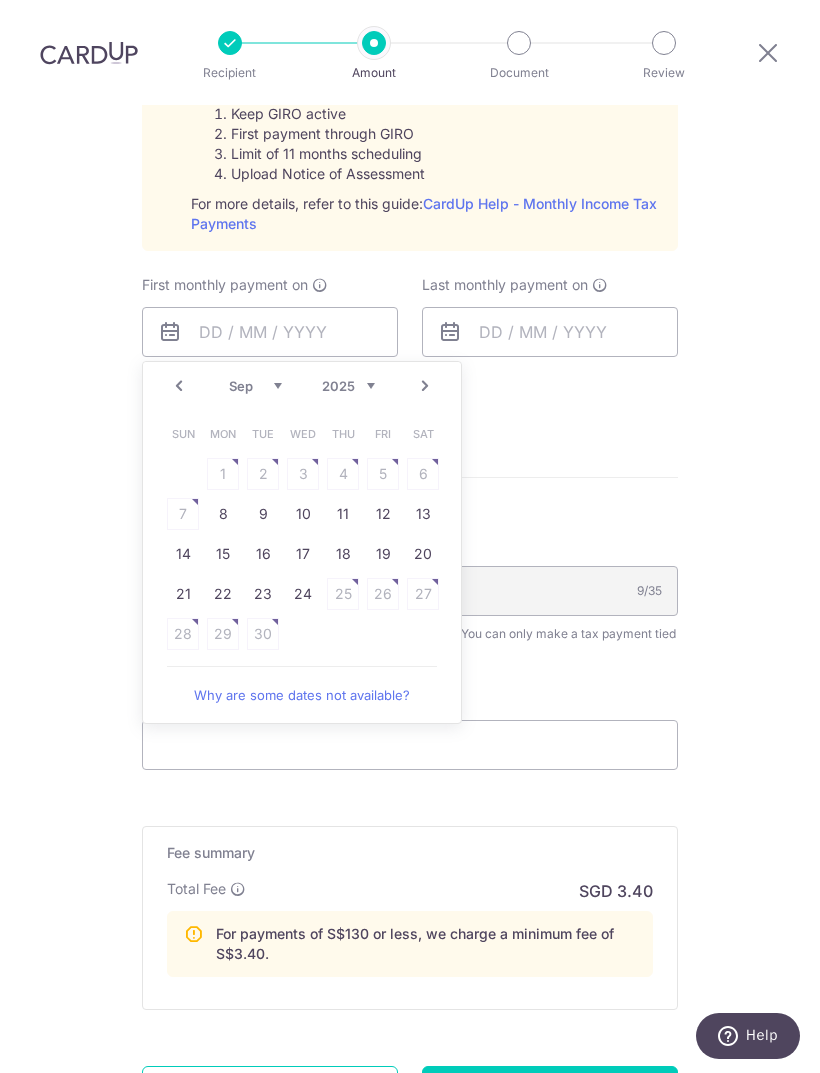 click on "Sun Mon Tue Wed Thu Fri Sat   1 2 3 4 5 6 7 8 9 10 11 12 13 14 15 16 17 18 19 20 21 22 23 24 25 26 27 28 29 30" at bounding box center (303, 534) 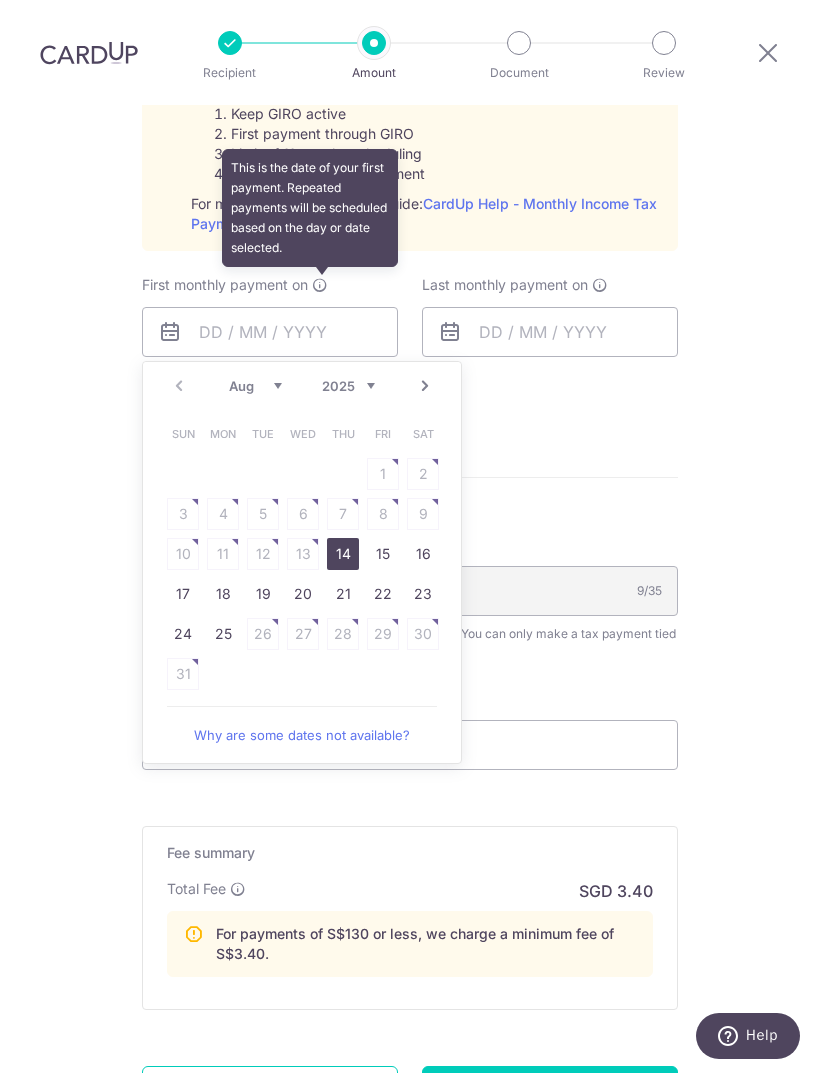 click at bounding box center (320, 285) 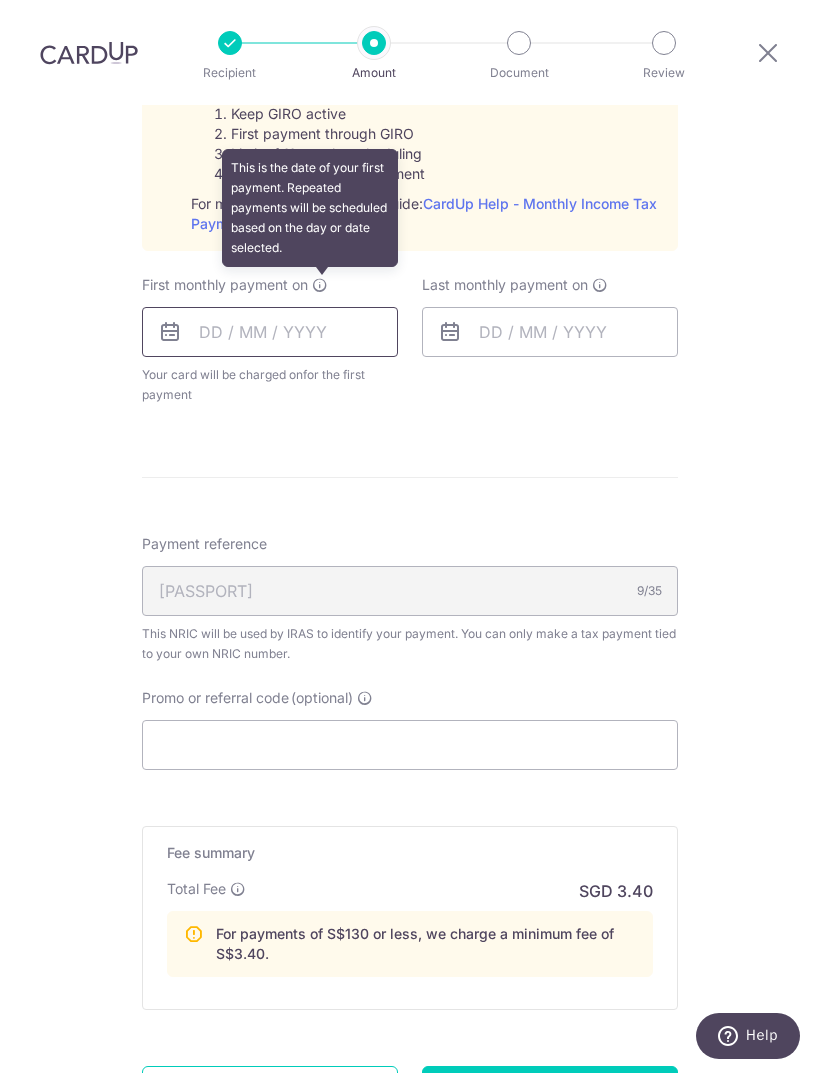 click at bounding box center [270, 332] 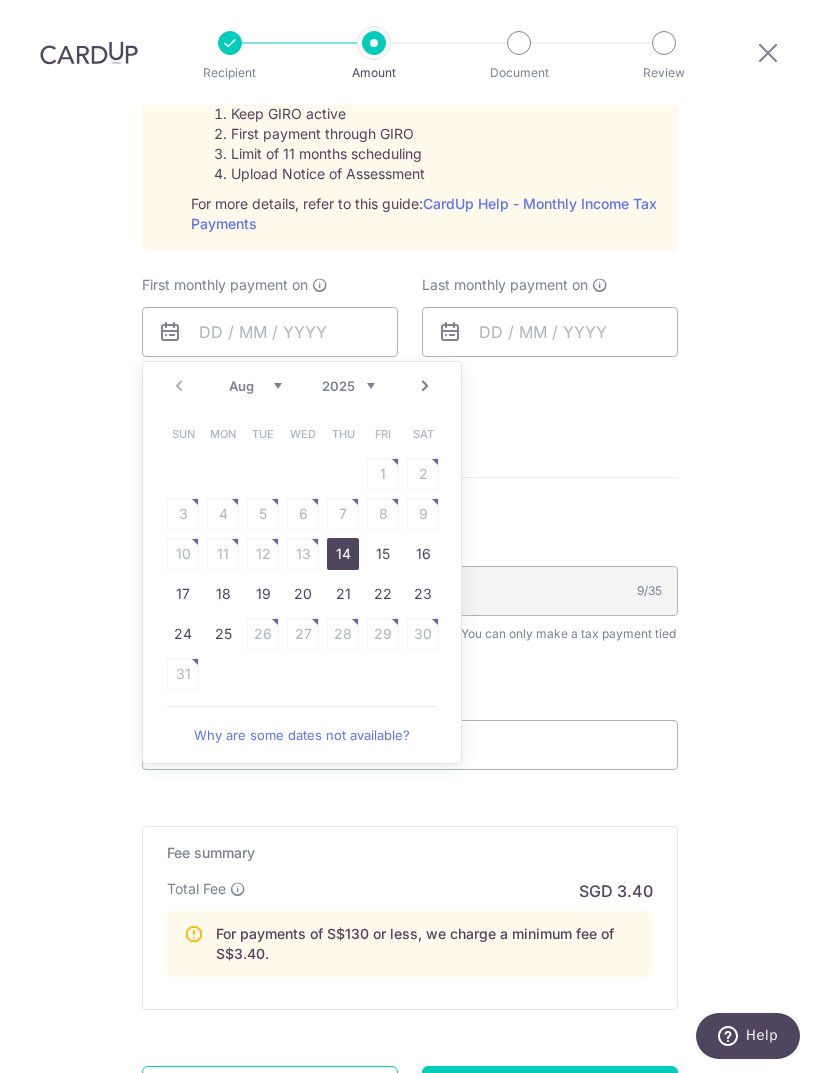 click on "Next" at bounding box center (425, 386) 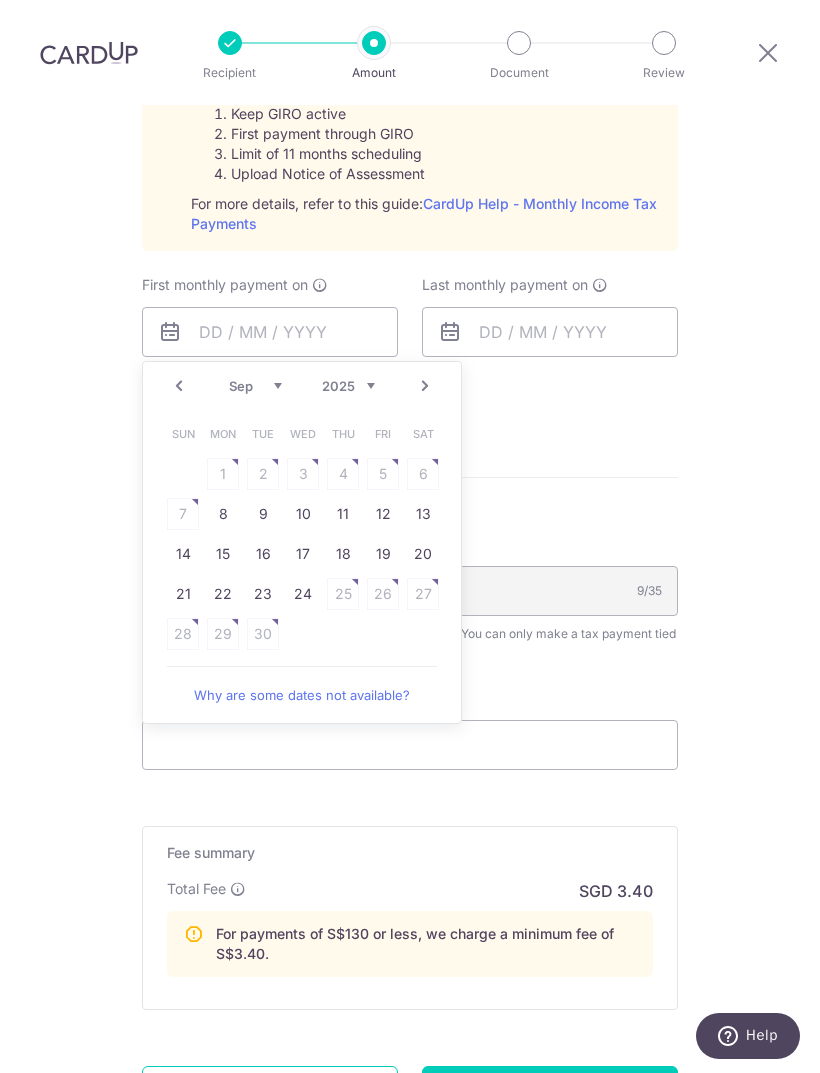 click on "Next" at bounding box center [425, 386] 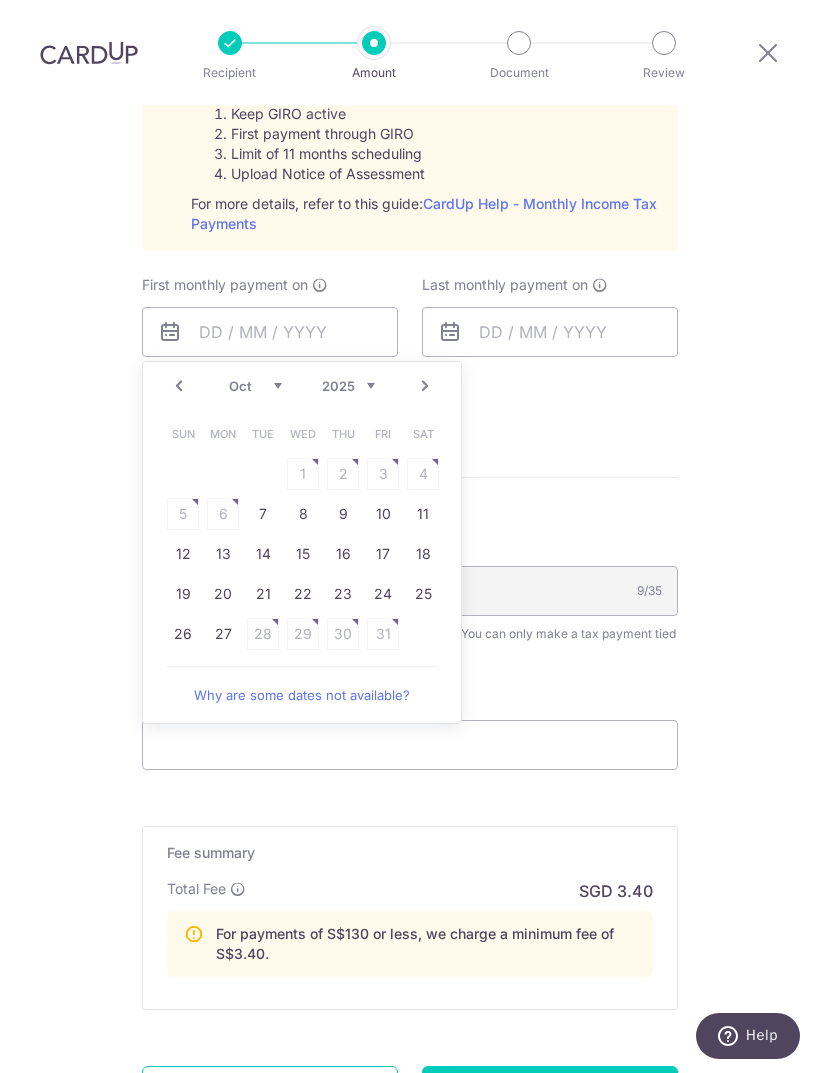 click on "Prev" at bounding box center [179, 386] 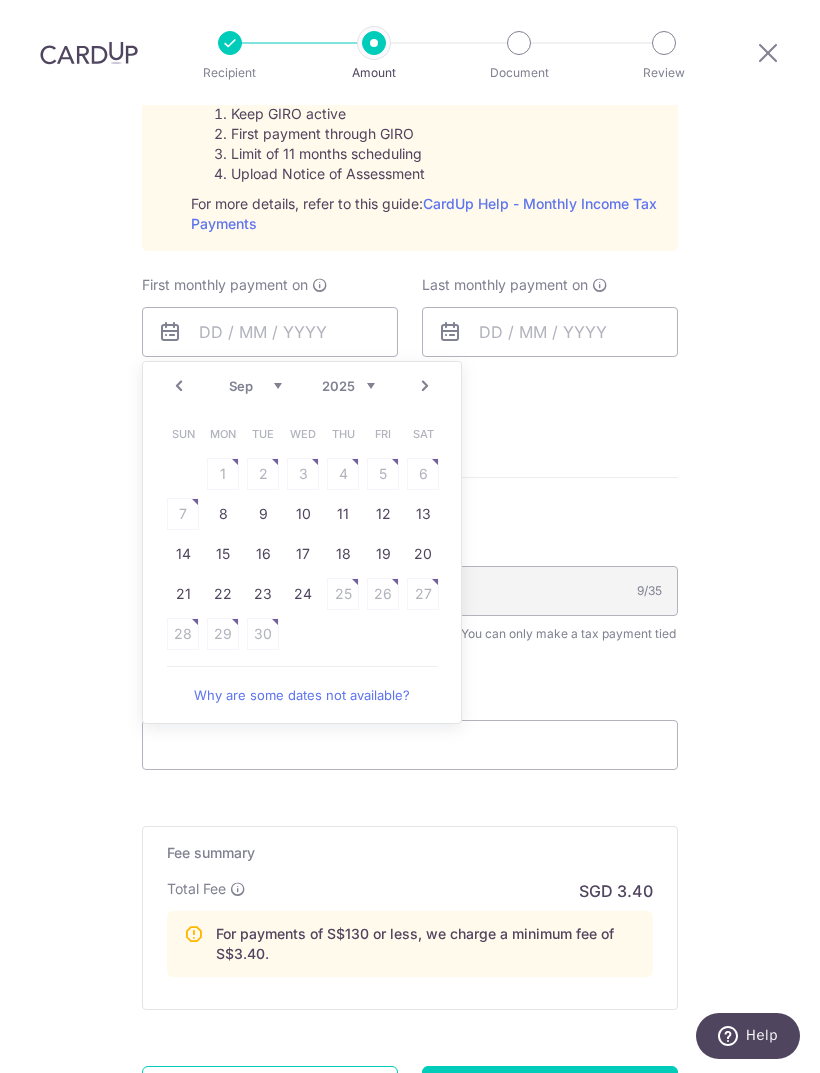 click on "Next" at bounding box center (425, 386) 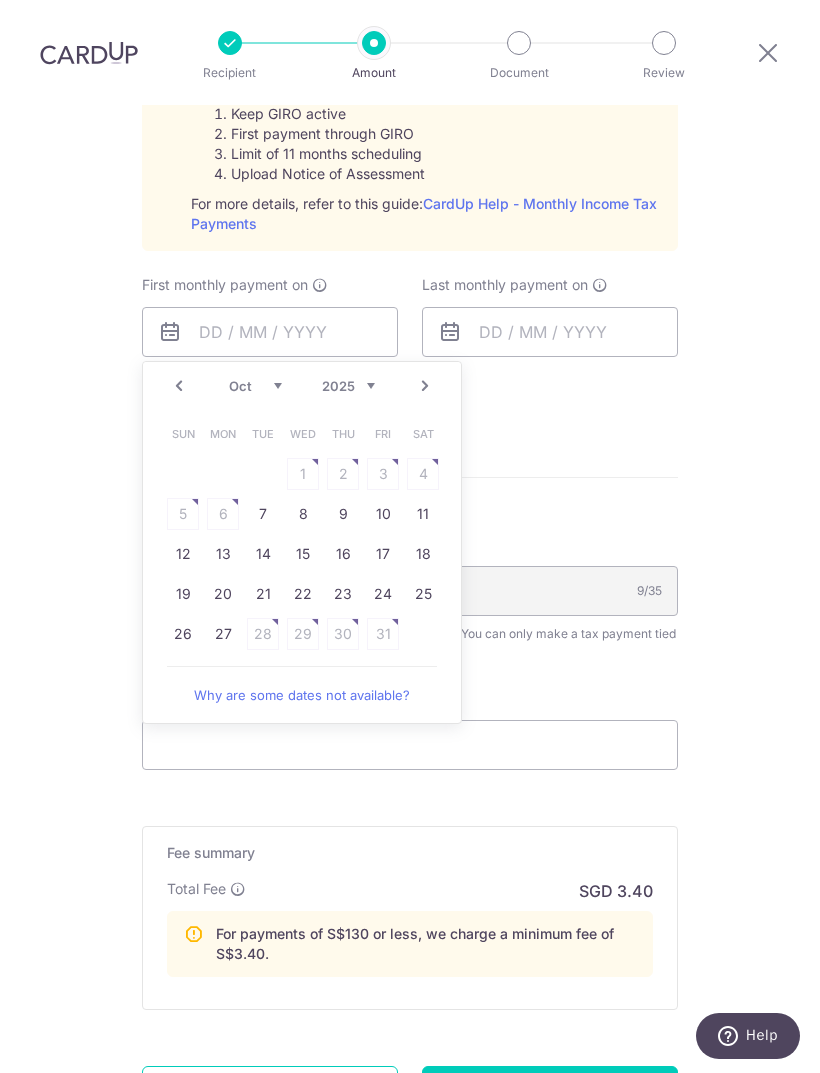 click on "Next" at bounding box center (425, 386) 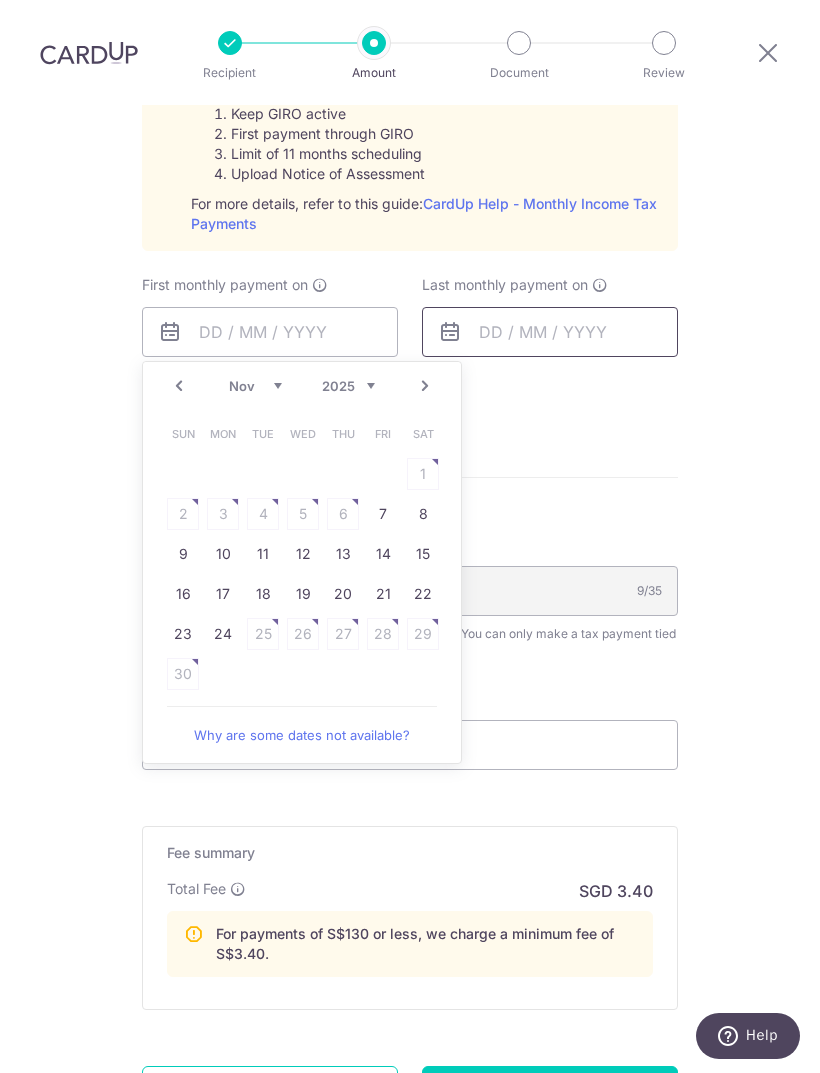 click at bounding box center [550, 332] 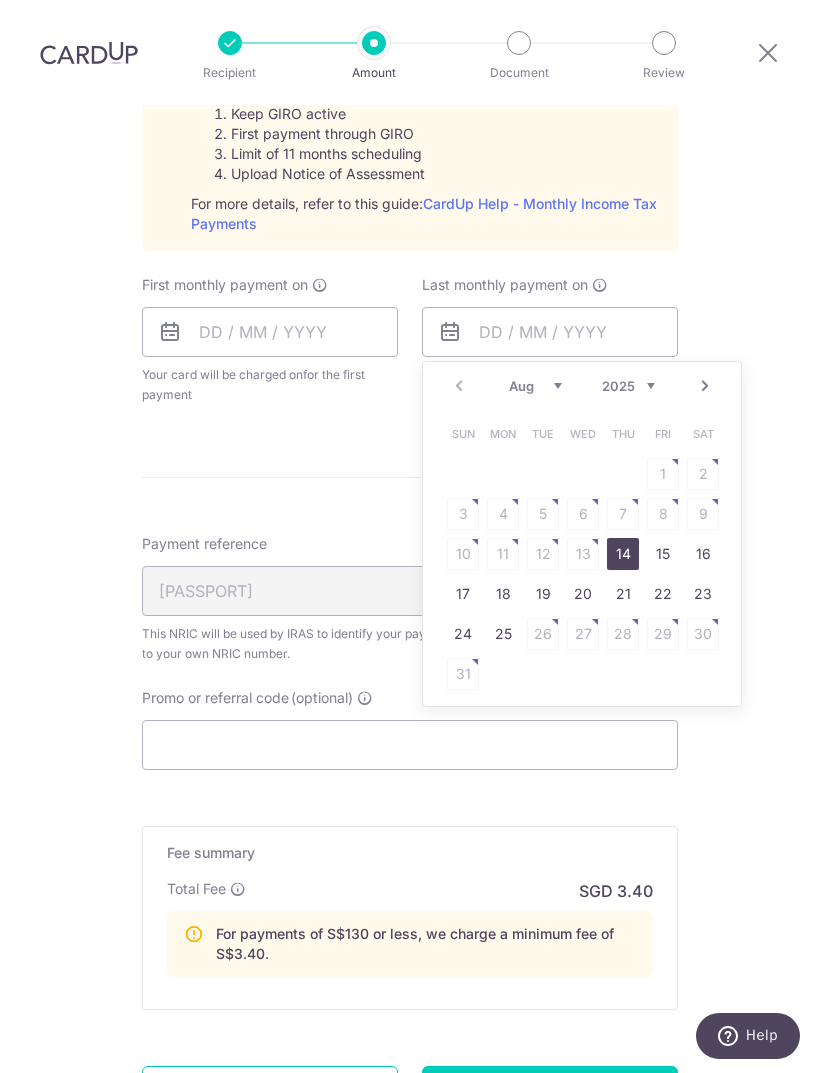 click on "Aug Sep Oct Nov Dec" at bounding box center (535, 386) 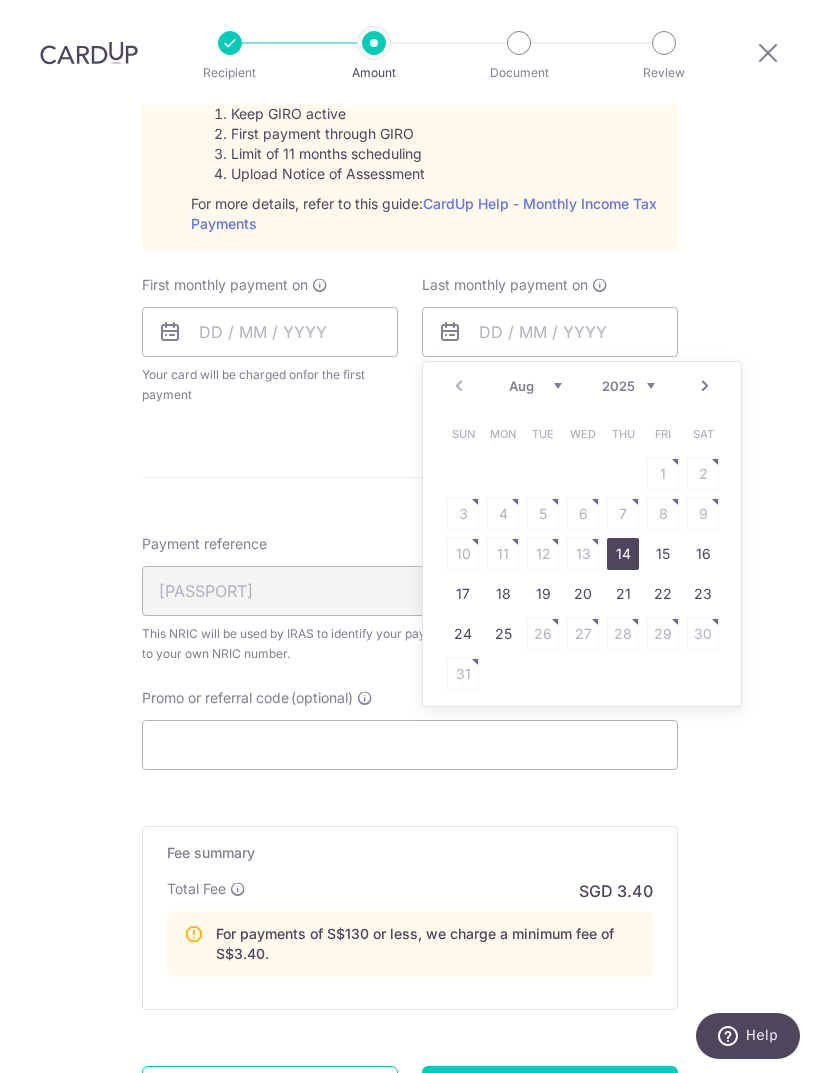 click on "2025 2026" at bounding box center (628, 386) 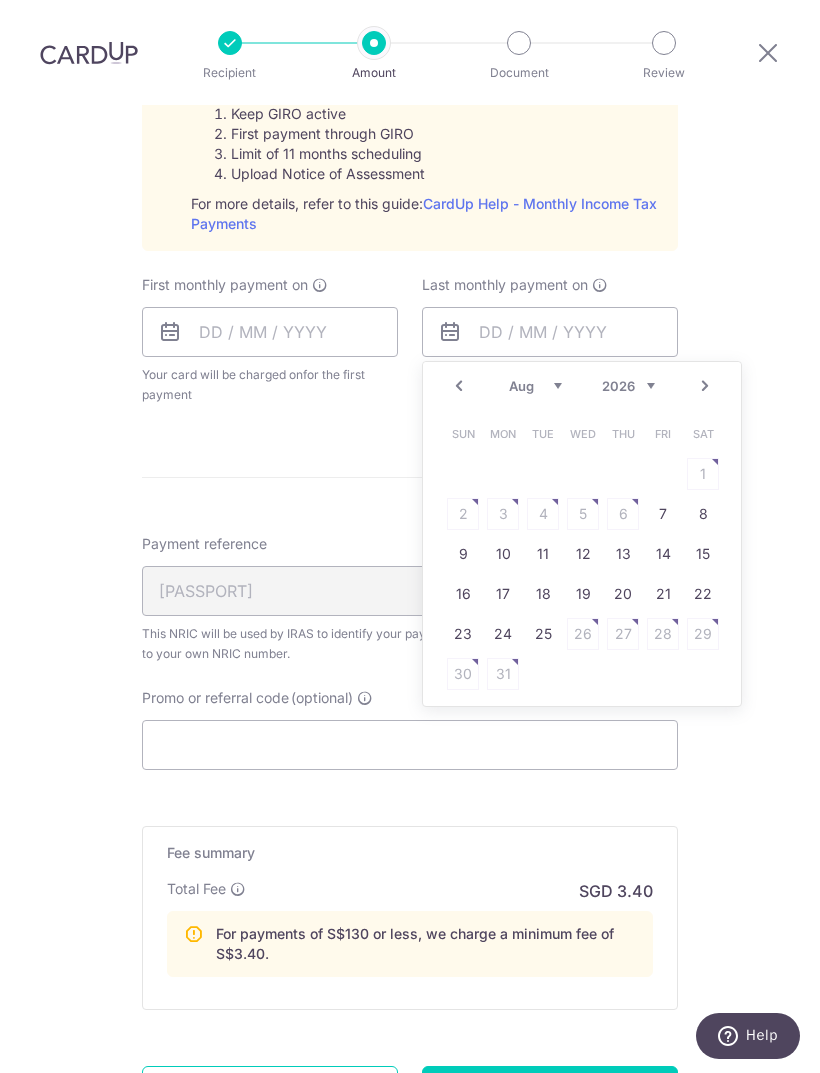 click on "Jan Feb Mar Apr May Jun Jul Aug Sep" at bounding box center [535, 386] 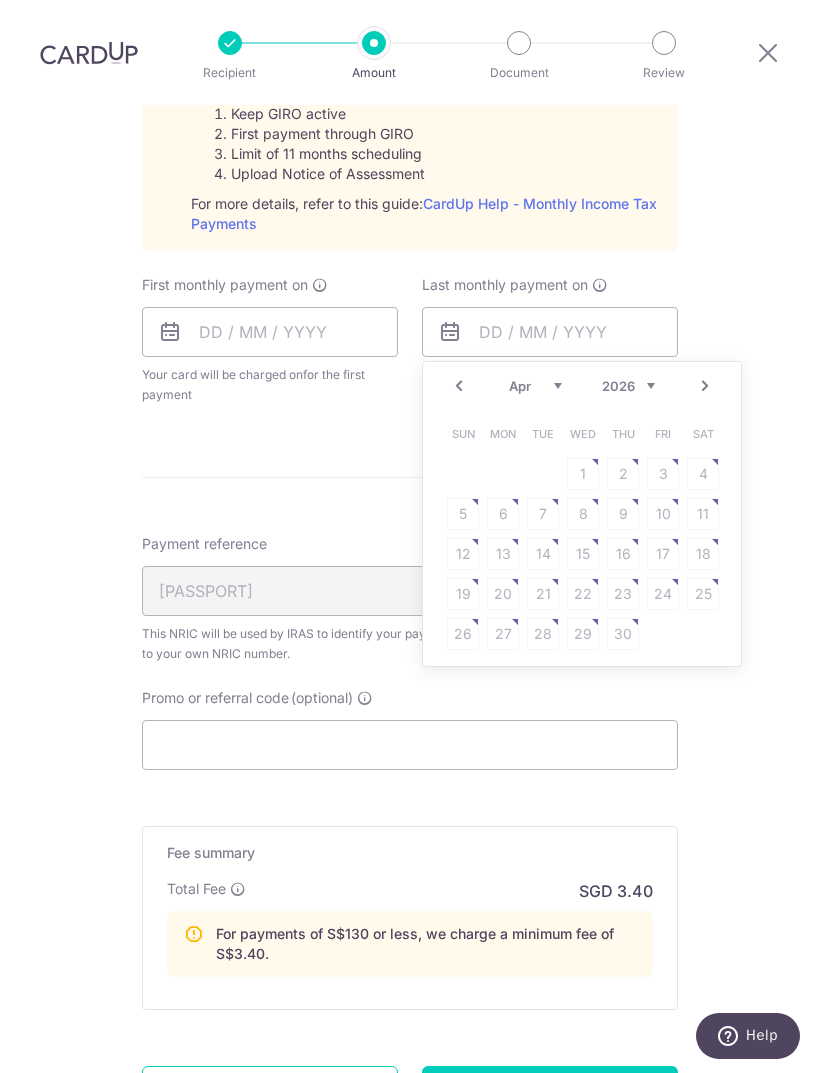click on "Sun Mon Tue Wed Thu Fri Sat       1 2 3 4 5 6 7 8 9 10 11 12 13 14 15 16 17 18 19 20 21 22 23 24 25 26 27 28 29 30" at bounding box center (583, 534) 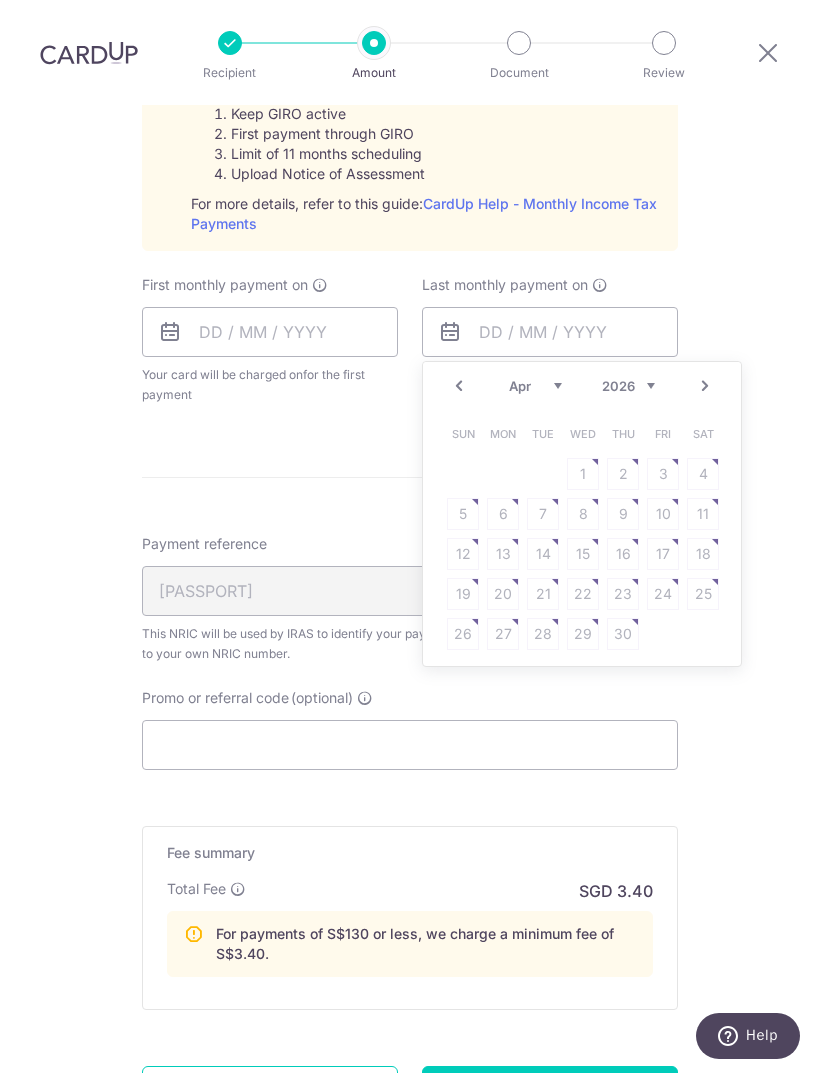 click on "Jan Feb Mar Apr May Jun Jul Aug Sep" at bounding box center (535, 386) 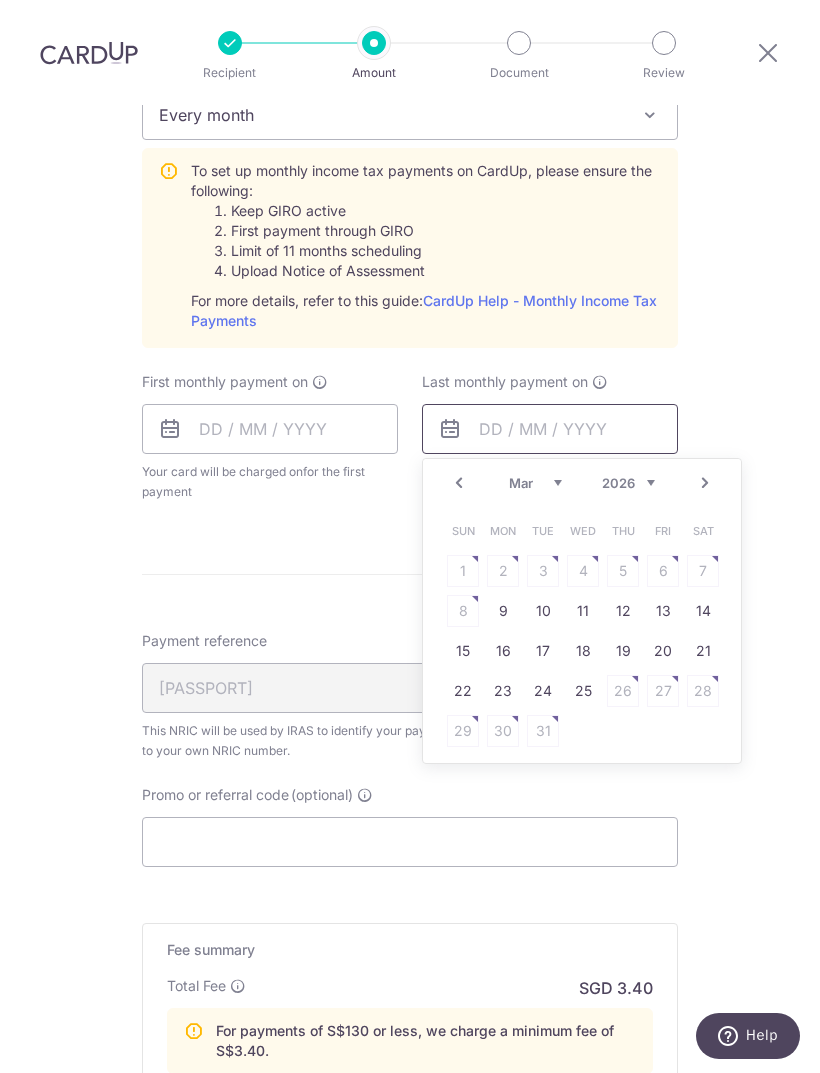 scroll, scrollTop: 921, scrollLeft: 0, axis: vertical 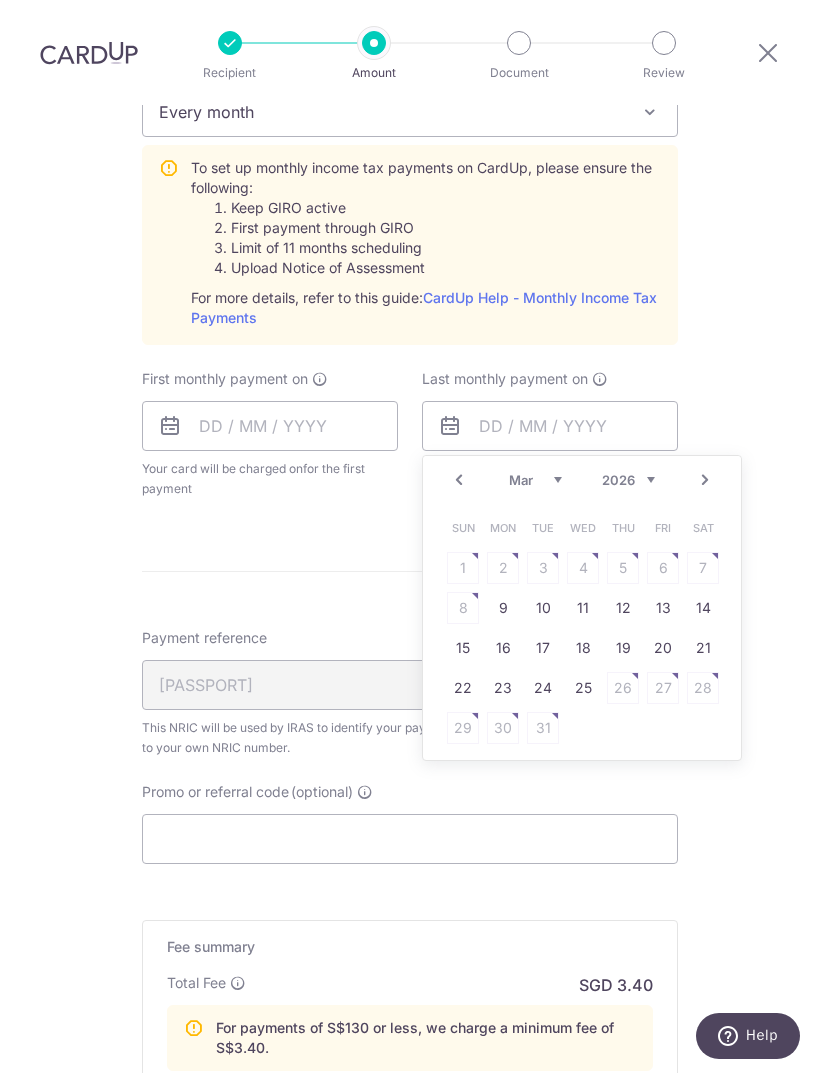 click on "Jan Feb Mar Apr May Jun Jul Aug Sep" at bounding box center (535, 480) 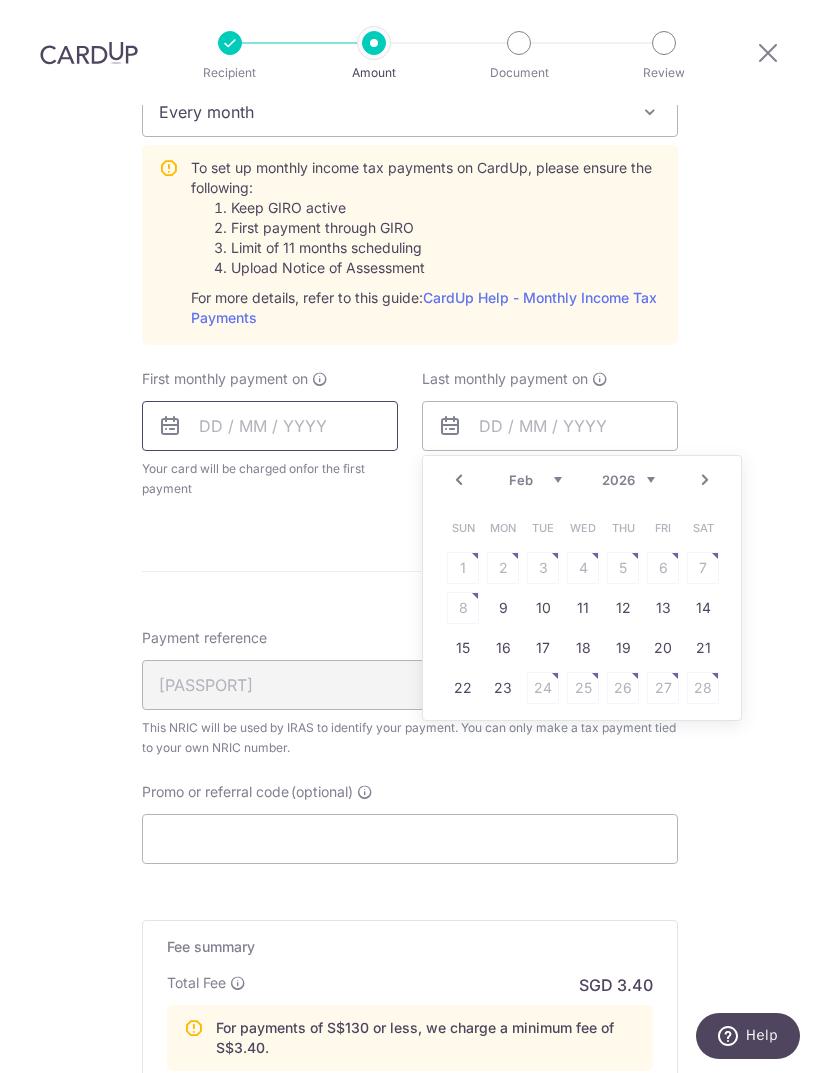 click at bounding box center [270, 426] 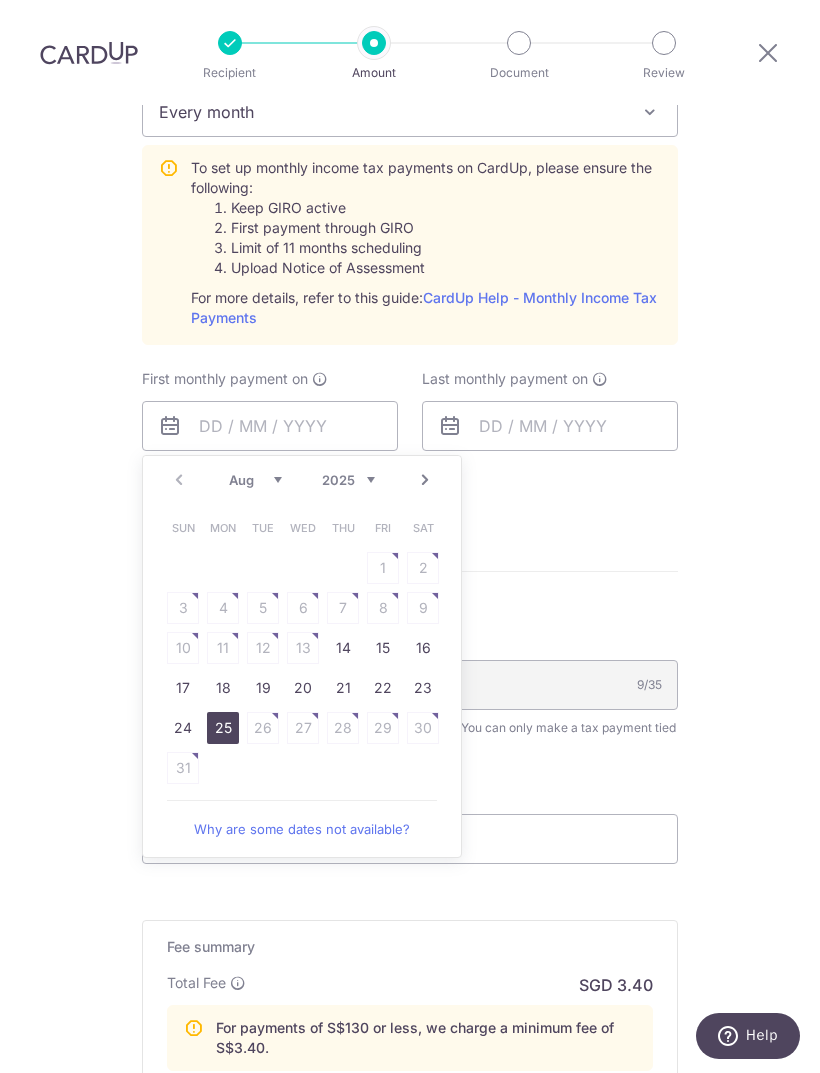 click on "25" at bounding box center [223, 728] 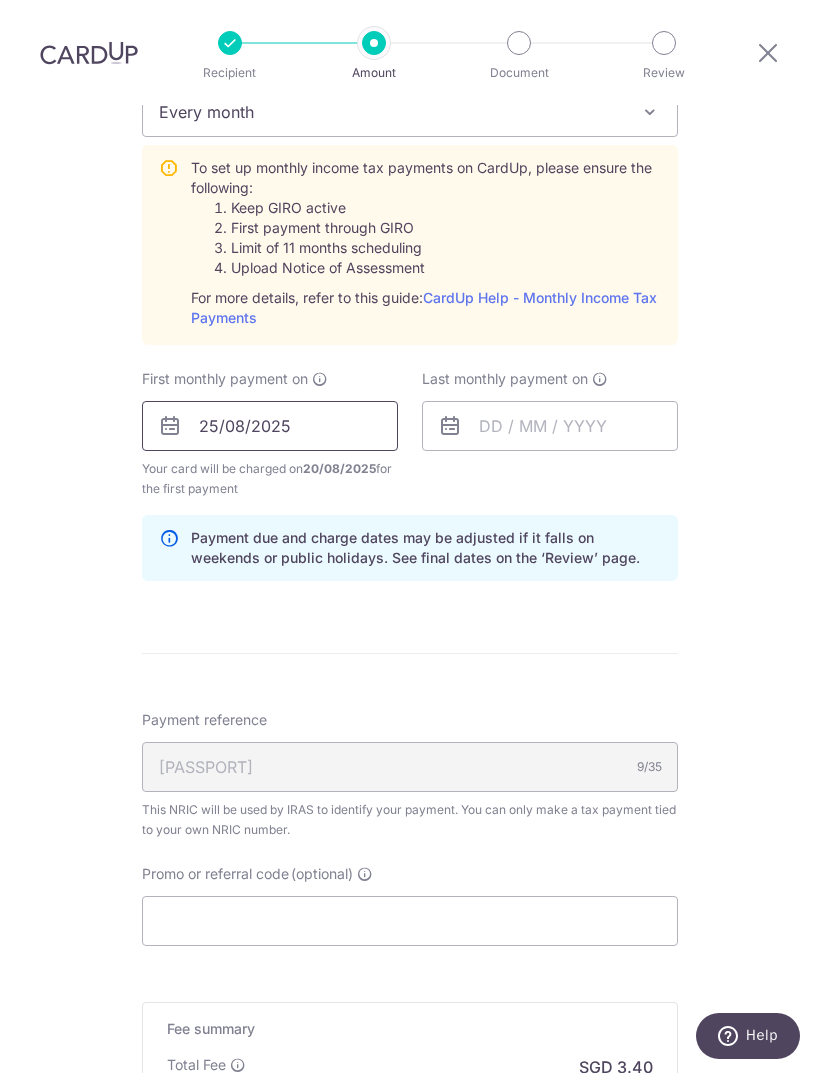 click on "25/08/2025" at bounding box center [270, 426] 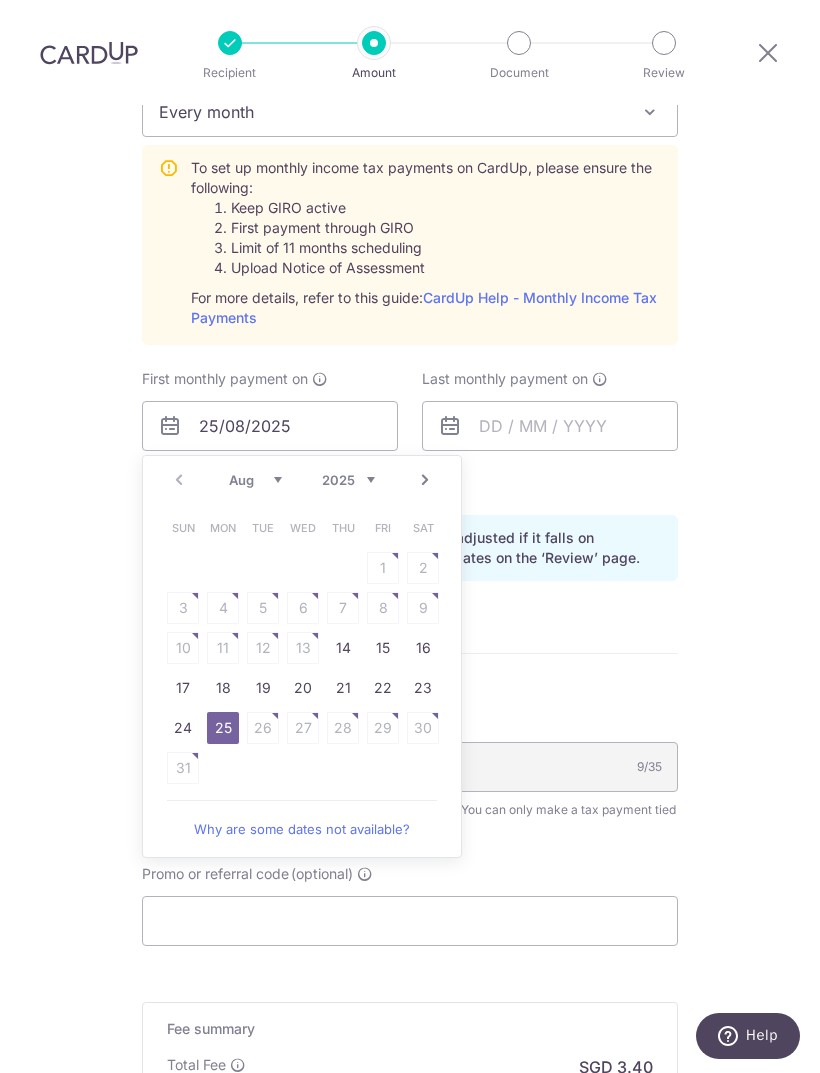 click on "Next" at bounding box center (425, 480) 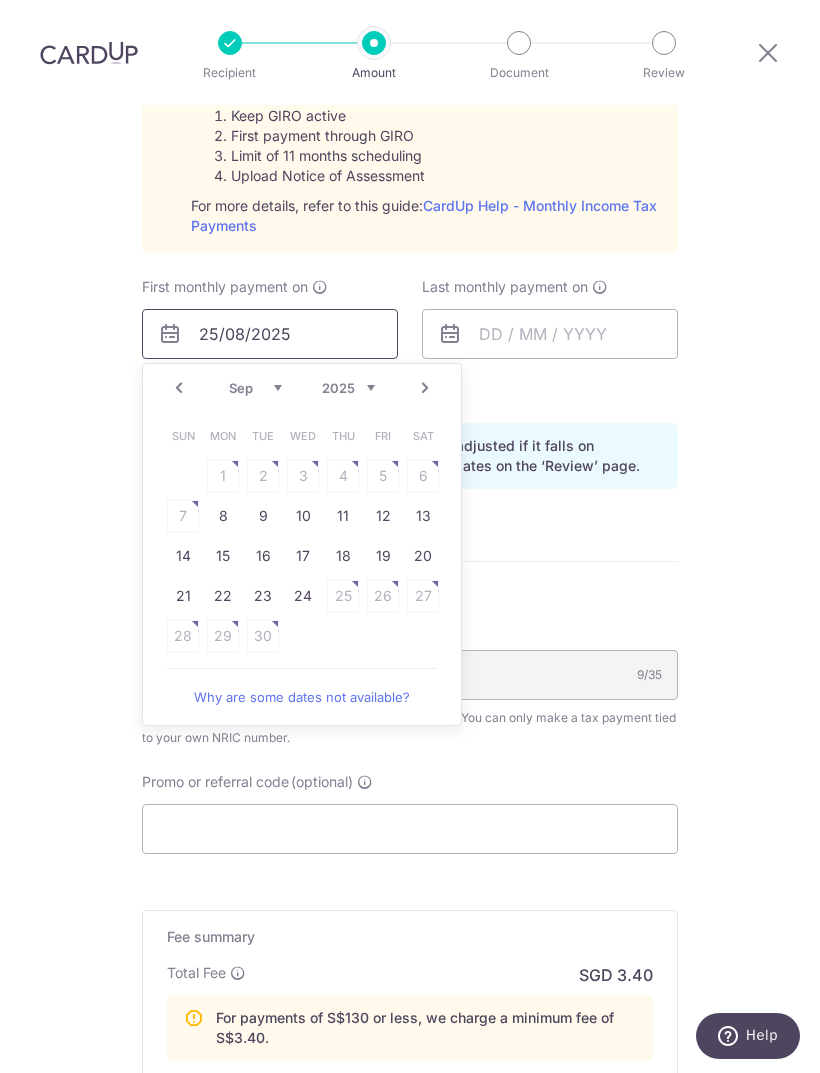 scroll, scrollTop: 1017, scrollLeft: 0, axis: vertical 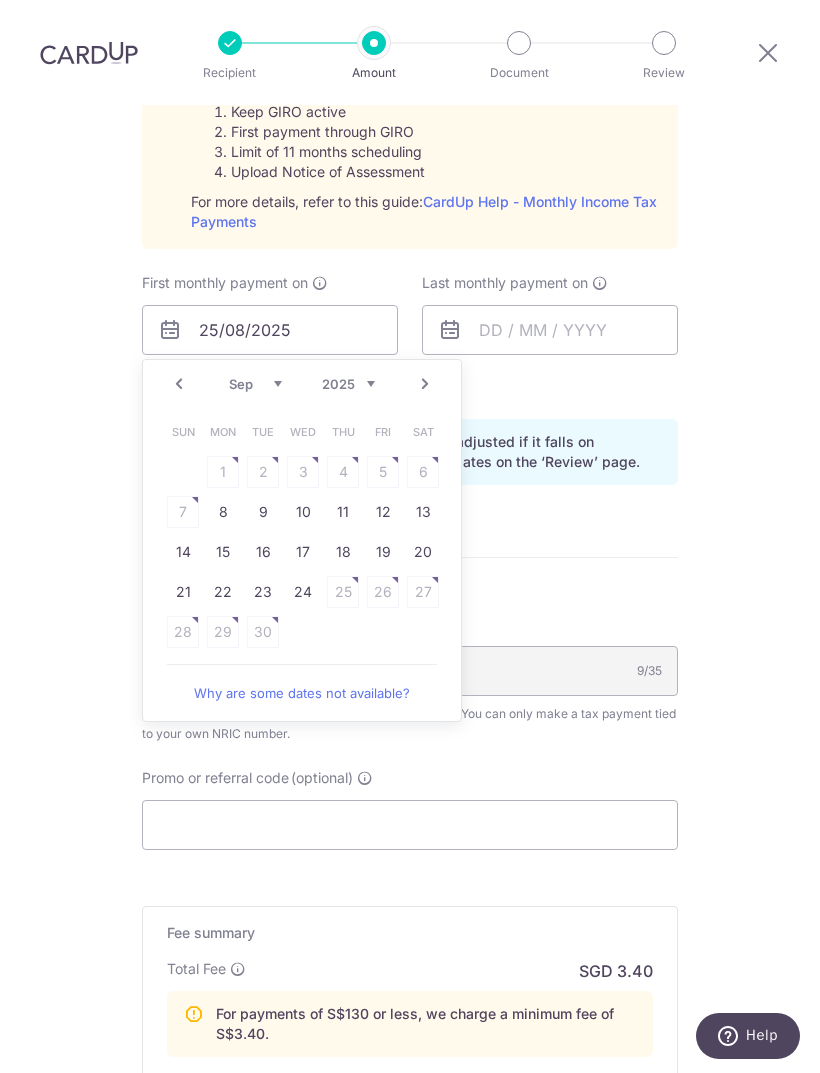 click on "Prev" at bounding box center [179, 384] 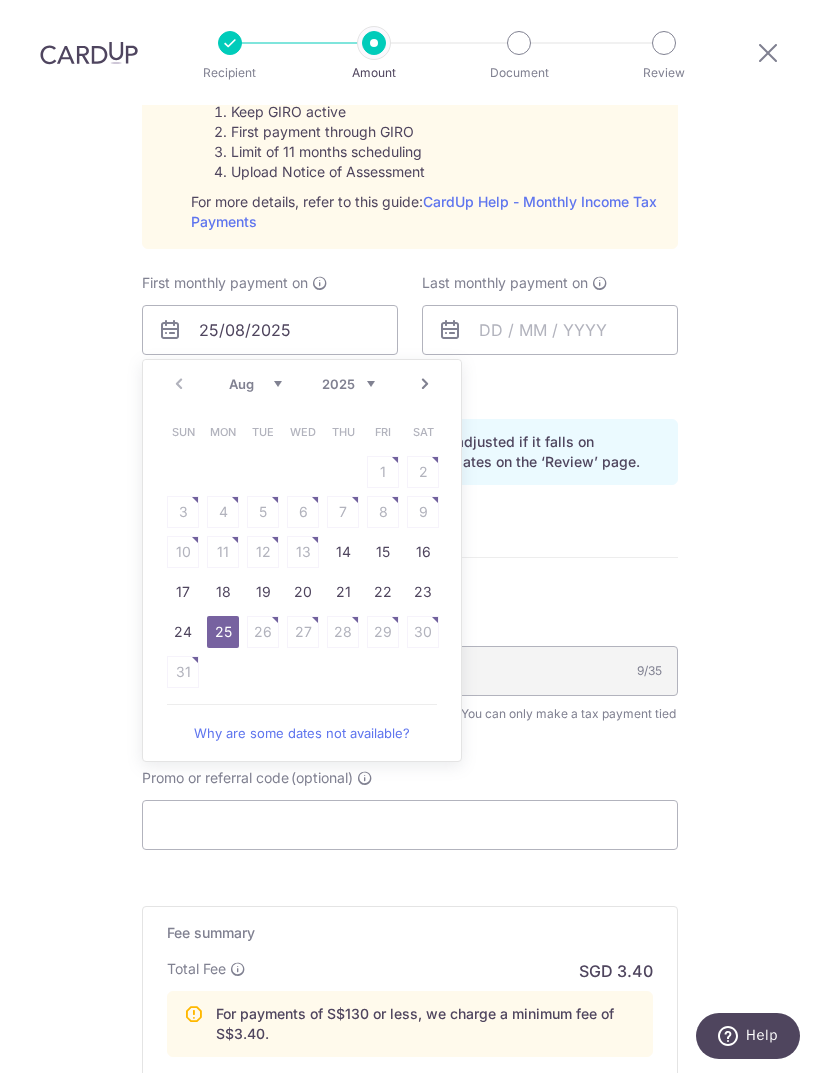 click on "Next" at bounding box center [425, 384] 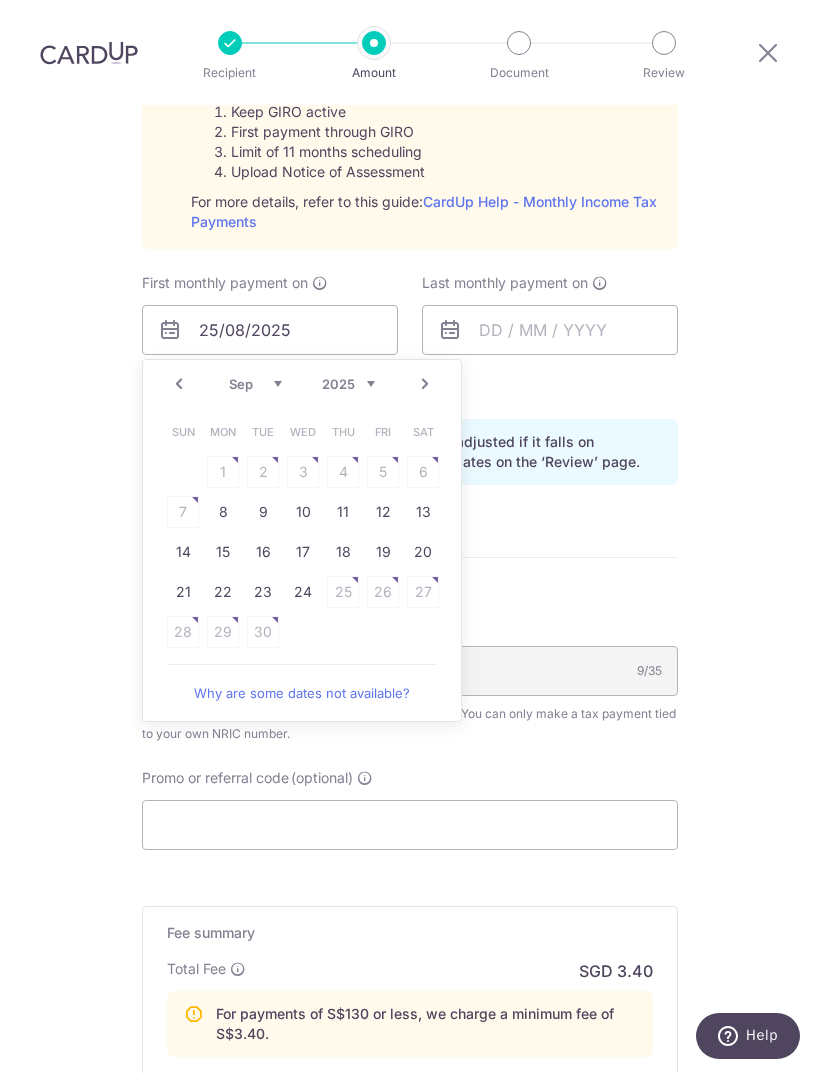 click on "Next" at bounding box center [425, 384] 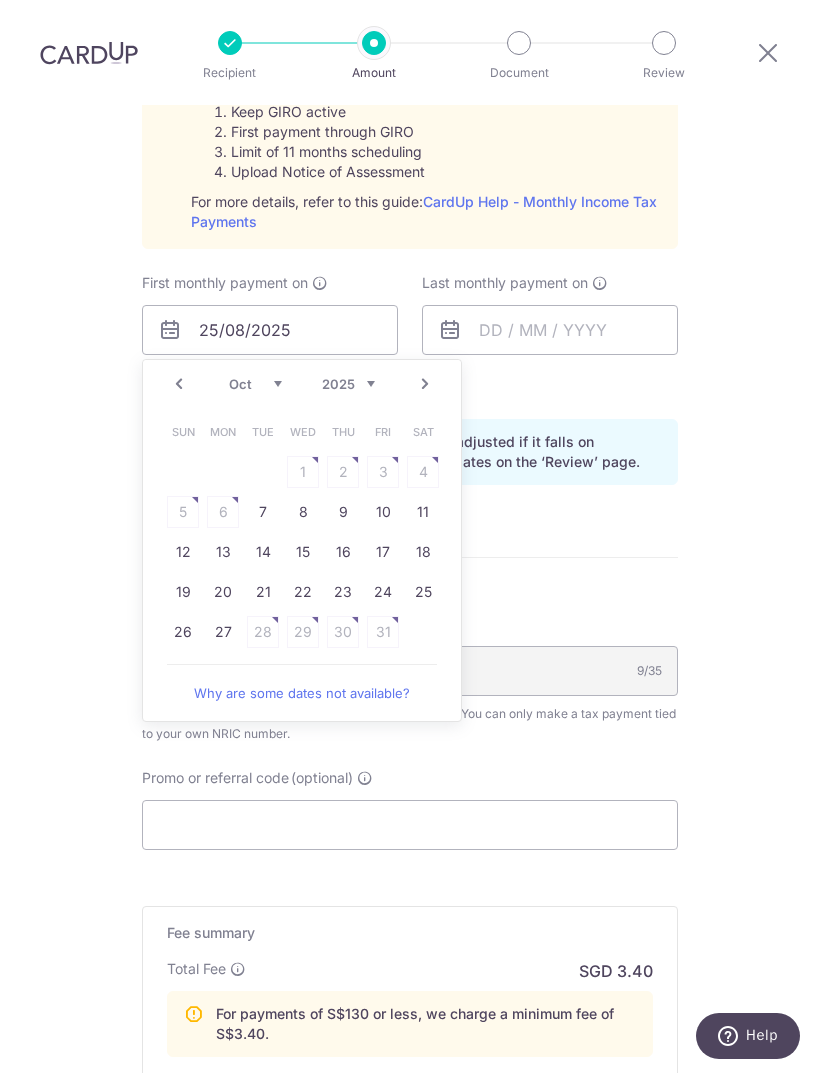 click on "Prev" at bounding box center (179, 384) 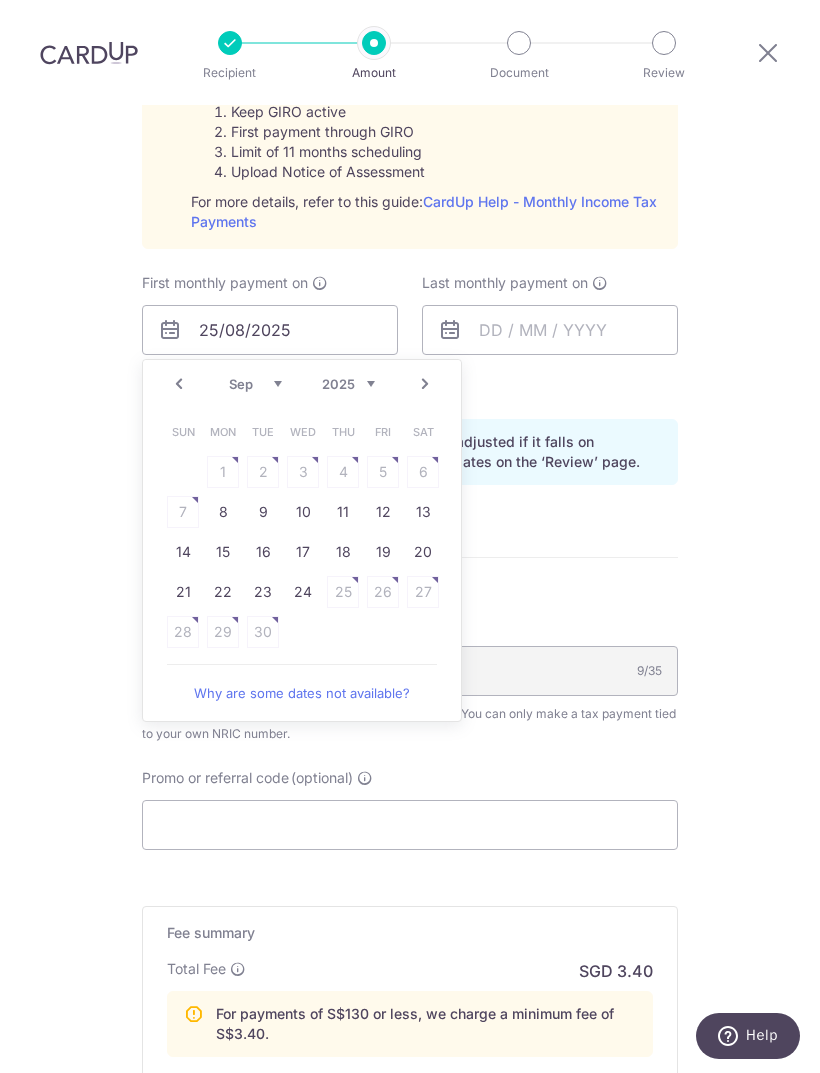 click on "Prev" at bounding box center [179, 384] 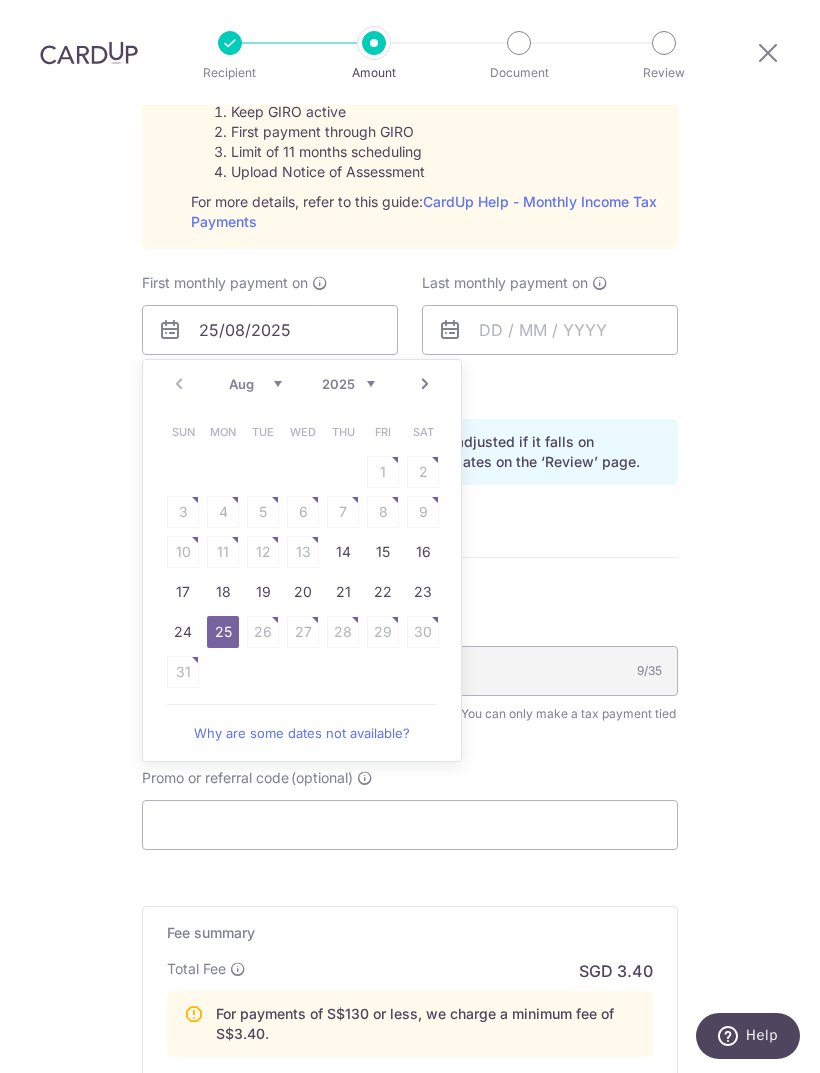 click on "25" at bounding box center (223, 632) 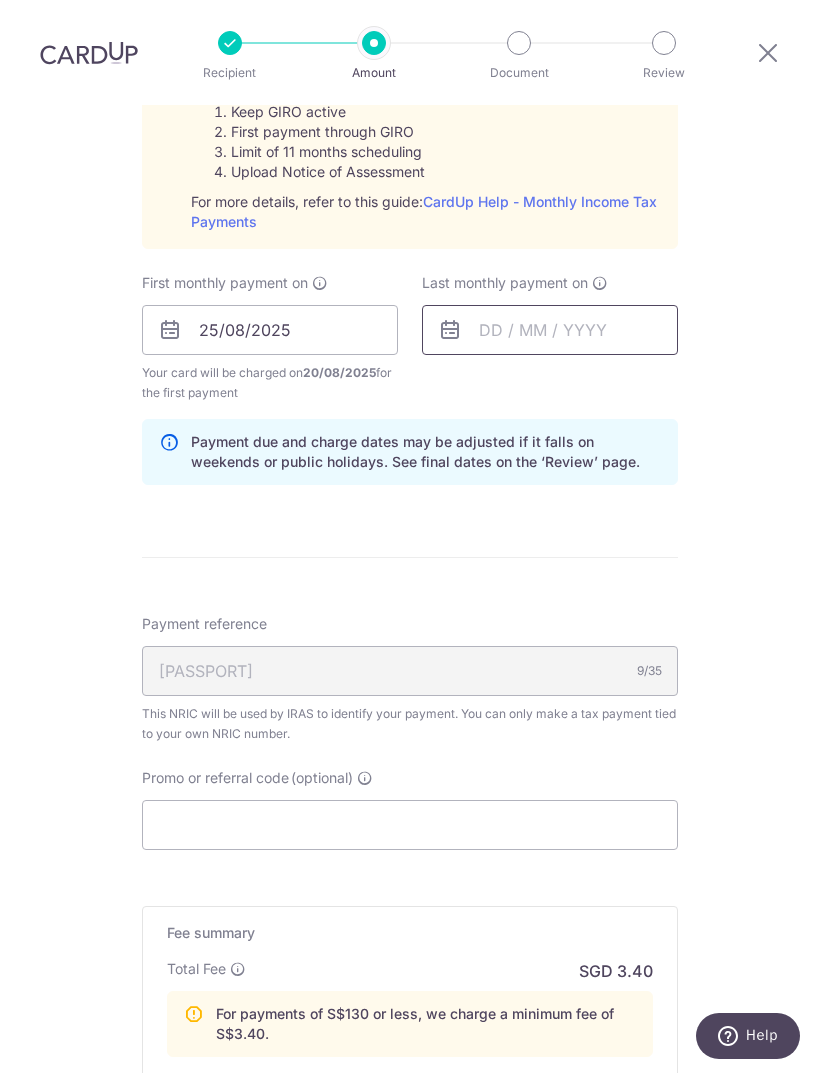 click at bounding box center (550, 330) 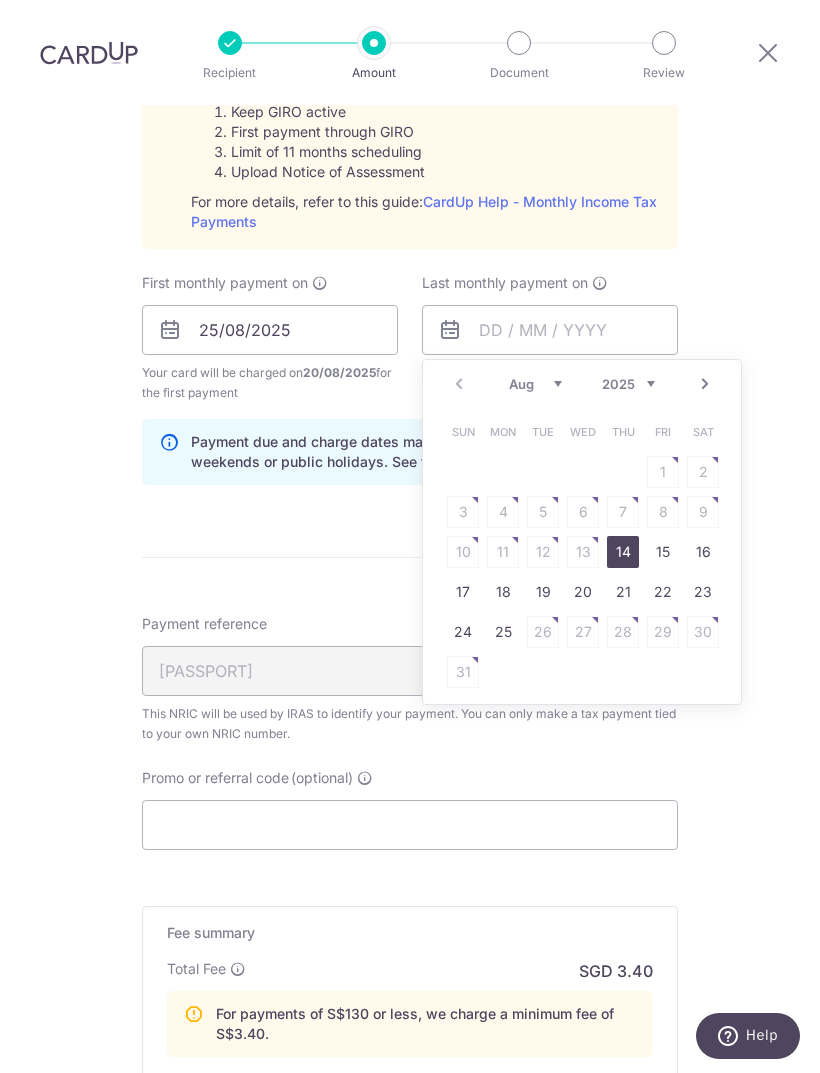 click on "2025 2026" at bounding box center [628, 384] 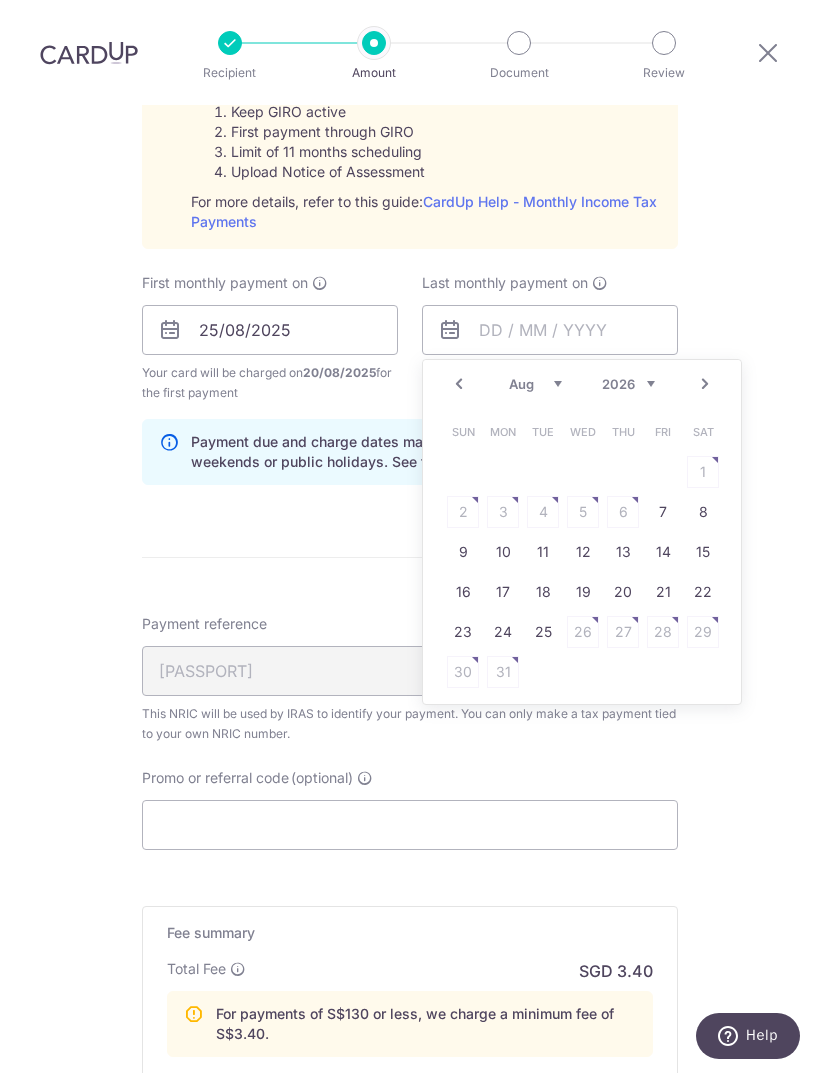 click on "Jan Feb Mar Apr May Jun Jul Aug Sep" at bounding box center (535, 384) 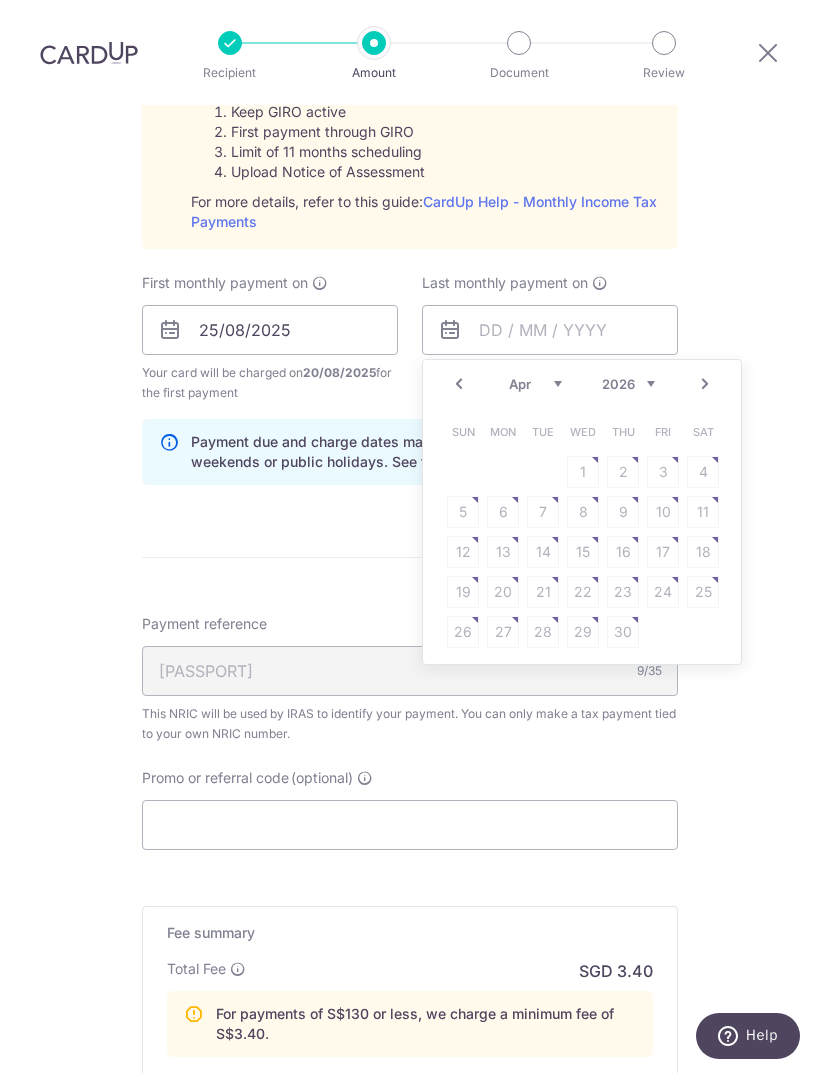 click on "Jan Feb Mar Apr May Jun Jul Aug Sep" at bounding box center (535, 384) 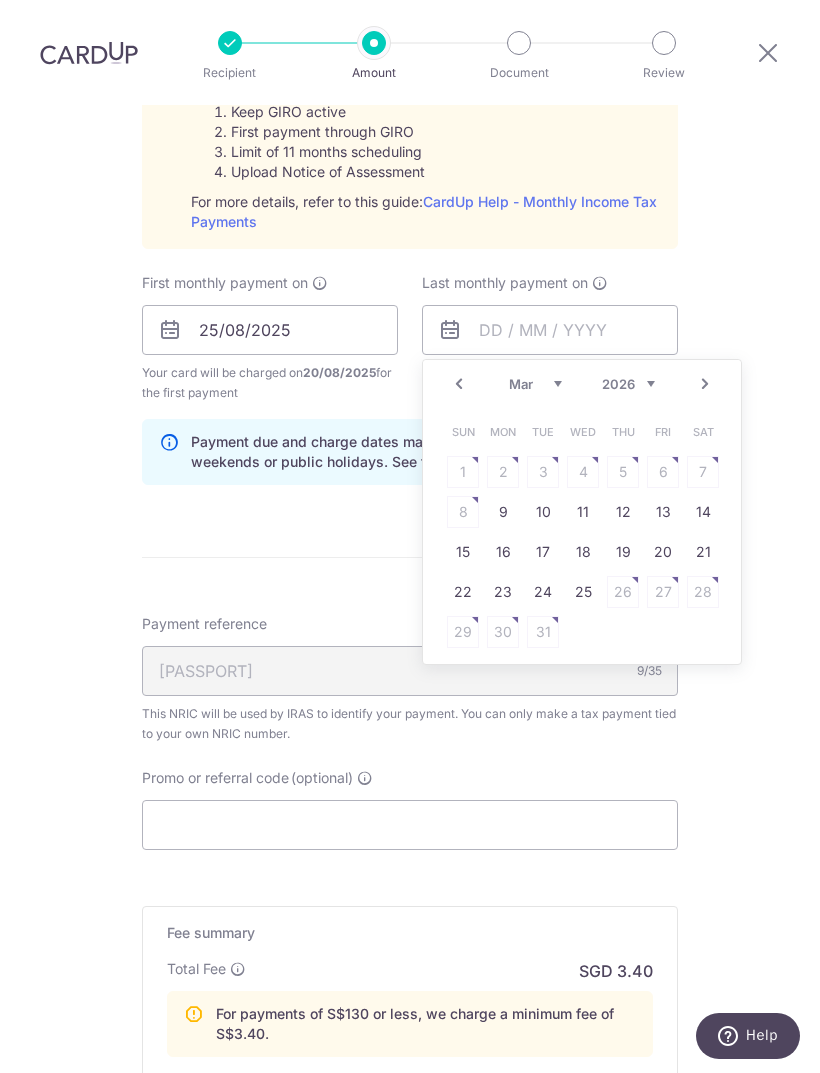 click on "25" at bounding box center [583, 592] 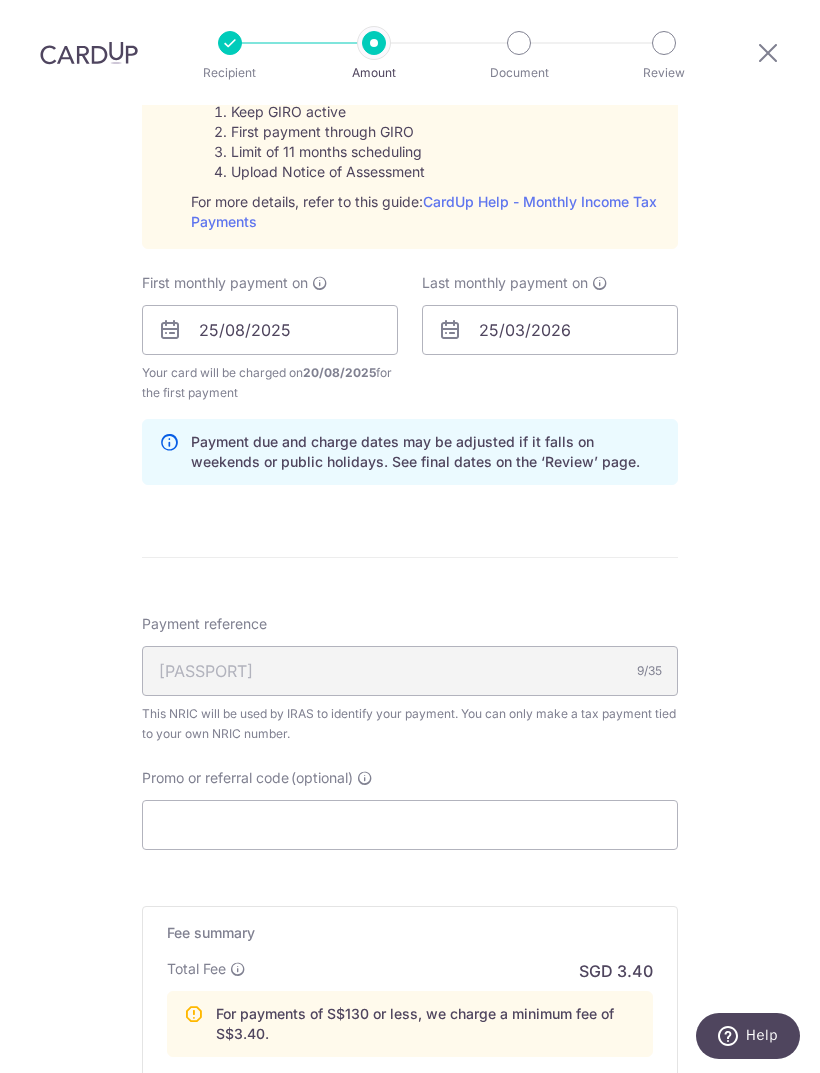 click on "Tell us more about your payment
Enter one-time or monthly payment amount
SGD
90.10
90.10
The  total tax payment amounts scheduled  should not exceed the outstanding balance in your latest Statement of Account.
Card added successfully
Select Card
**** 6843
Add credit card
Your Cards
**** 6843
Secure 256-bit SSL
Text" at bounding box center (410, 217) 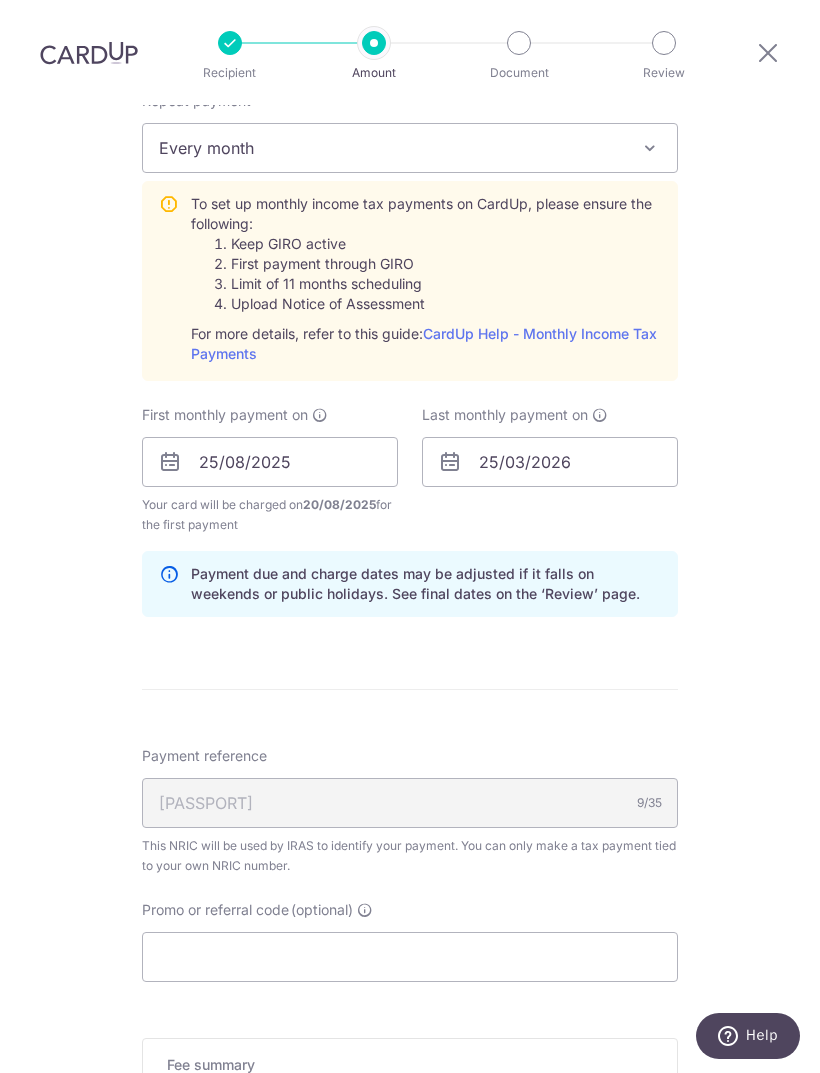 scroll, scrollTop: 887, scrollLeft: 0, axis: vertical 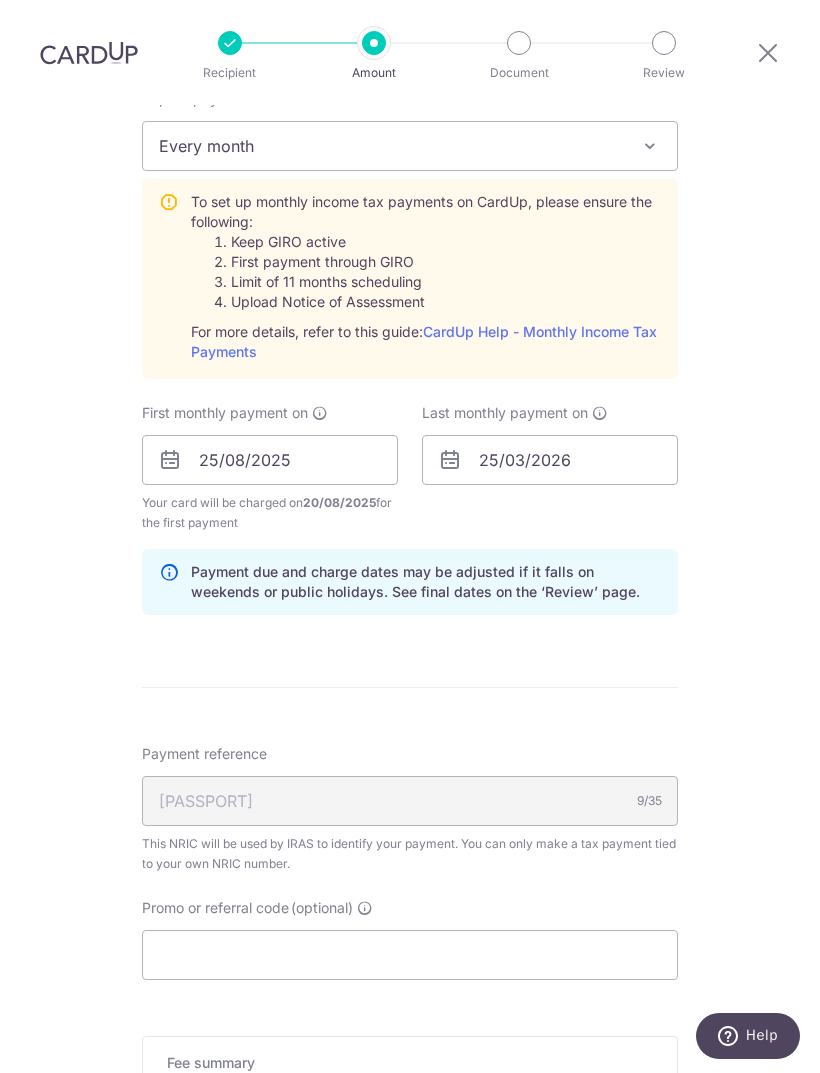 click on "Every month" at bounding box center [410, 146] 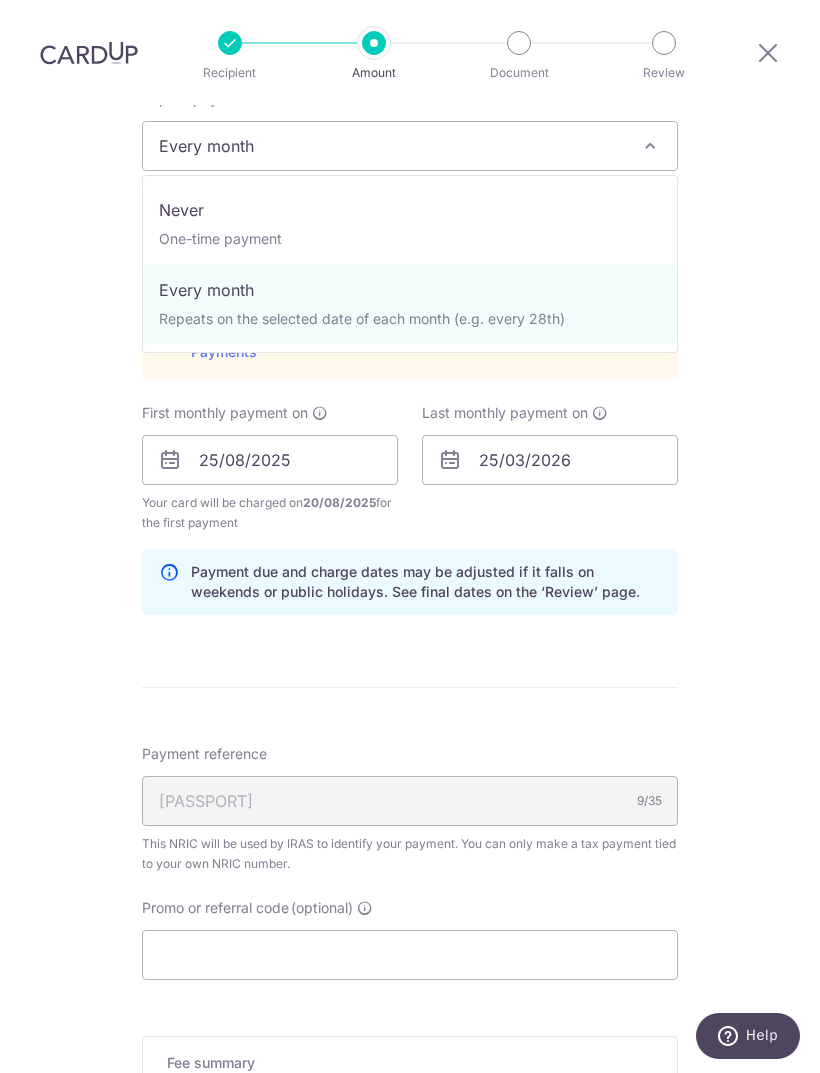 click on "Tell us more about your payment
Enter one-time or monthly payment amount
SGD
90.10
90.10
The  total tax payment amounts scheduled  should not exceed the outstanding balance in your latest Statement of Account.
Card added successfully
Select Card
**** 6843
Add credit card
Your Cards
**** 6843
Secure 256-bit SSL
Text" at bounding box center [410, 347] 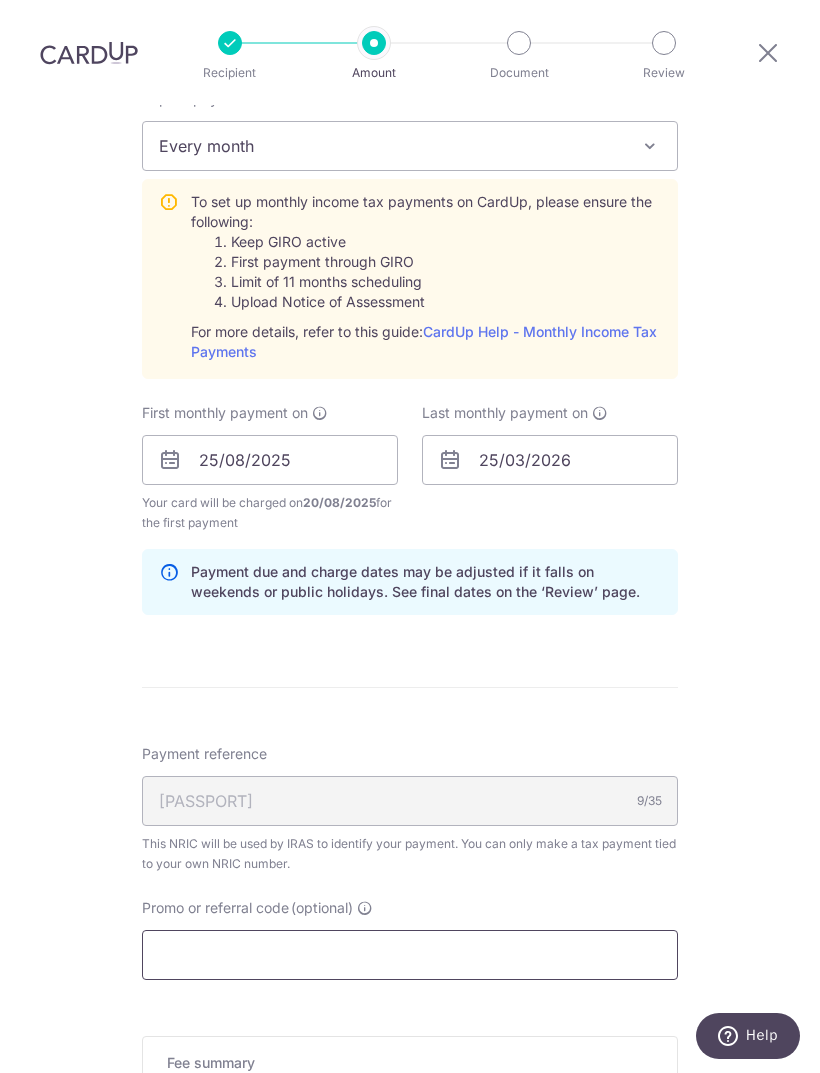 click on "Promo or referral code
(optional)" at bounding box center (410, 955) 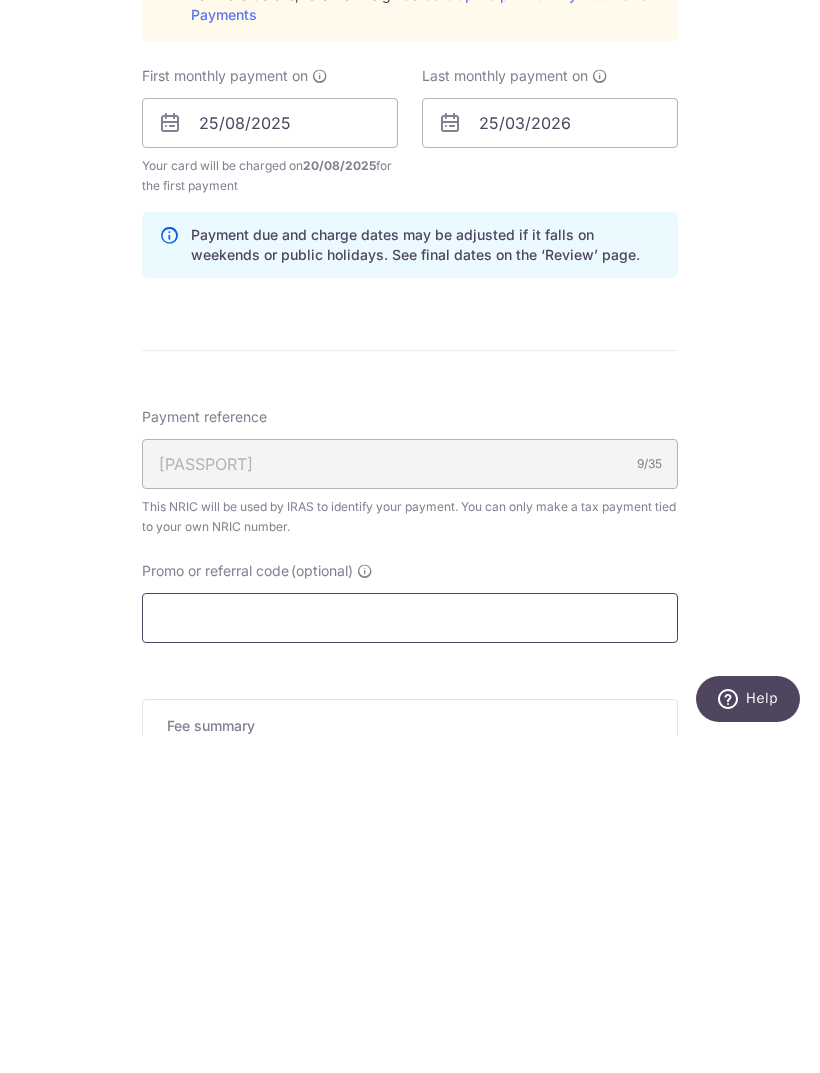click on "Promo or referral code
(optional)" at bounding box center (410, 955) 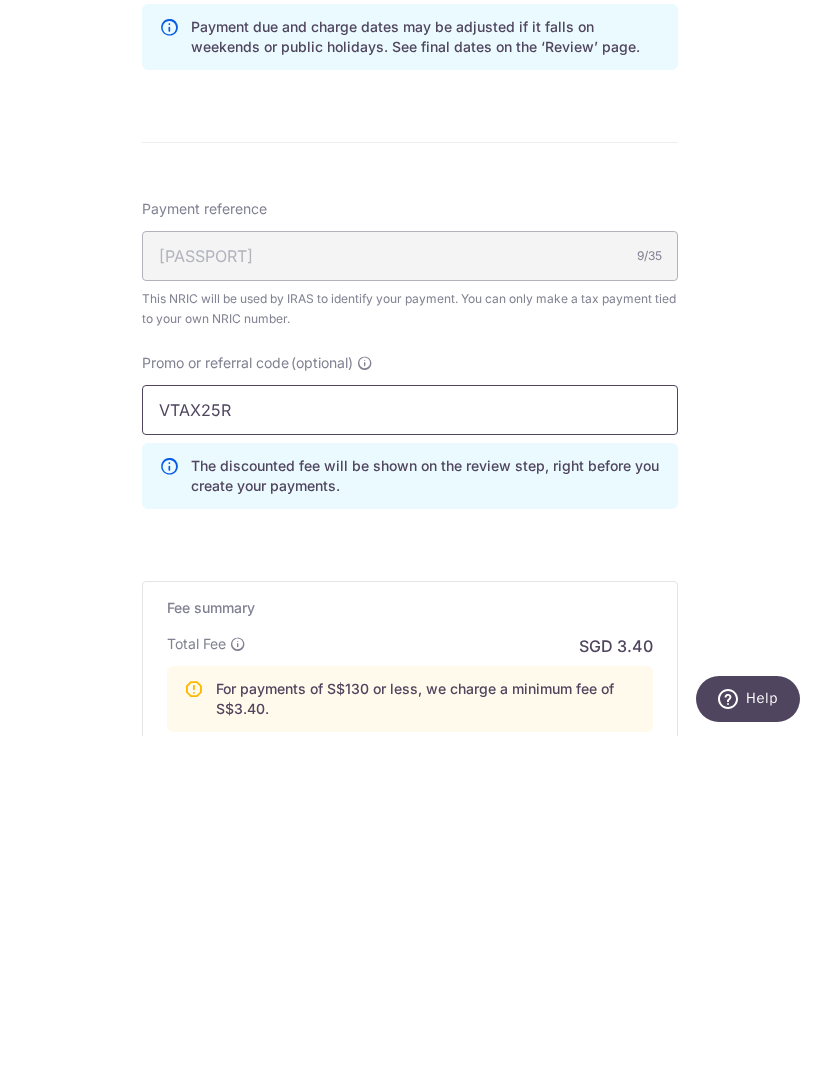 scroll, scrollTop: 1132, scrollLeft: 0, axis: vertical 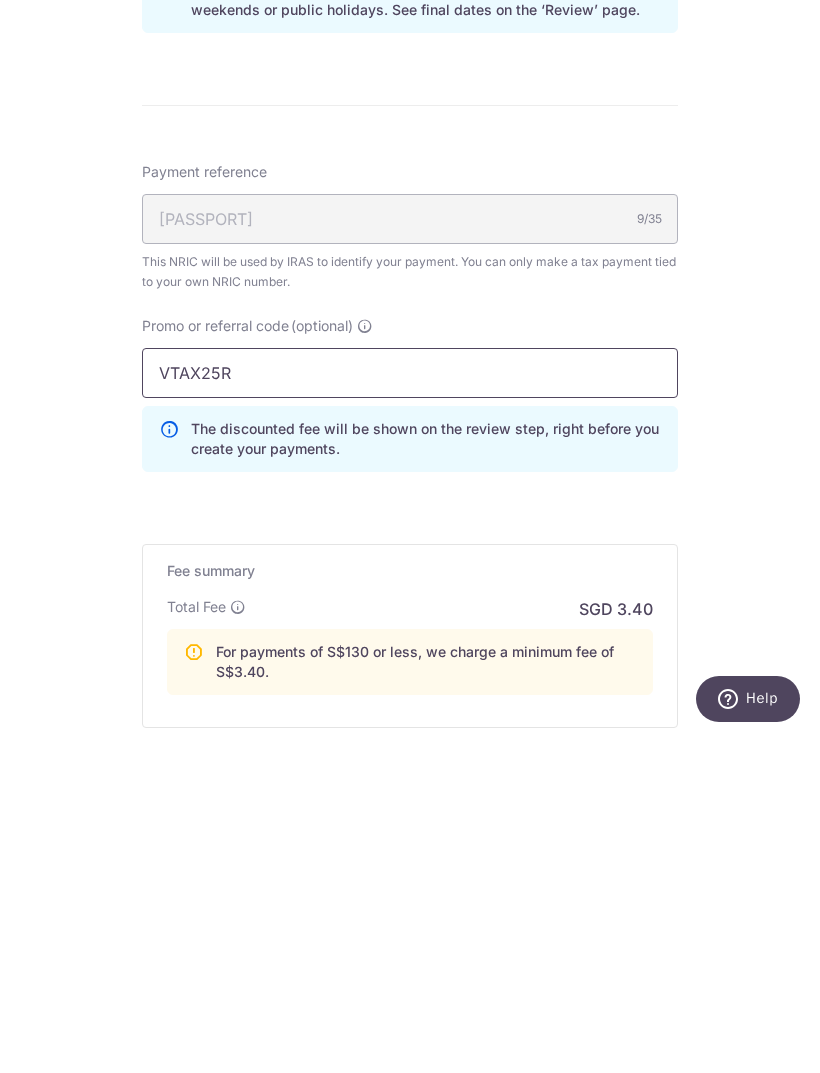 type on "VTAX25R" 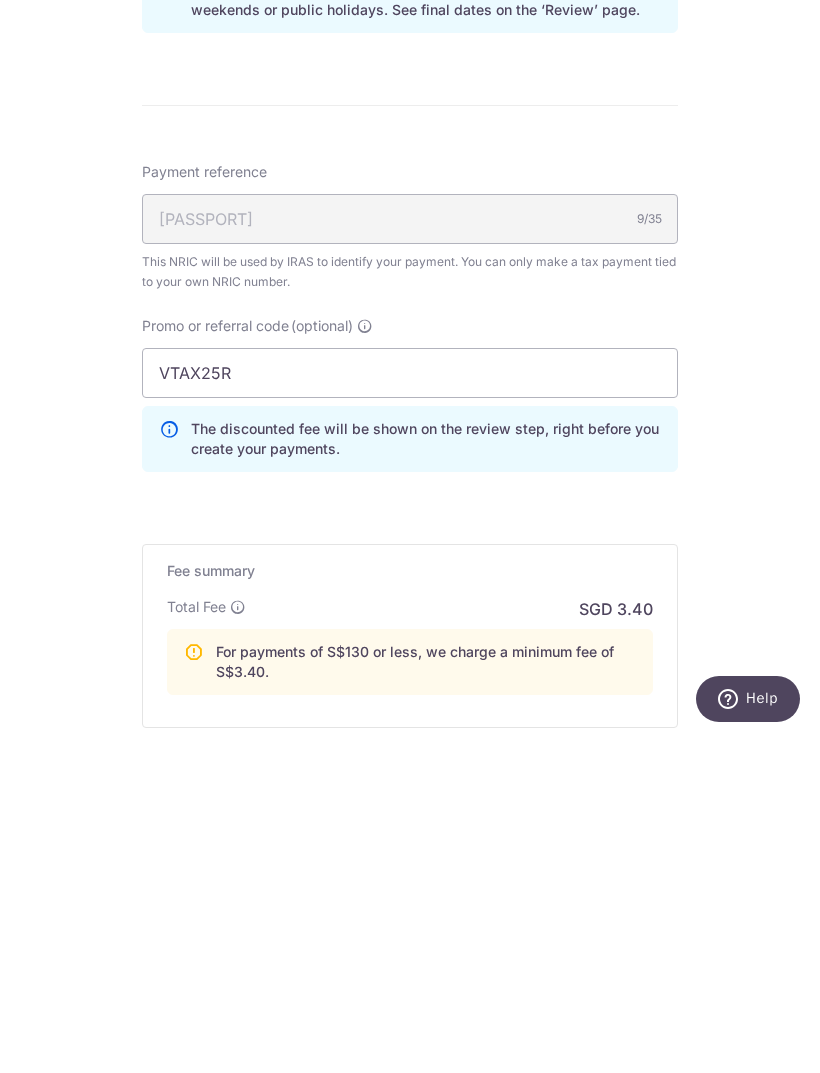 click on "Tell us more about your payment
Enter one-time or monthly payment amount
SGD
90.10
90.10
The  total tax payment amounts scheduled  should not exceed the outstanding balance in your latest Statement of Account.
Card added successfully
Select Card
**** 6843
Add credit card
Your Cards
**** 6843
Secure 256-bit SSL
Text" at bounding box center (410, 147) 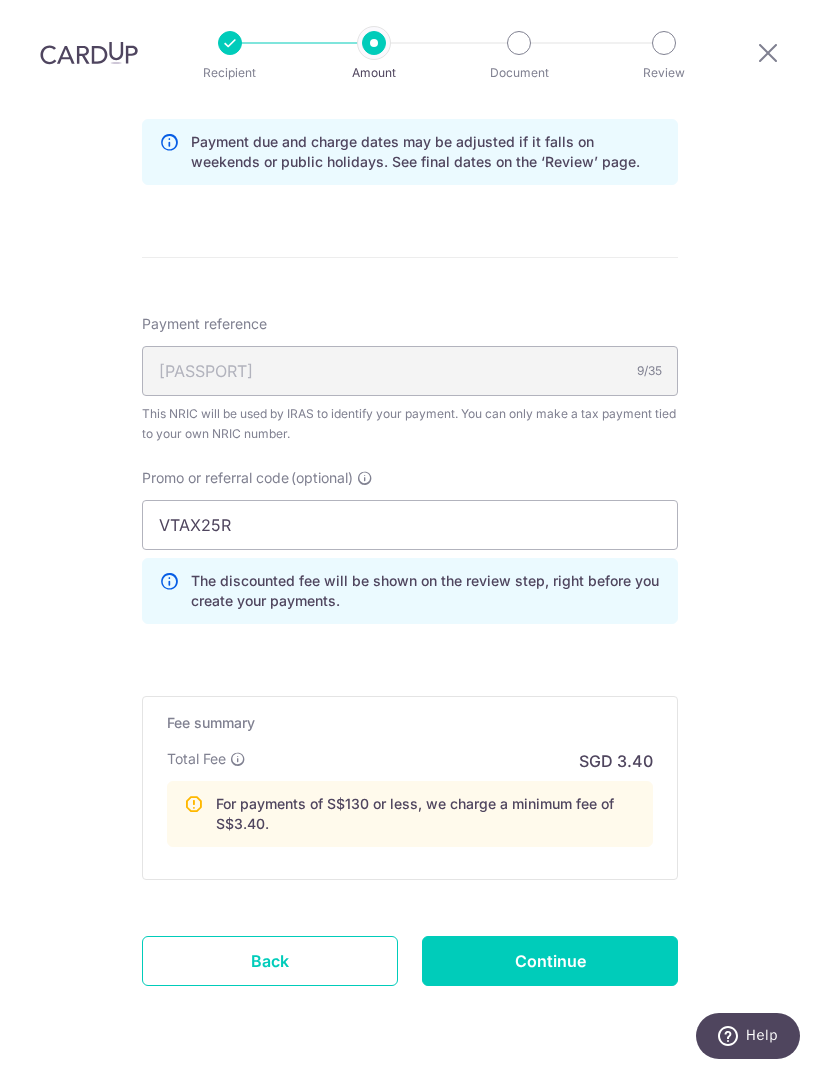 scroll, scrollTop: 1316, scrollLeft: 0, axis: vertical 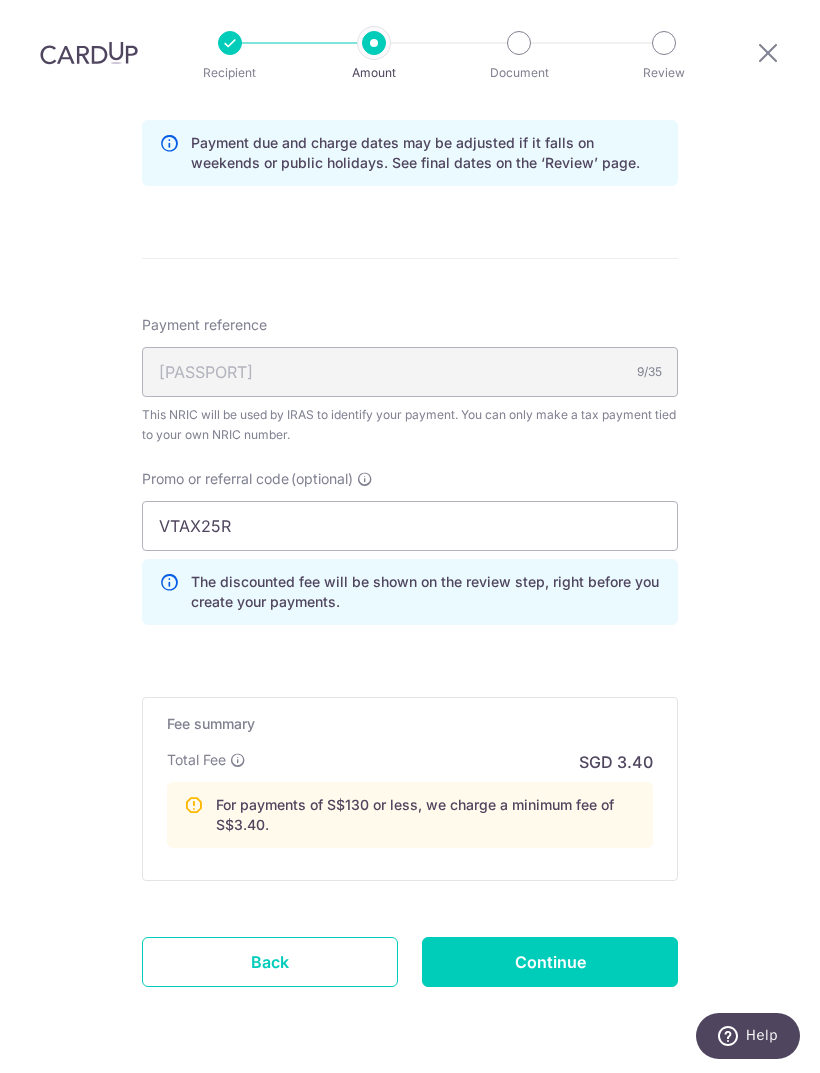 click on "Continue" at bounding box center (550, 962) 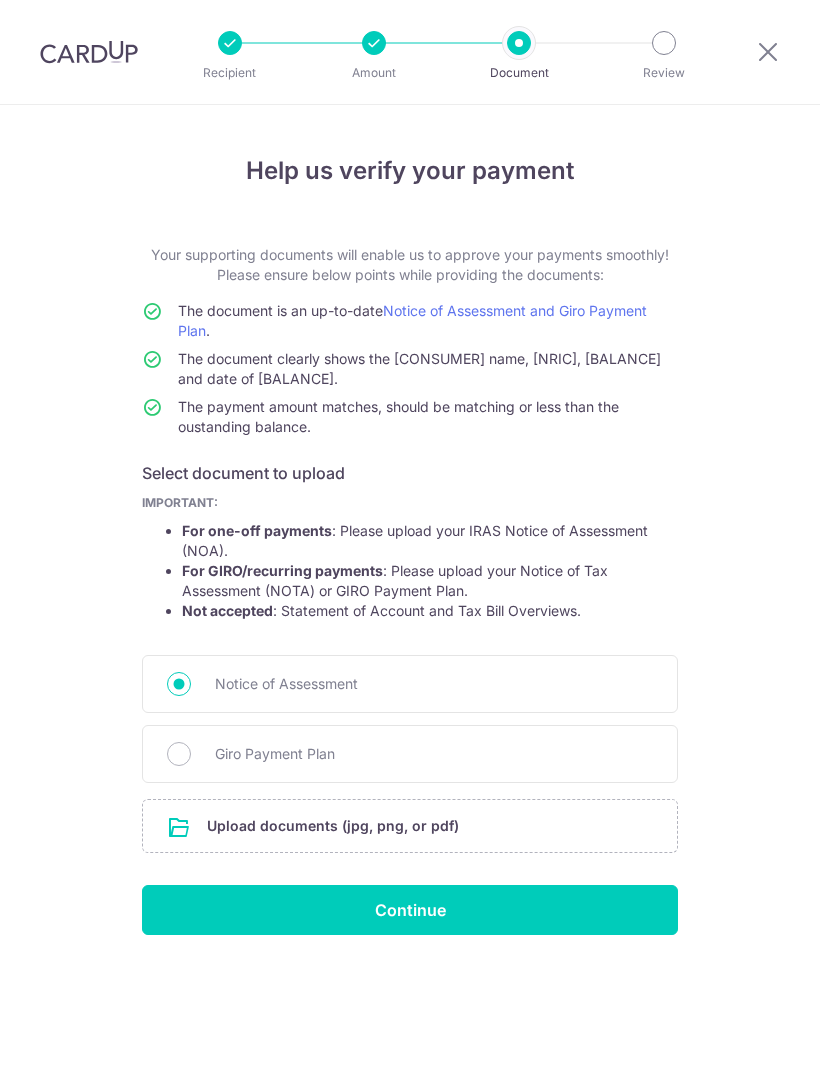 scroll, scrollTop: 0, scrollLeft: 0, axis: both 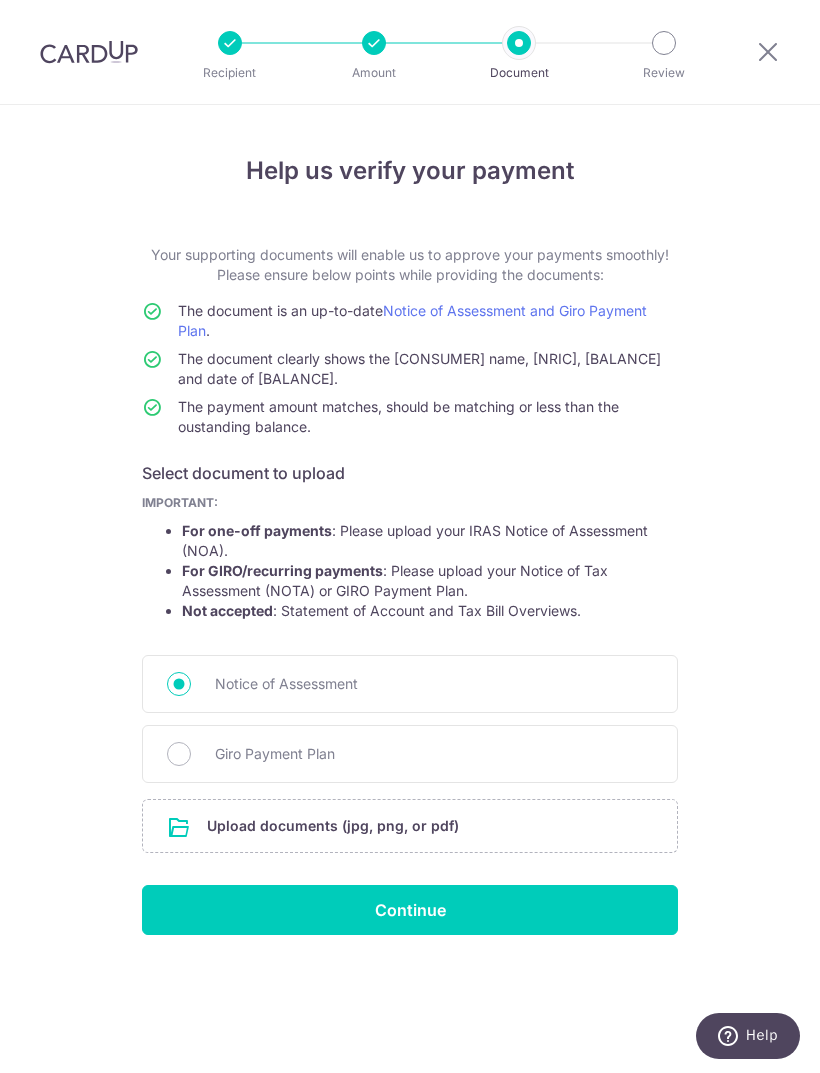 click on "Giro Payment Plan" at bounding box center (179, 754) 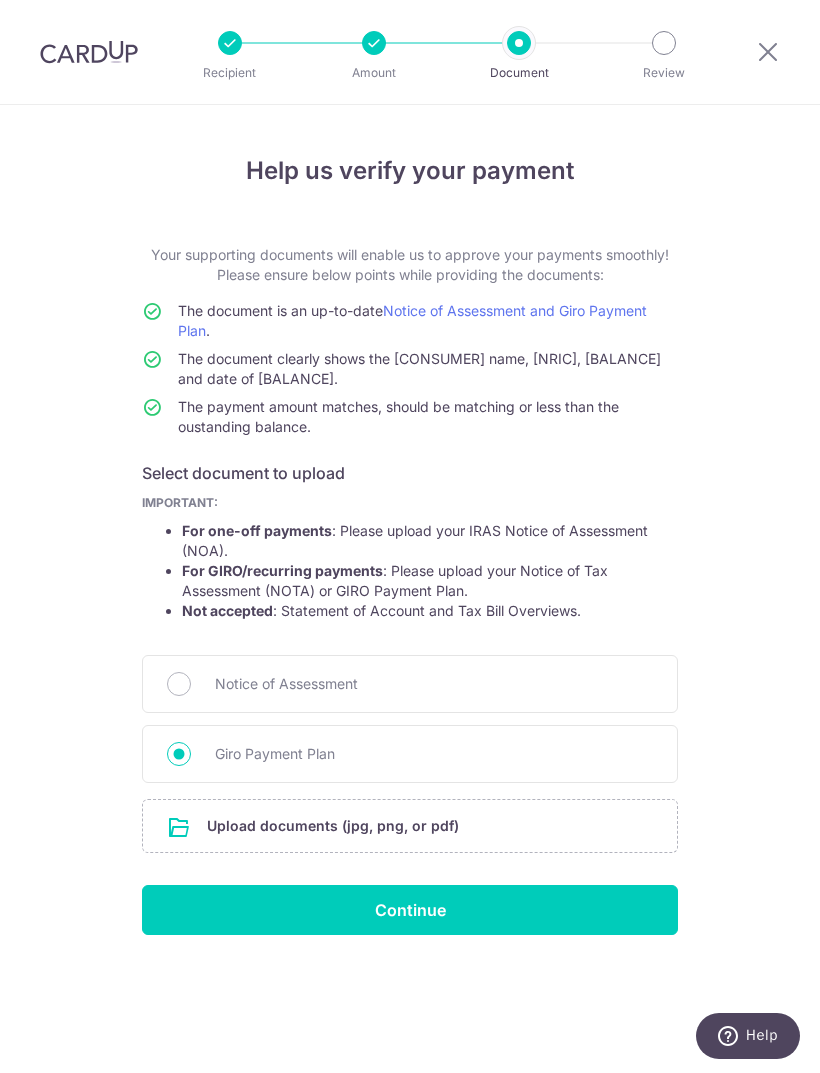 click on "Notice of Assessment" at bounding box center (434, 684) 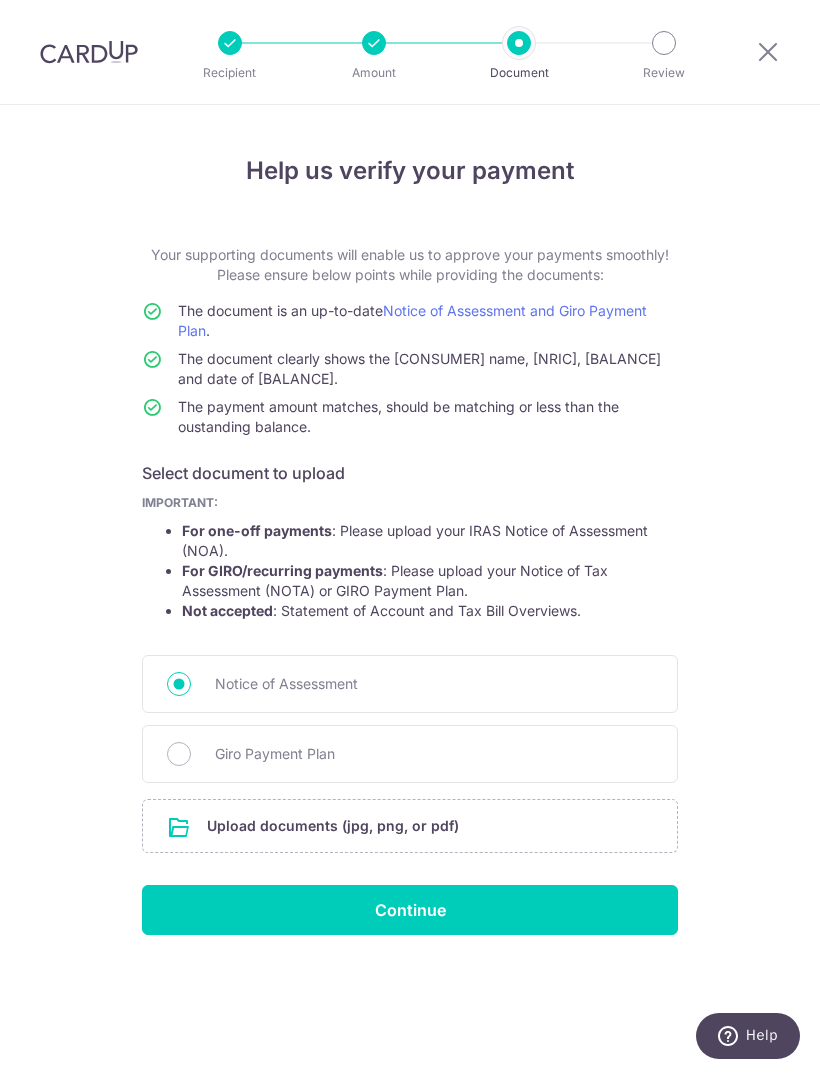 click on "IMPORTANT:   For one-off payments : Please upload your IRAS Notice of Assessment (NOA).   For GIRO/recurring payments : Please upload your Notice of Tax Assessment (NOTA) or GIRO Payment Plan.   Not accepted : Statement of Account and Tax Bill Overviews." at bounding box center [410, 563] 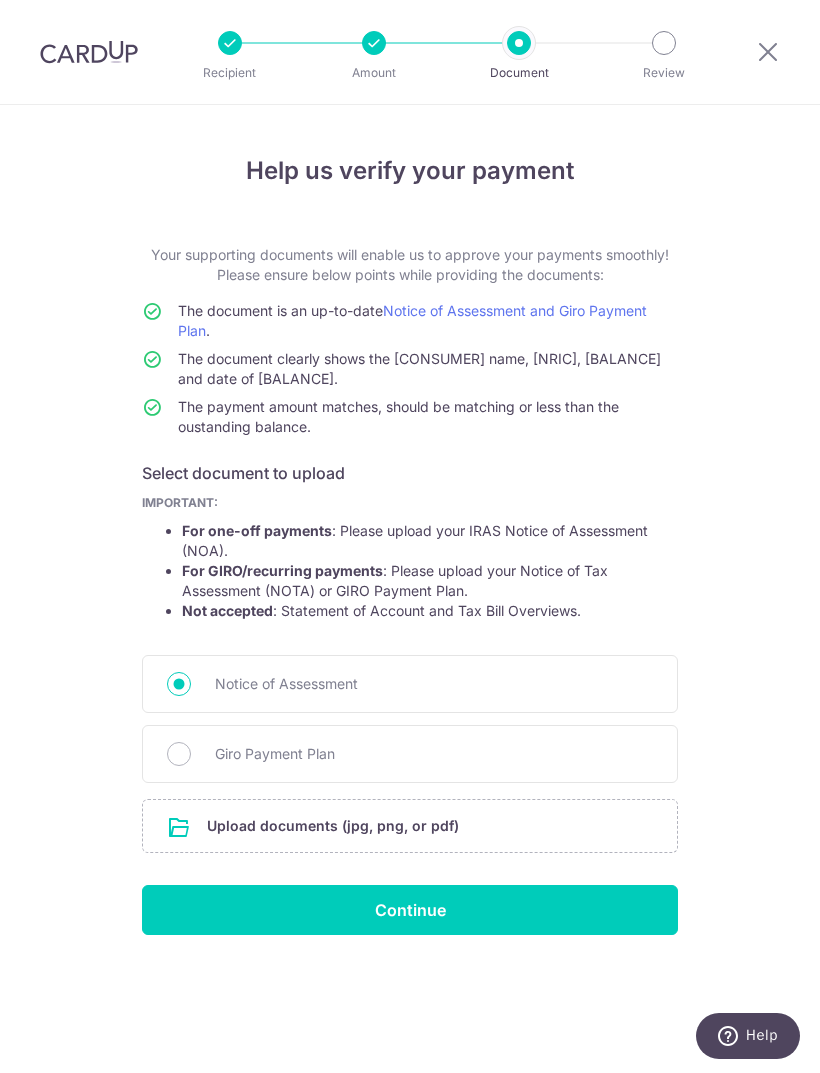 click on "Giro Payment Plan" at bounding box center (434, 754) 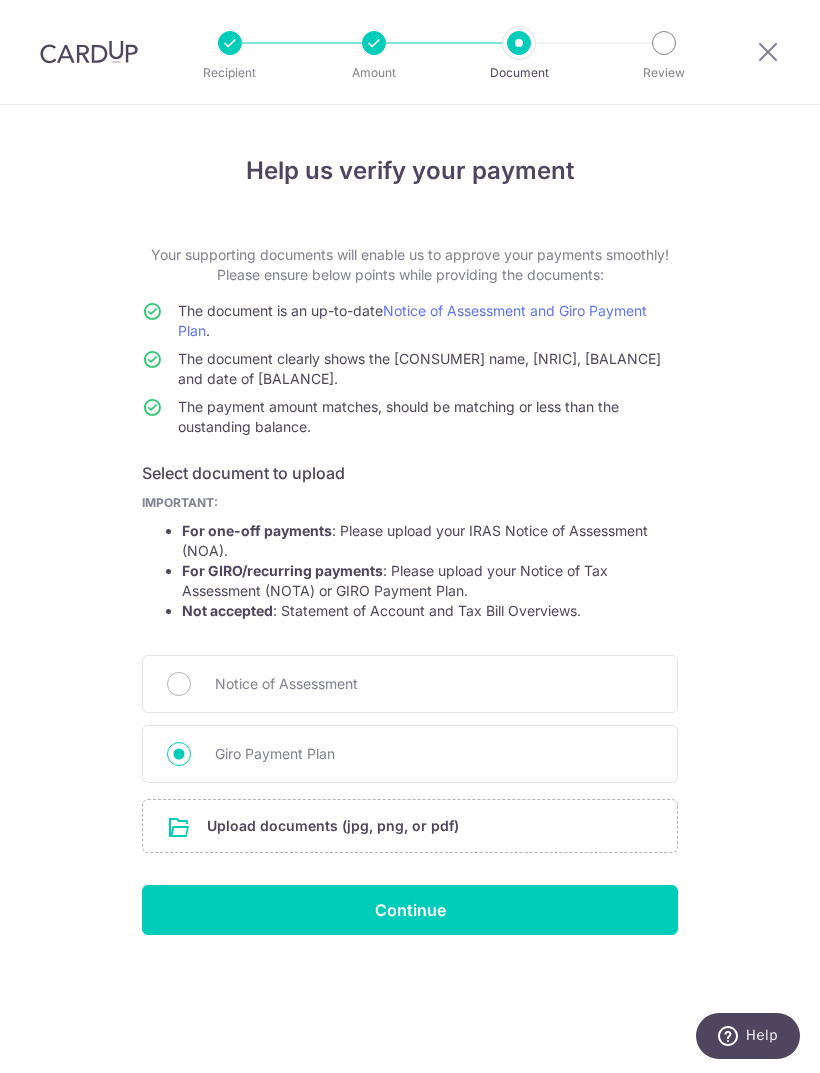 click on "Notice of Assessment" at bounding box center [434, 684] 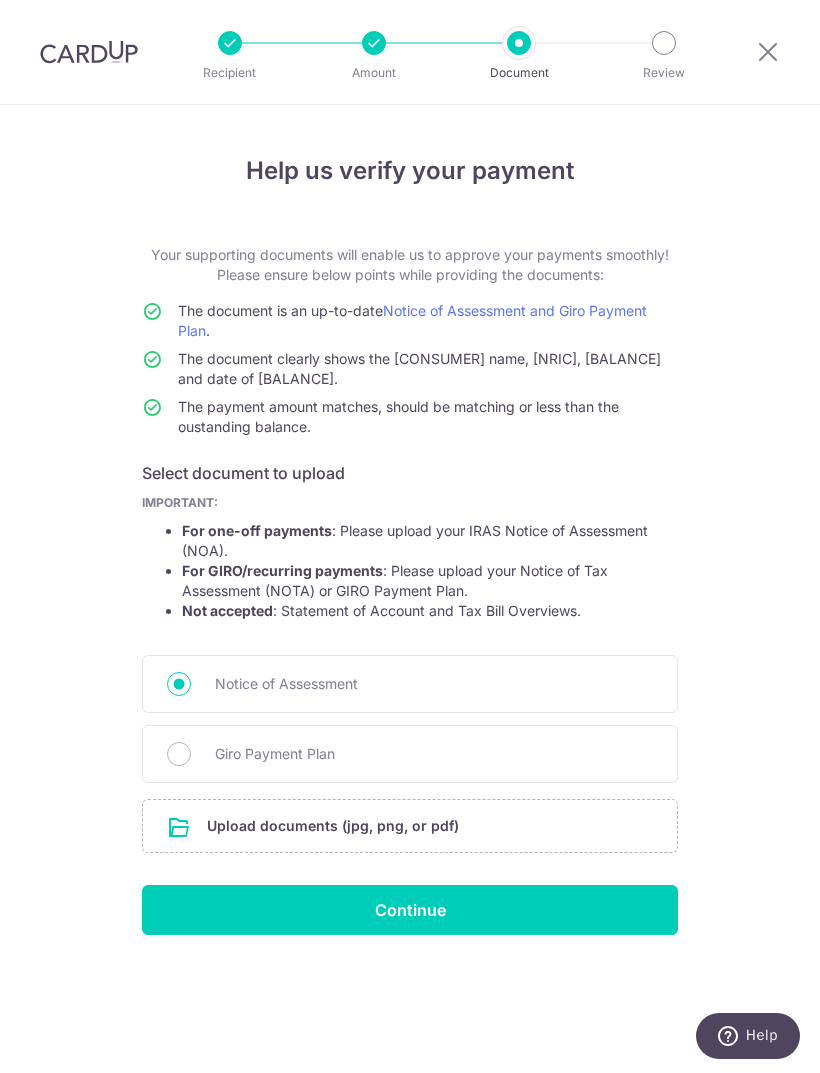 click on "Giro Payment Plan" at bounding box center (179, 754) 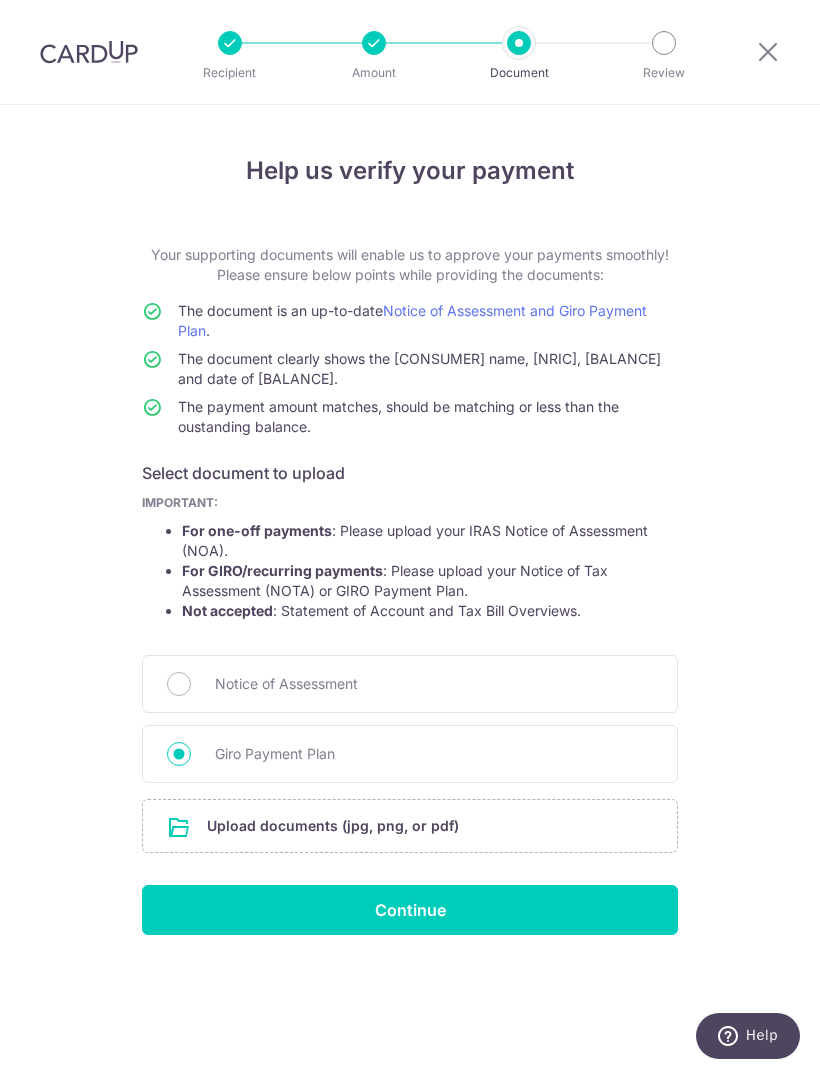 click at bounding box center (410, 826) 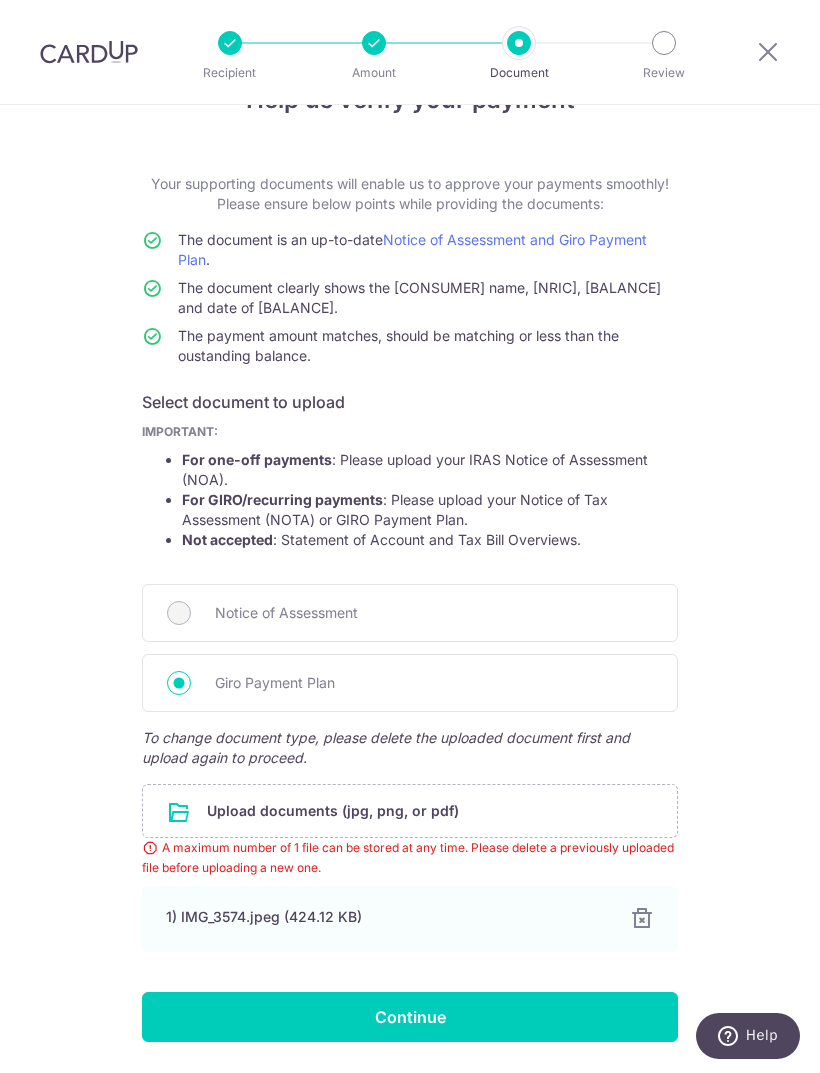 scroll, scrollTop: 70, scrollLeft: 0, axis: vertical 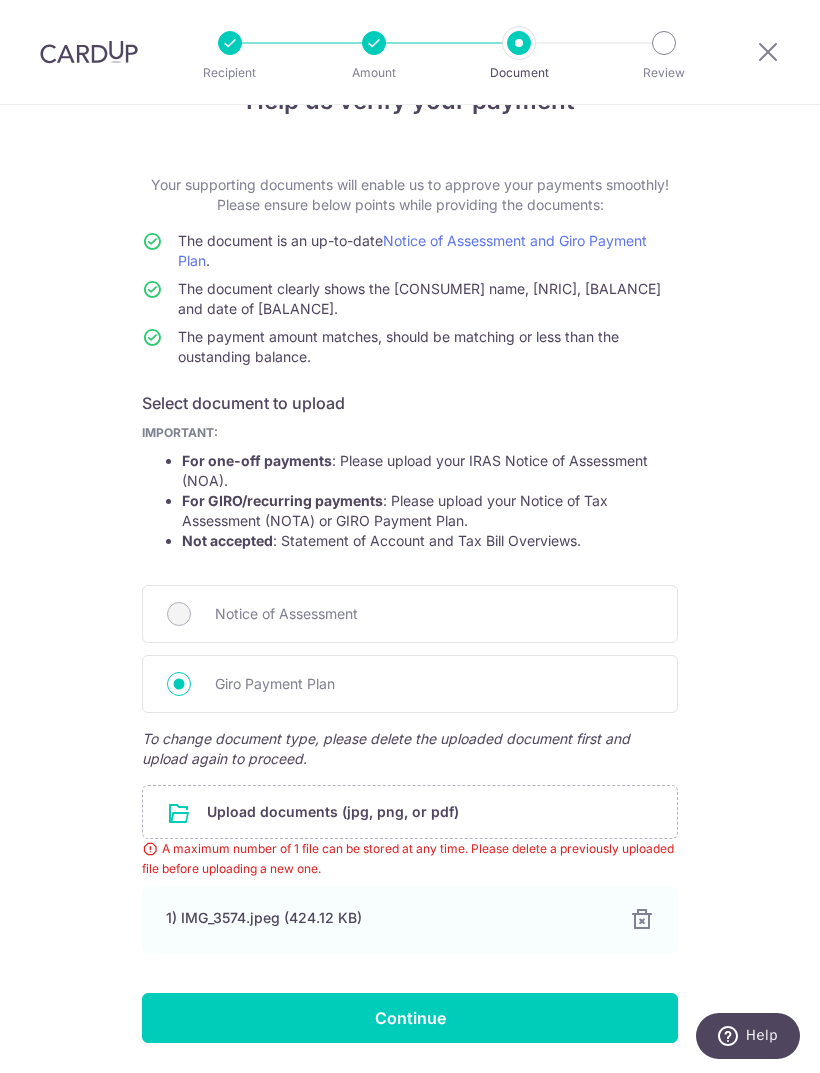 click at bounding box center (642, 920) 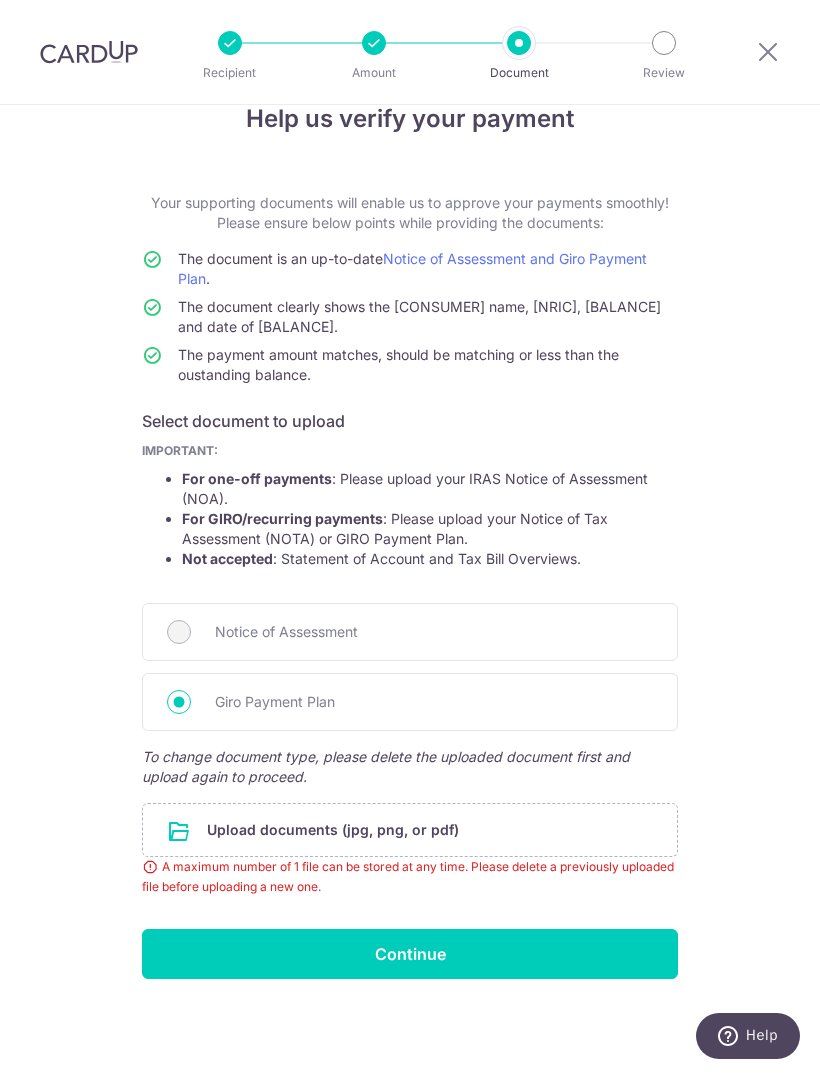 scroll, scrollTop: 0, scrollLeft: 0, axis: both 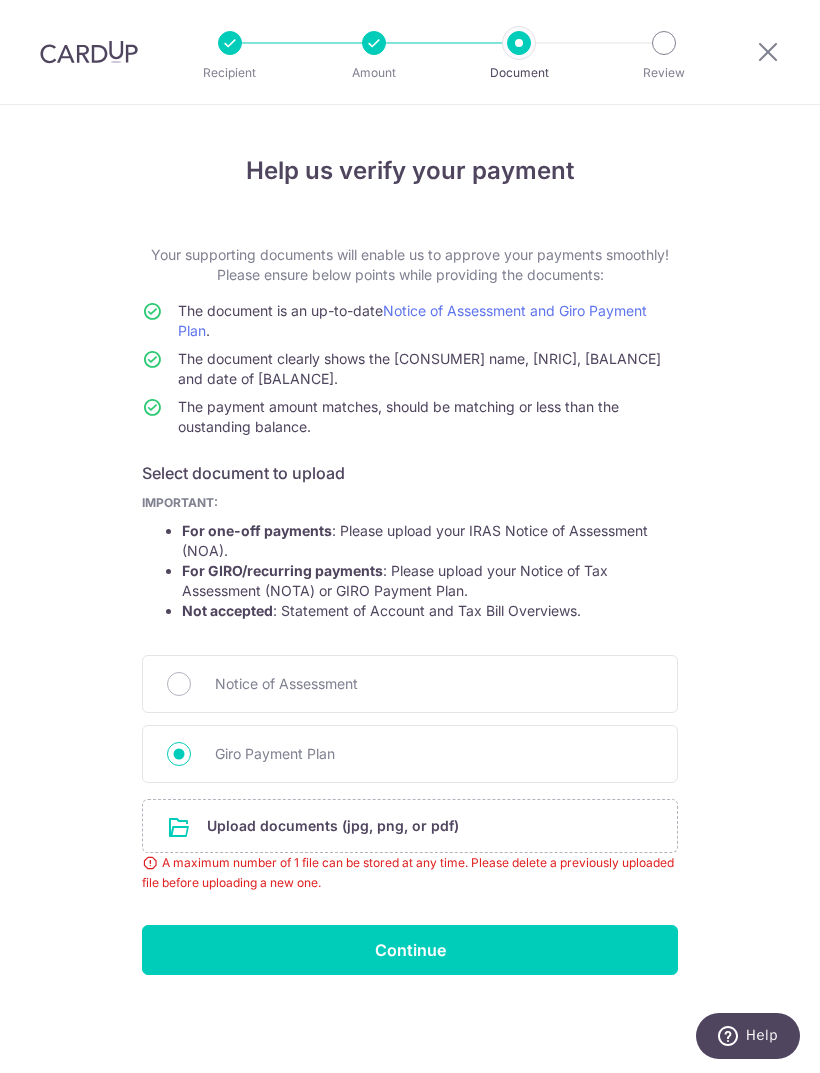 click at bounding box center [410, 826] 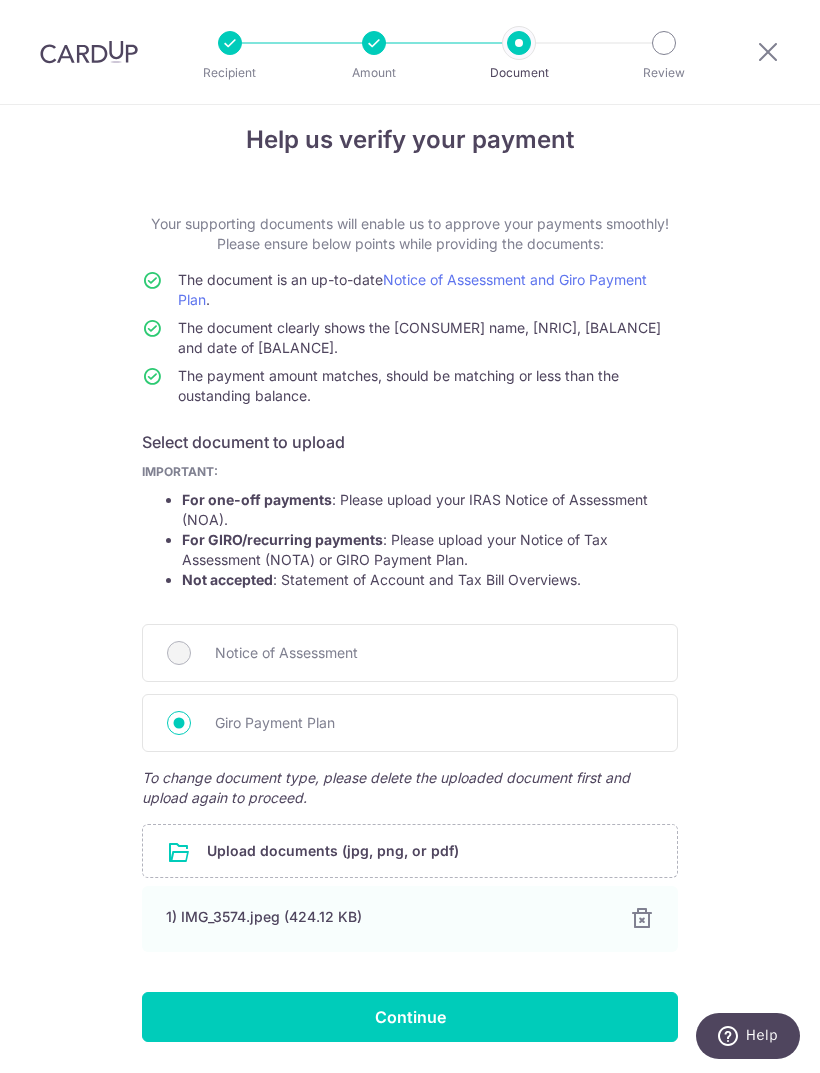 scroll, scrollTop: 30, scrollLeft: 0, axis: vertical 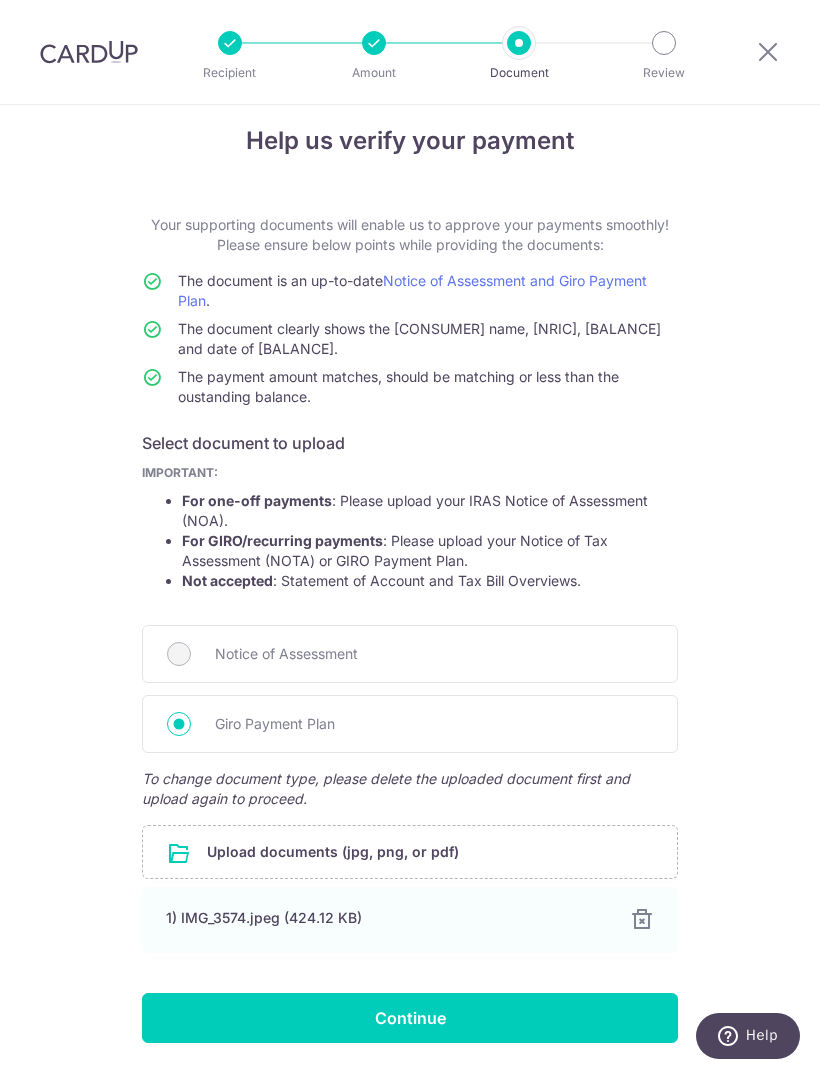 click on "Continue" at bounding box center [410, 1018] 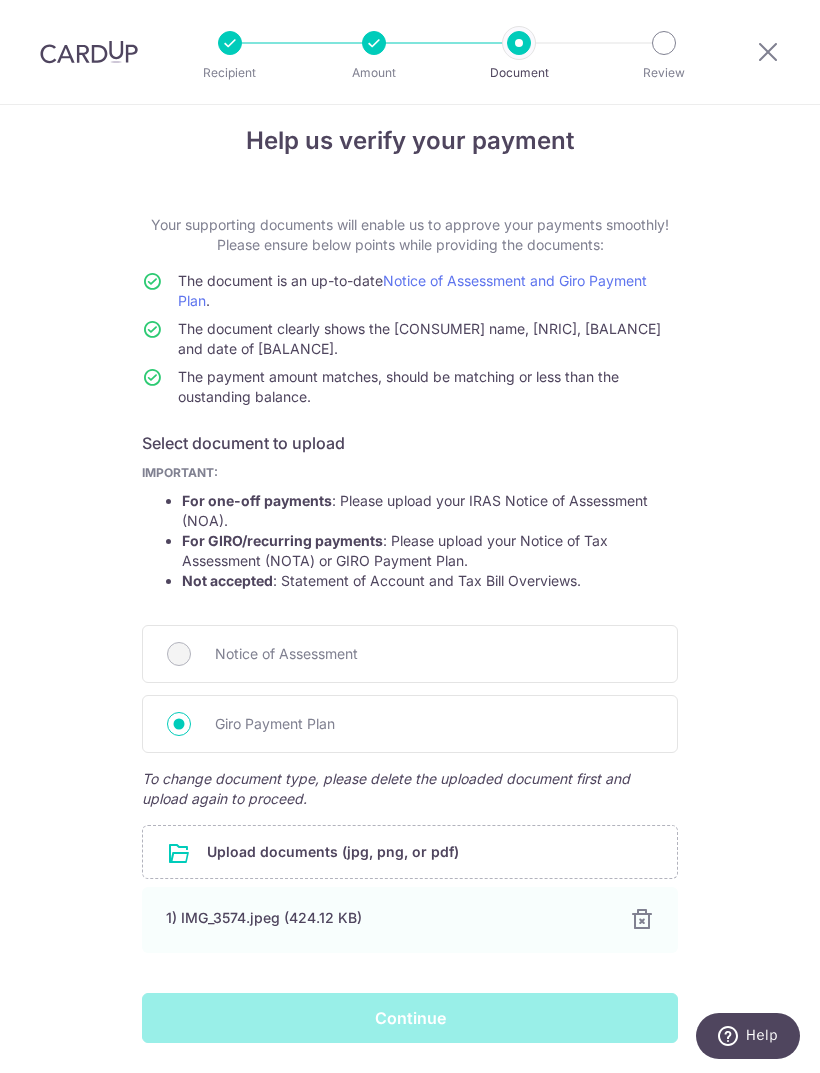 click on "Continue" at bounding box center (410, 1018) 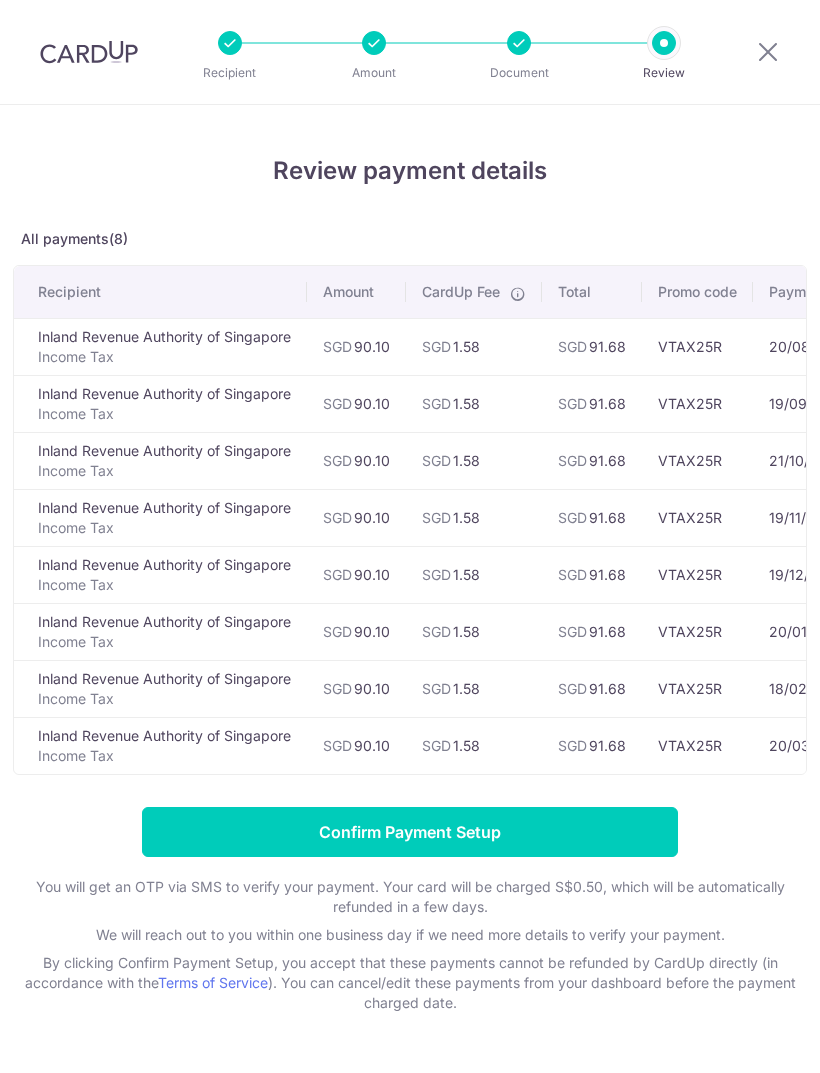 scroll, scrollTop: 0, scrollLeft: 0, axis: both 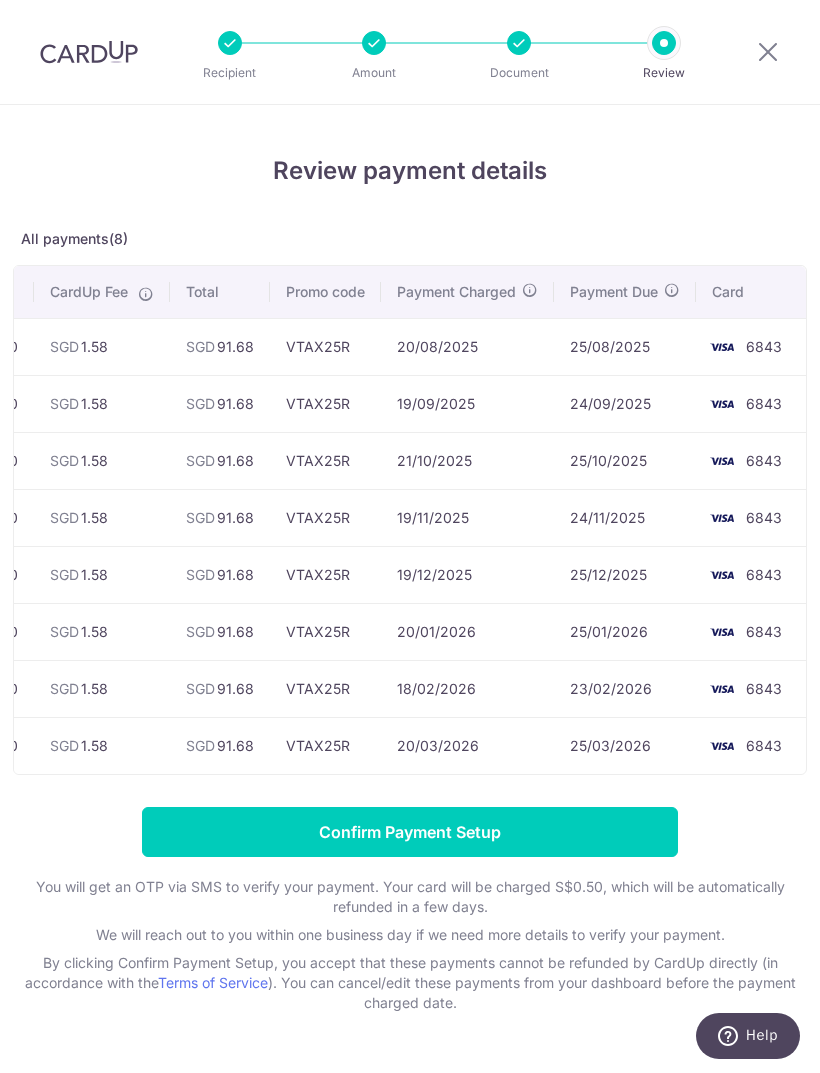 click on "Review payment details" at bounding box center (410, 171) 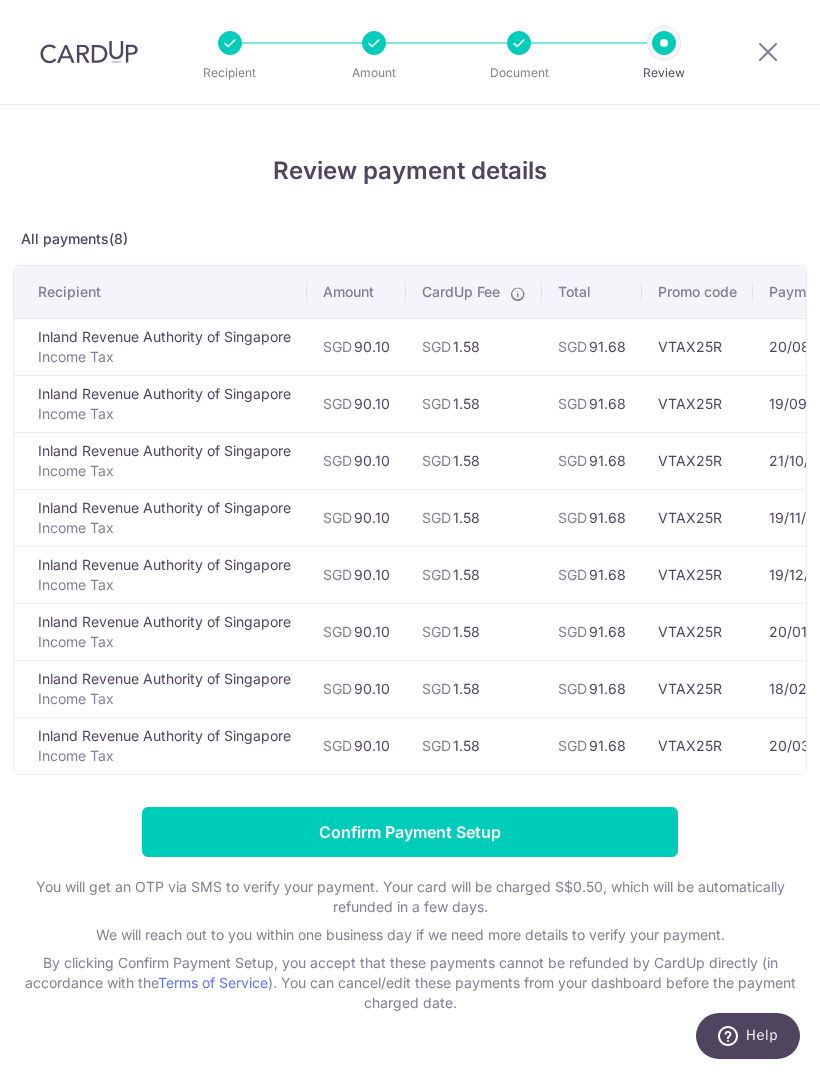 scroll, scrollTop: 0, scrollLeft: 2, axis: horizontal 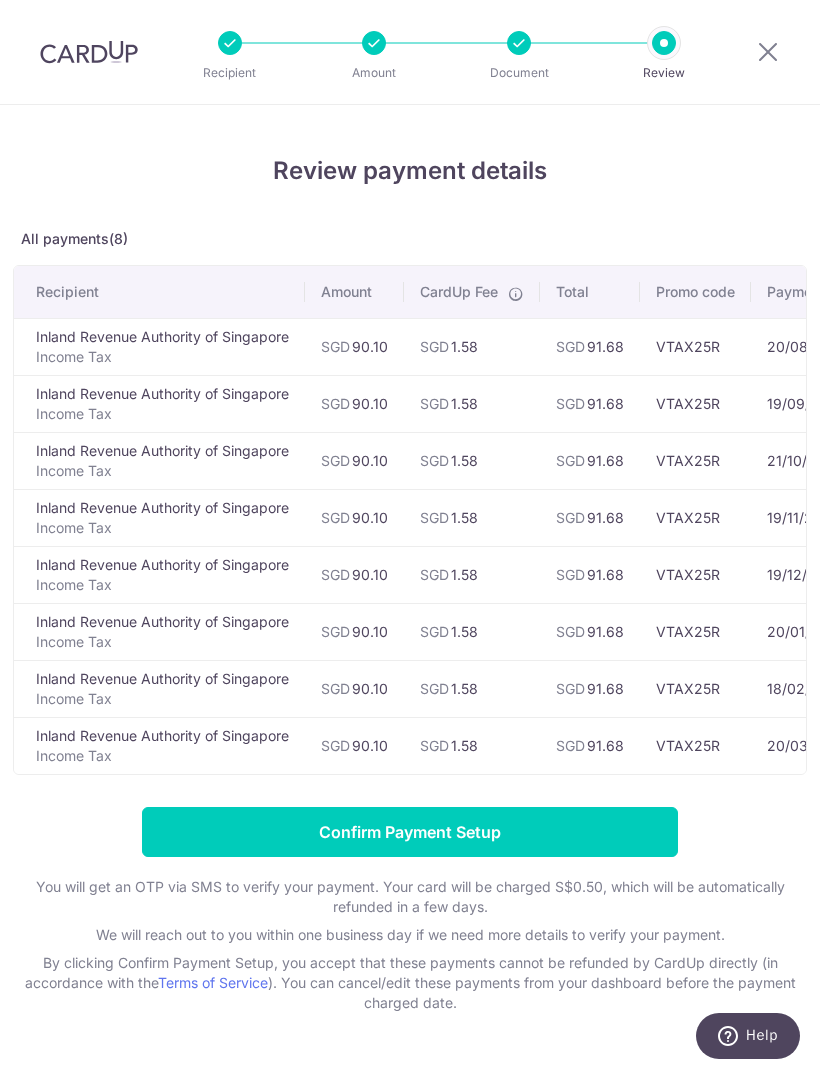 click on "Confirm Payment Setup" at bounding box center [410, 832] 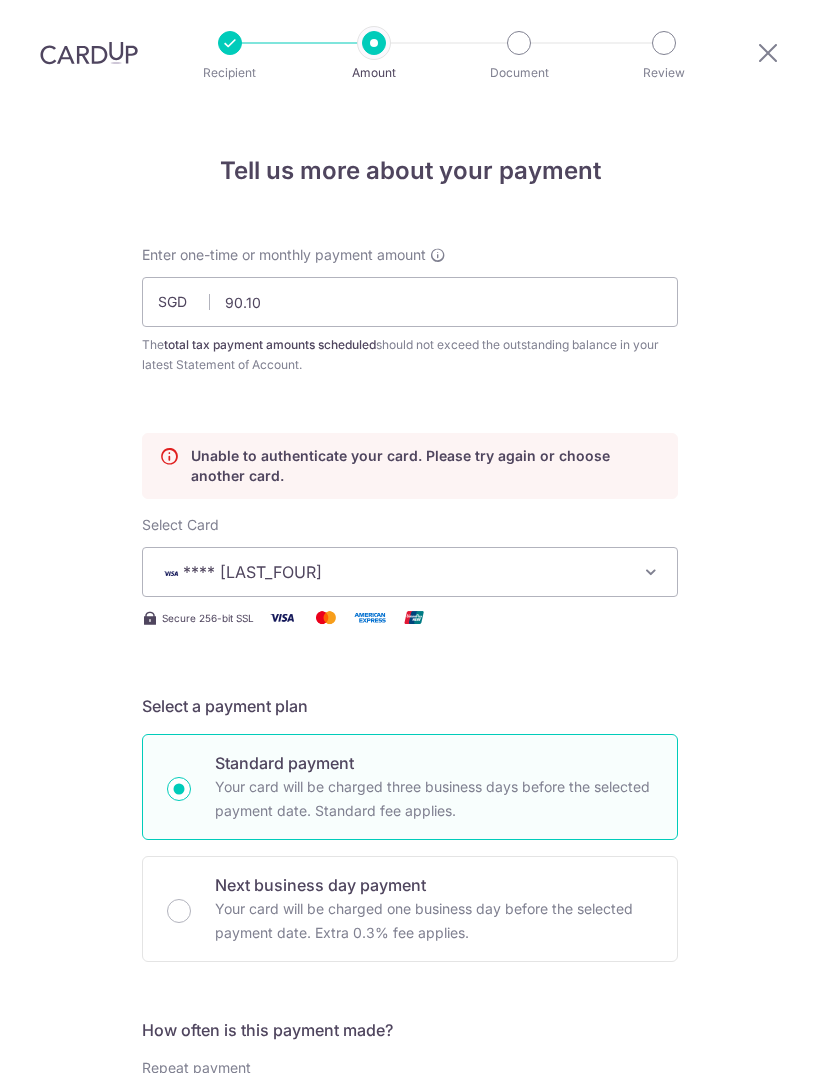 scroll, scrollTop: 64, scrollLeft: 0, axis: vertical 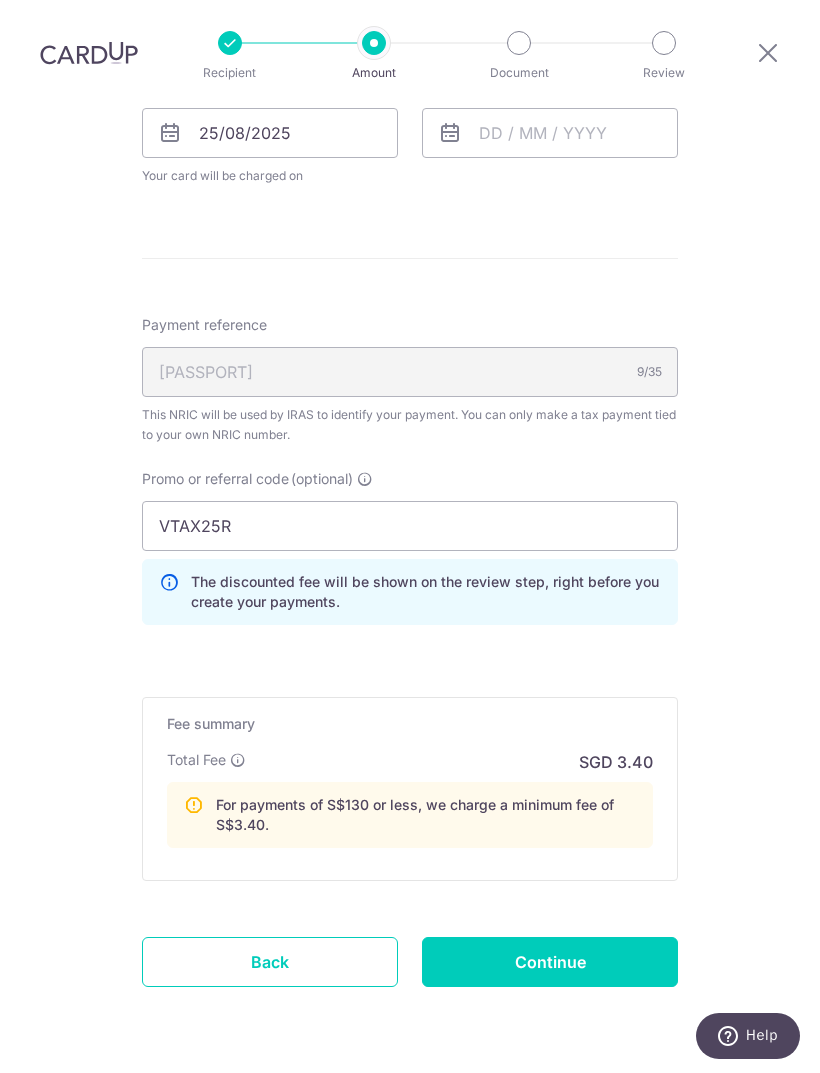 click on "Continue" at bounding box center (550, 962) 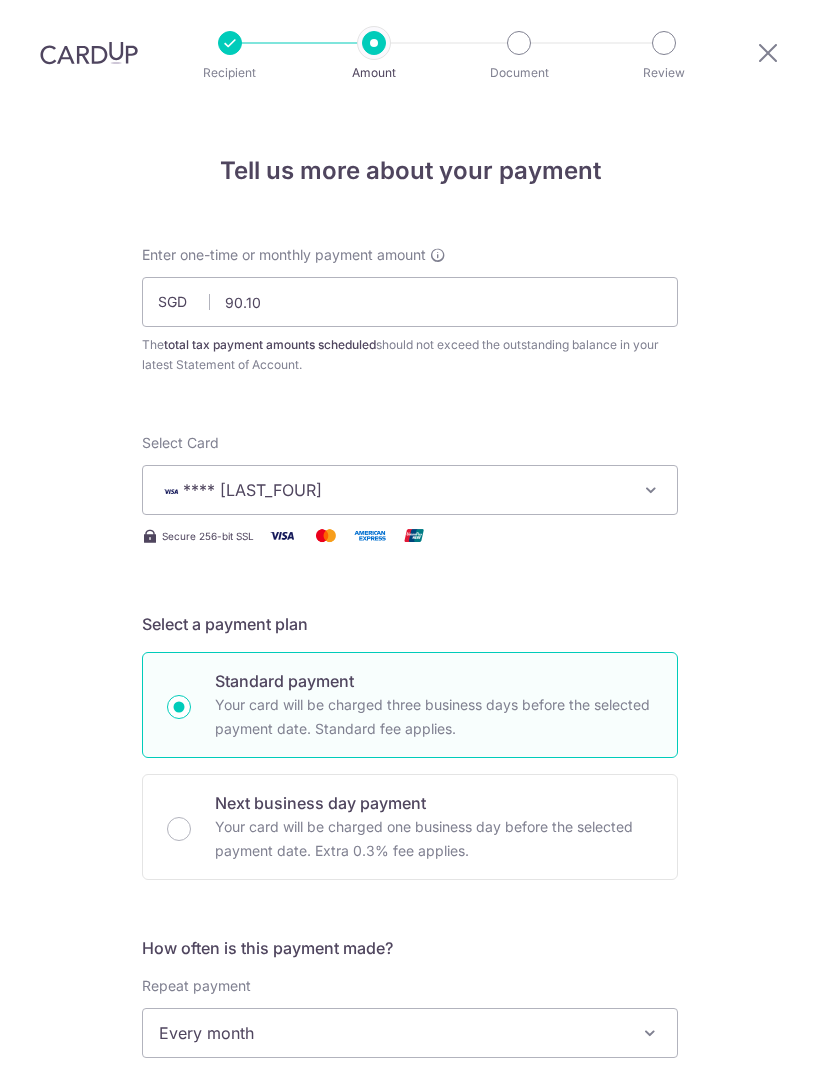 scroll, scrollTop: 64, scrollLeft: 0, axis: vertical 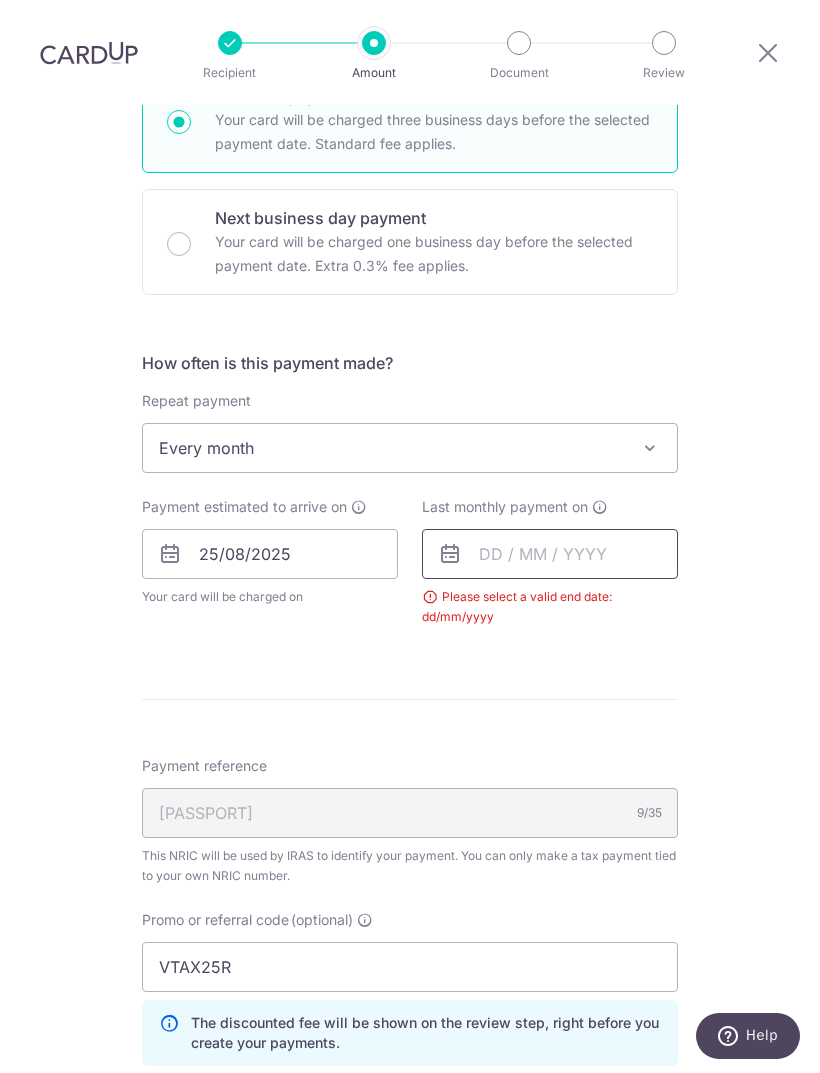 click at bounding box center [550, 554] 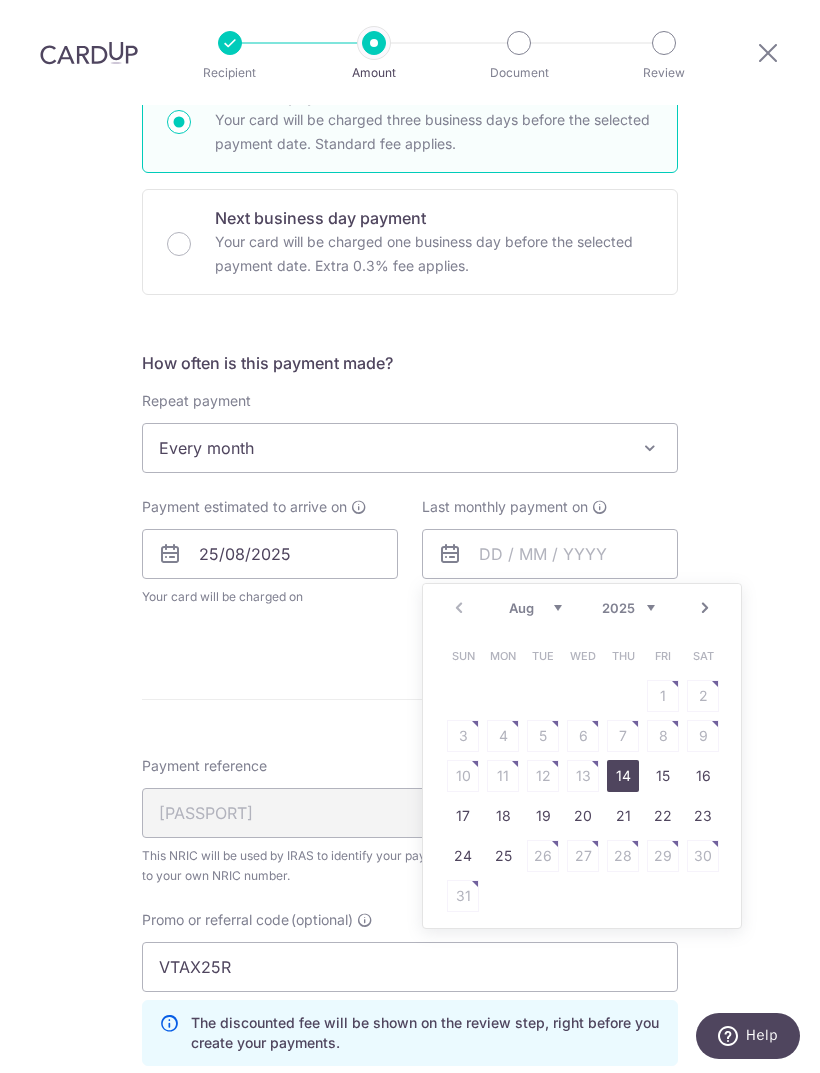 click on "2025 2026" at bounding box center (628, 608) 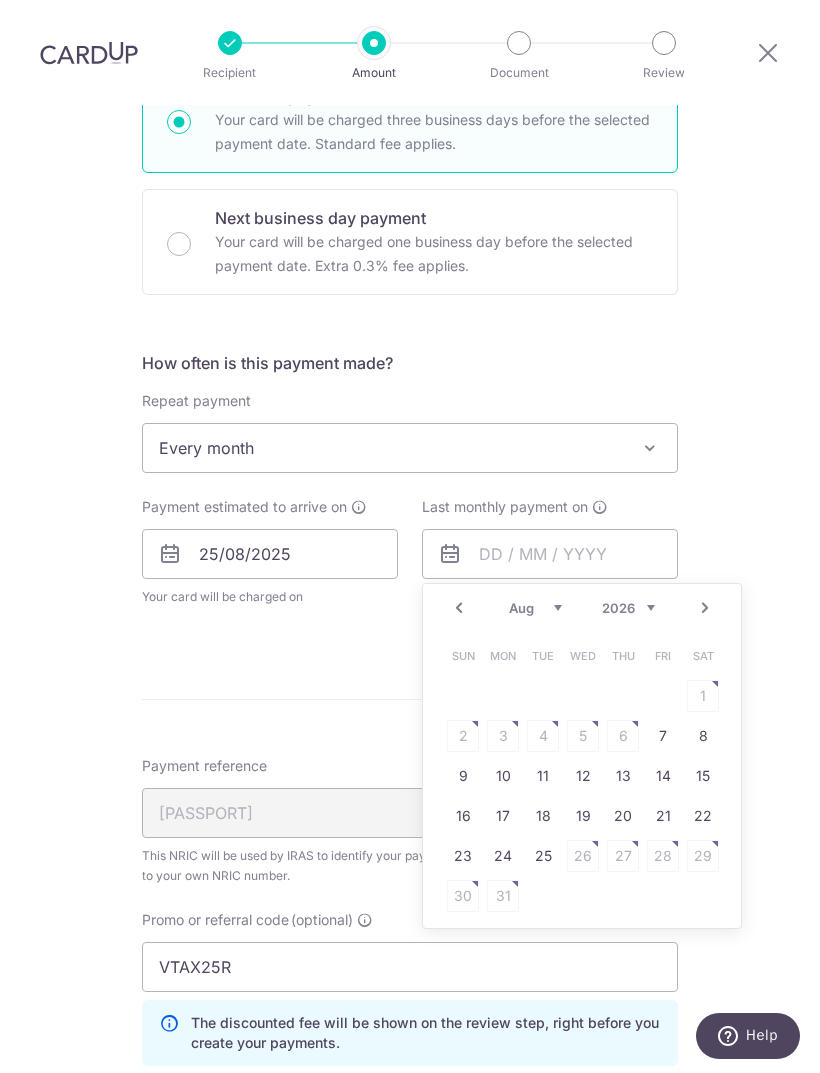 click on "2025 2026" at bounding box center (628, 608) 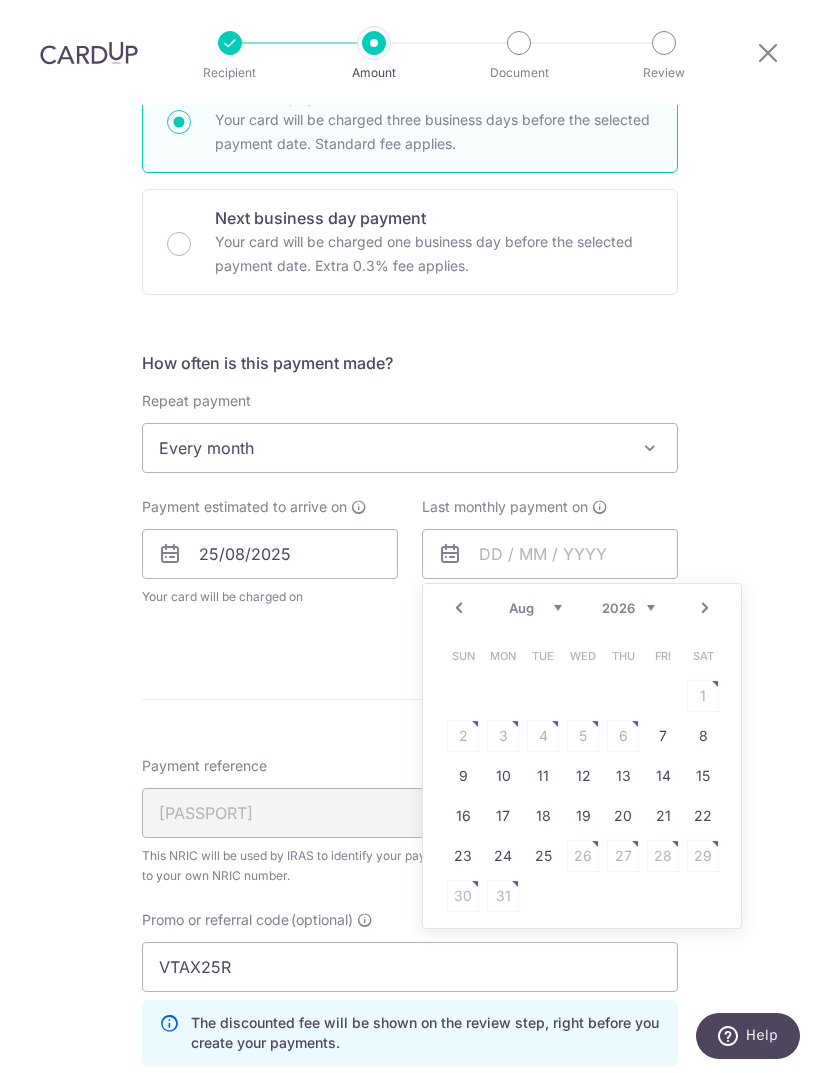 click on "Jan Feb Mar Apr May Jun Jul Aug Sep" at bounding box center [535, 608] 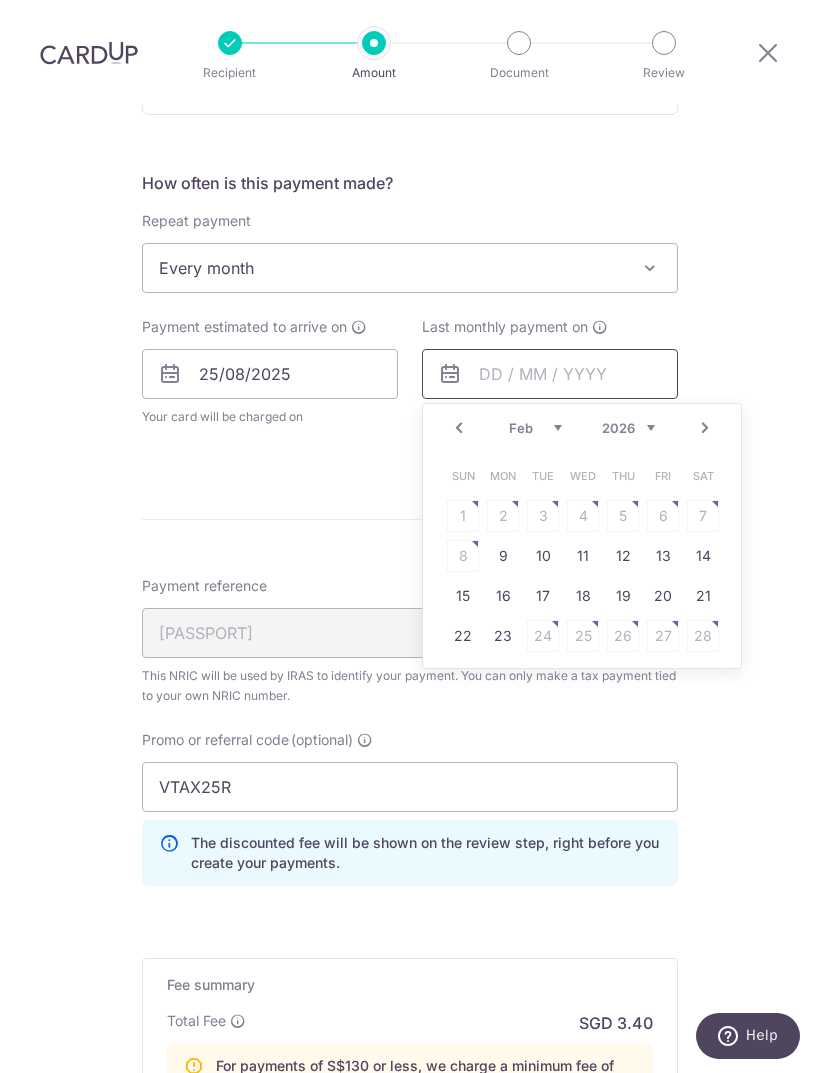 scroll, scrollTop: 769, scrollLeft: 0, axis: vertical 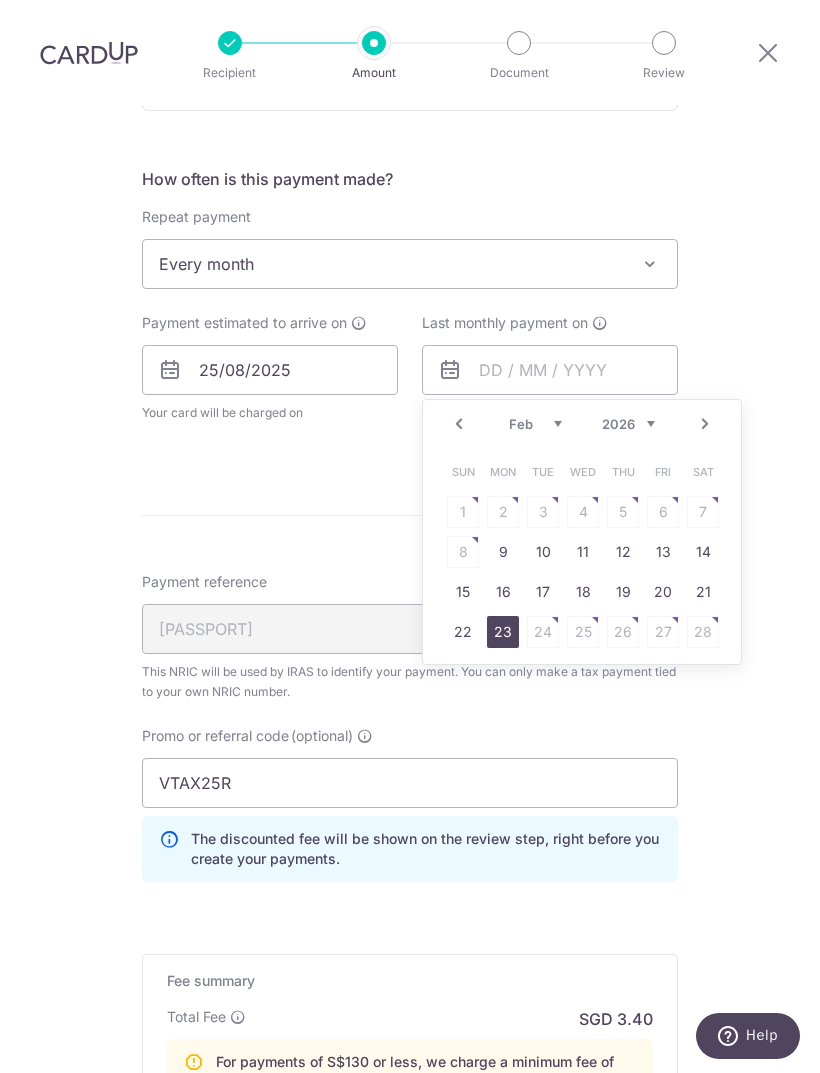 click on "23" at bounding box center (503, 632) 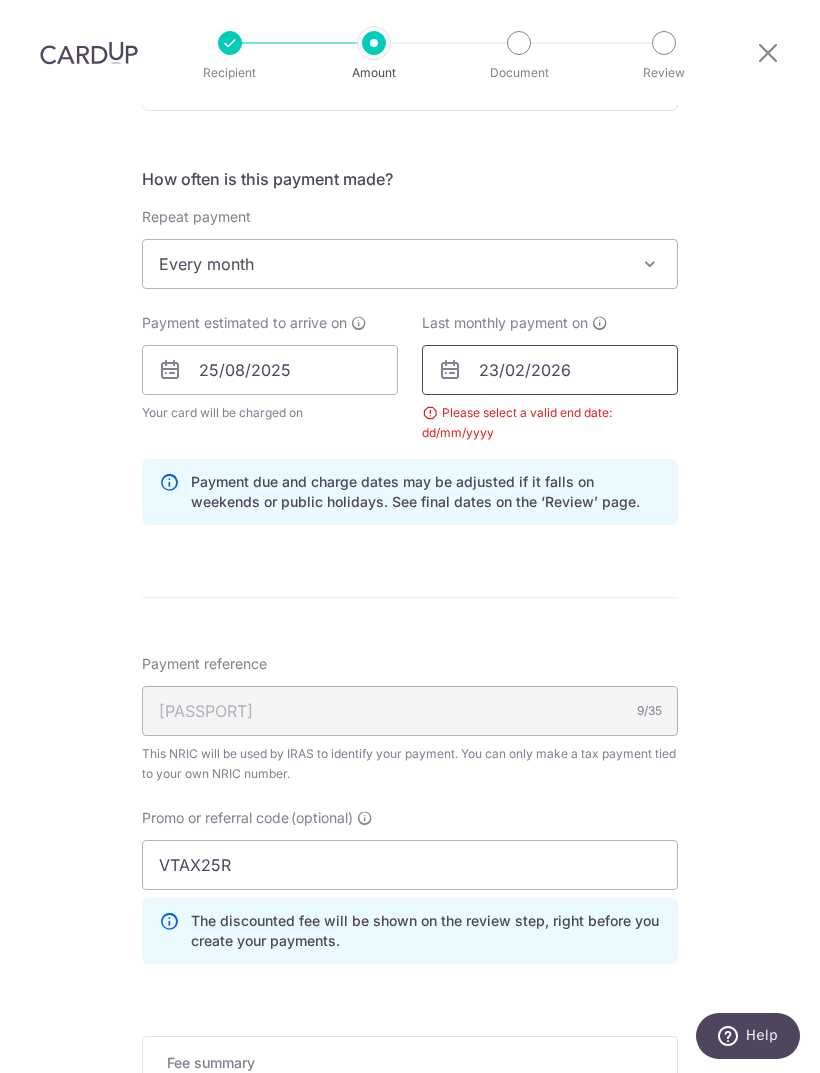 click on "23/02/2026" at bounding box center (550, 370) 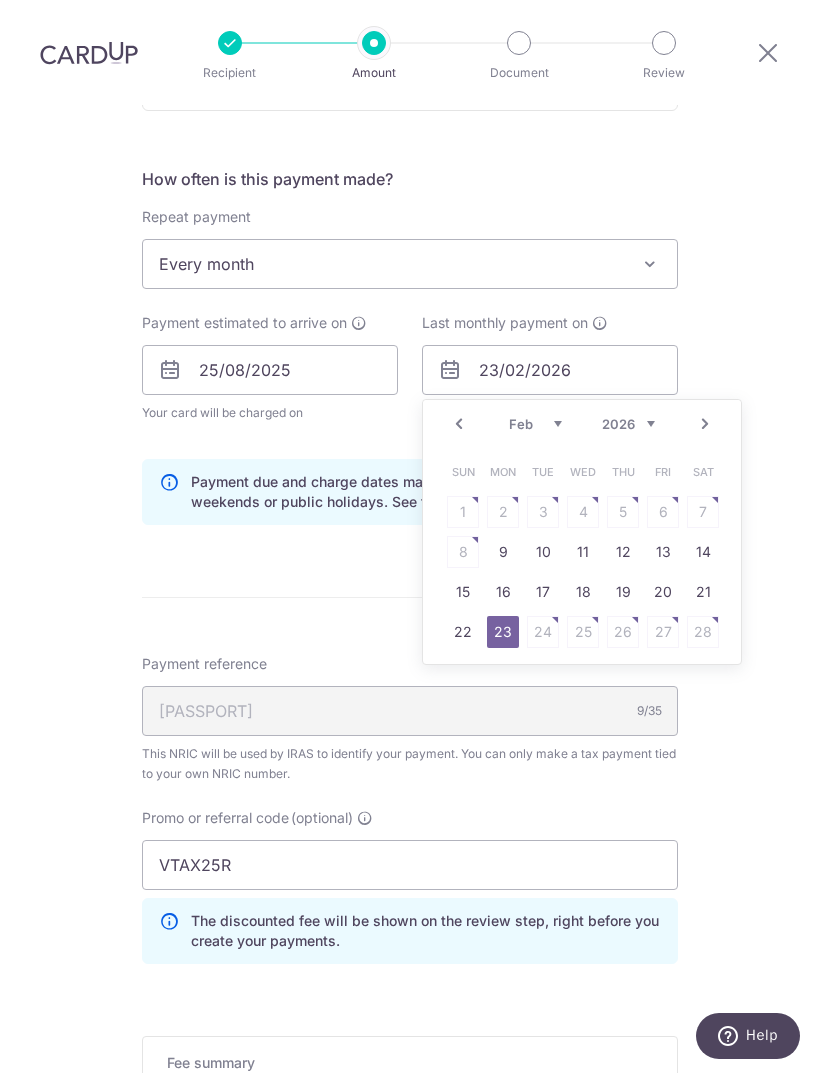 click on "Tell us more about your payment
SGD
90.10
90.10
The  total tax payment amounts scheduled  should not exceed the outstanding balance in your latest Statement of Account.
Select Card
**** [LAST_FOUR]
Add credit card
Your Cards
**** [LAST_FOUR]
Secure 256-bit SSL
Text
New card details" at bounding box center [410, 406] 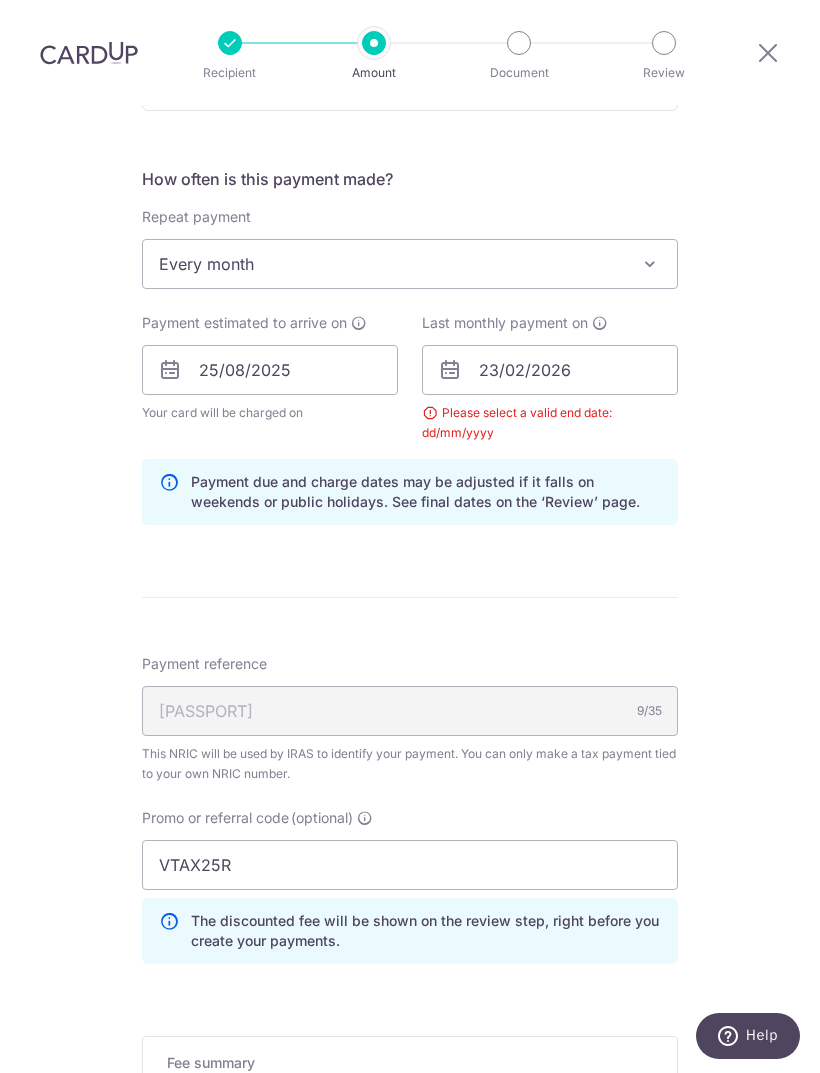 click on "Tell us more about your payment
Enter one-time or monthly payment amount
SGD
90.10
90.10
The  total tax payment amounts scheduled  should not exceed the outstanding balance in your latest Statement of Account.
Select Card
**** 6843
Add credit card
Your Cards
**** 6843
Secure 256-bit SSL
Text
New card details" at bounding box center (410, 406) 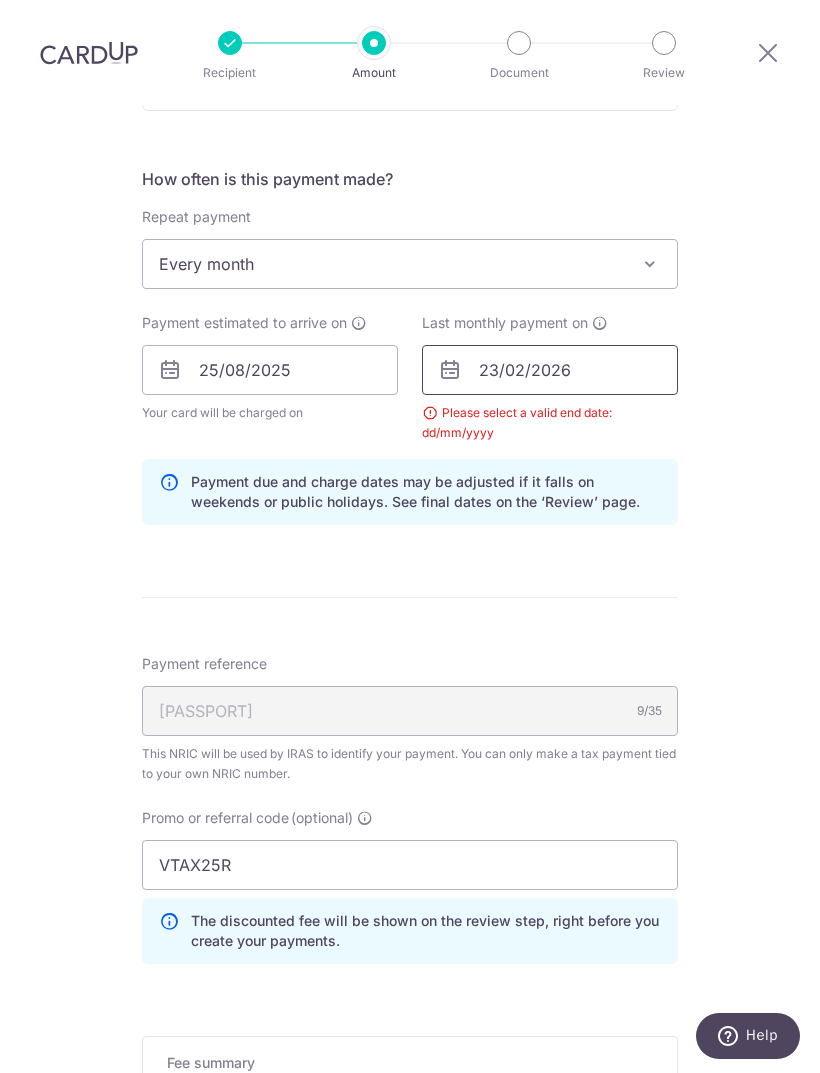 click on "23/02/2026" at bounding box center [550, 370] 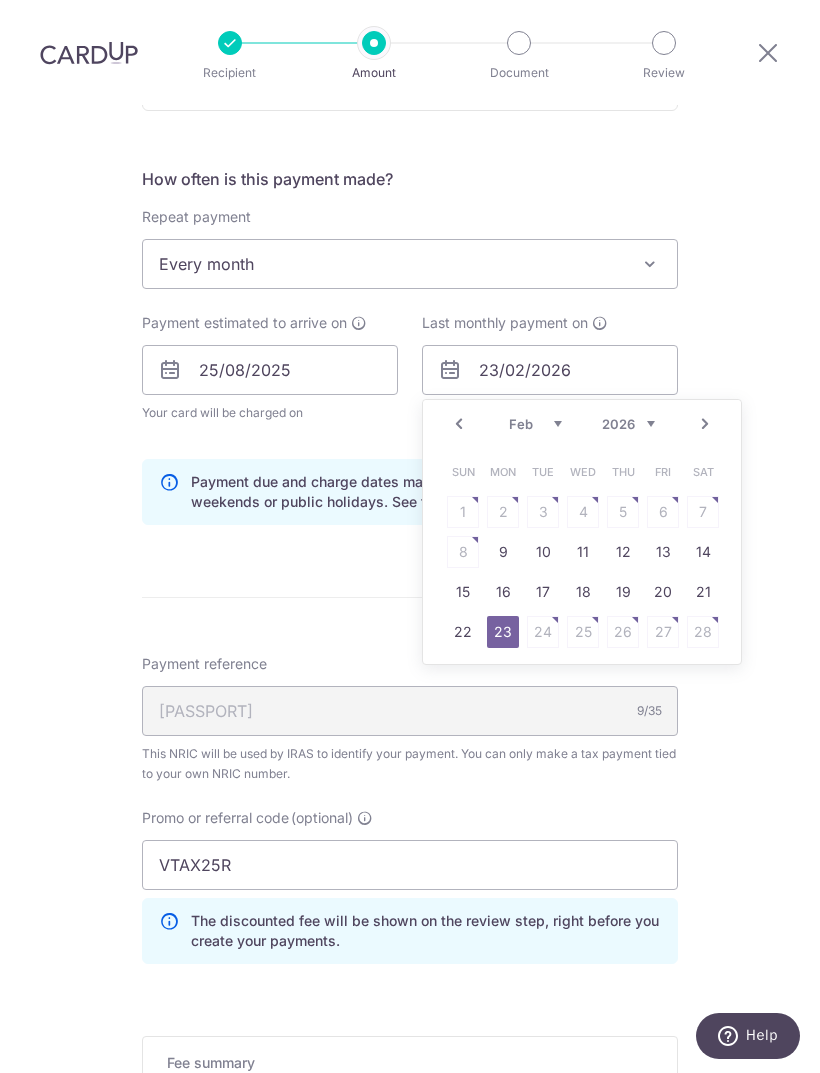 click on "Next" at bounding box center [705, 424] 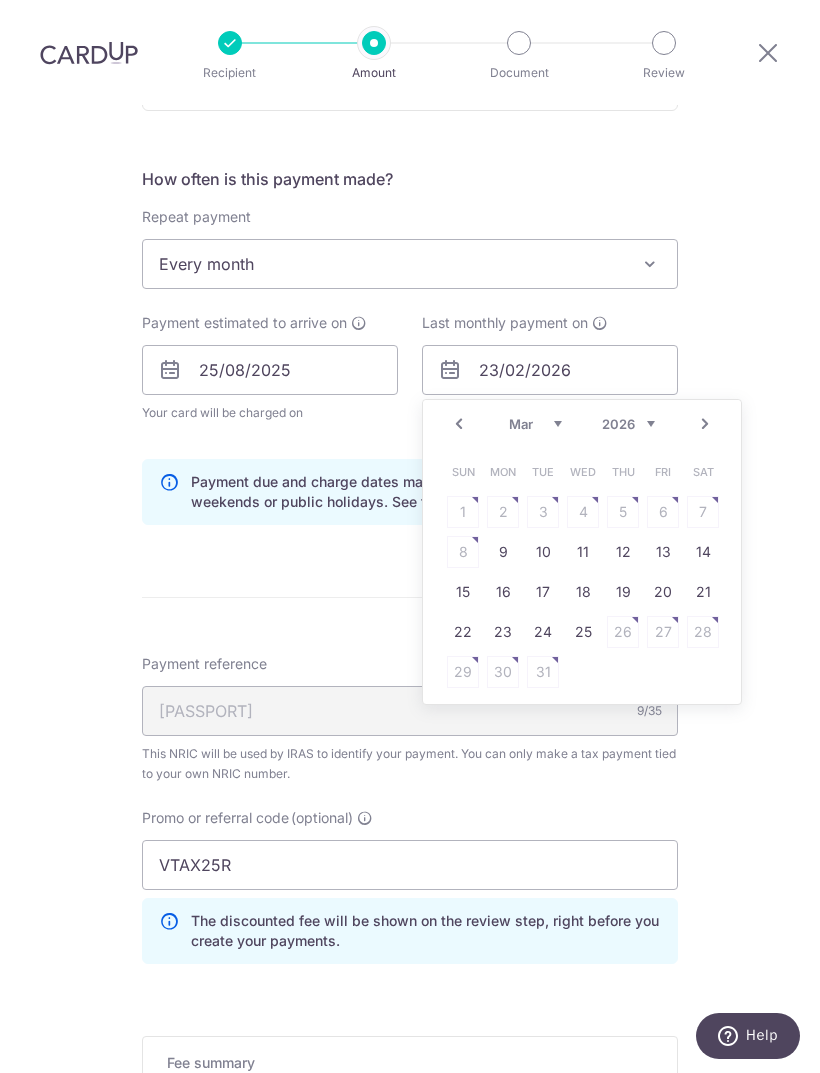 click on "25" at bounding box center (583, 632) 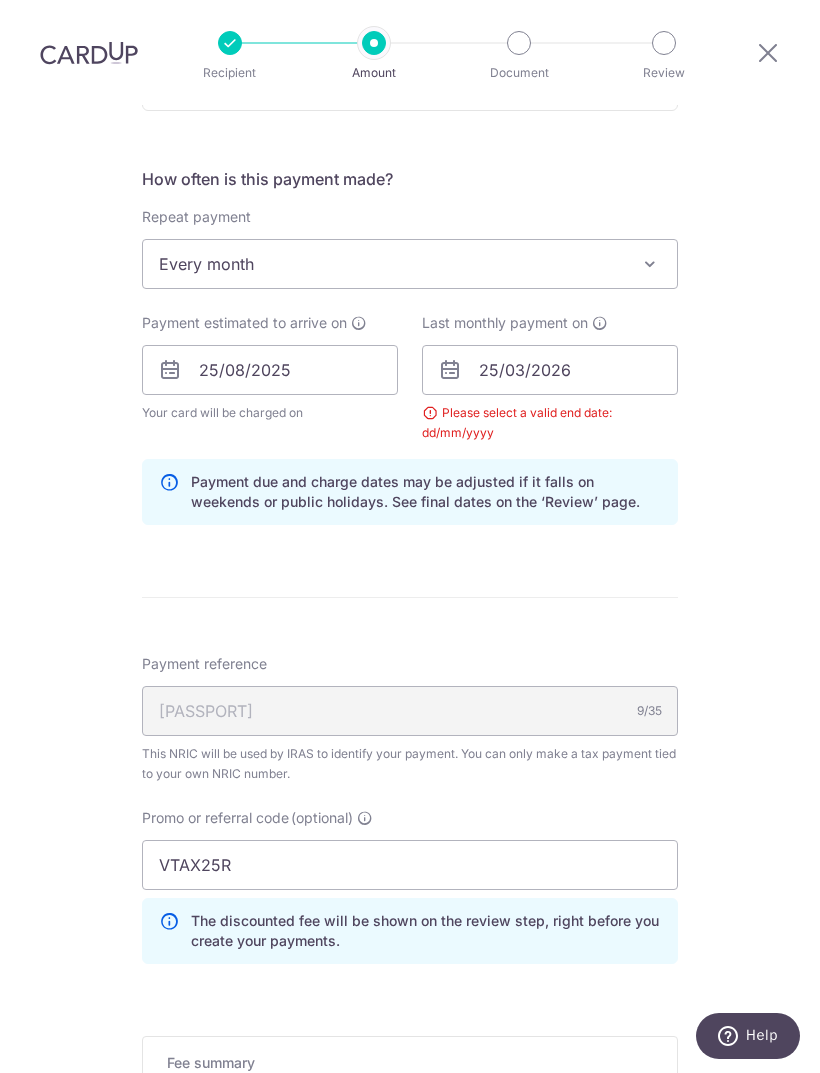 click on "Tell us more about your payment
Enter one-time or monthly payment amount
SGD
90.10
90.10
The  total tax payment amounts scheduled  should not exceed the outstanding balance in your latest Statement of Account.
Select Card
**** 6843
Add credit card
Your Cards
**** 6843
Secure 256-bit SSL
Text
New card details" at bounding box center [410, 406] 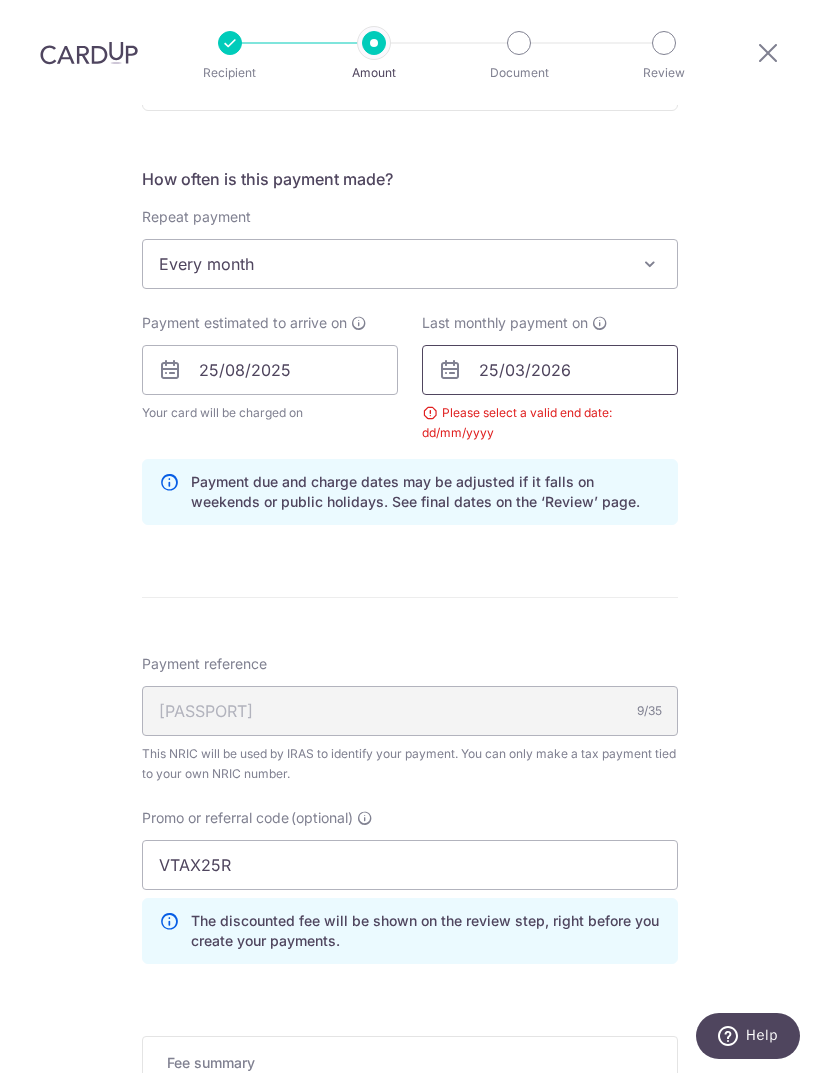 click on "25/03/2026" at bounding box center [550, 370] 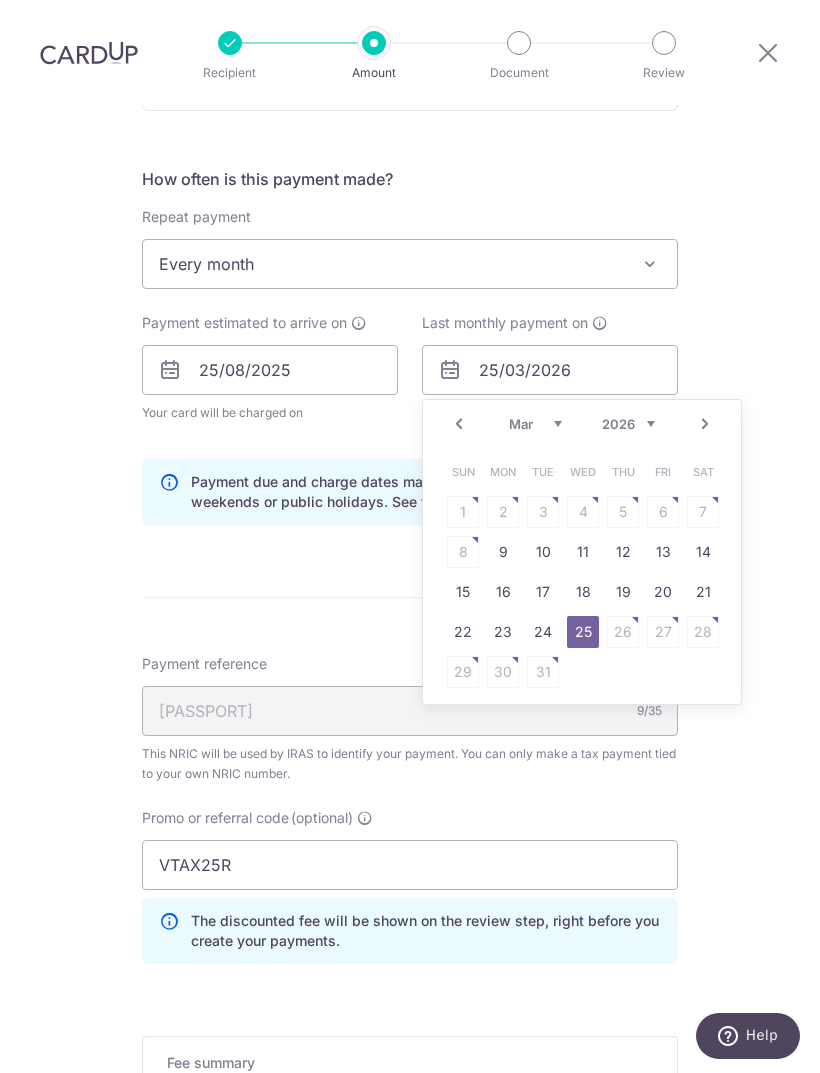 click on "25" at bounding box center [583, 632] 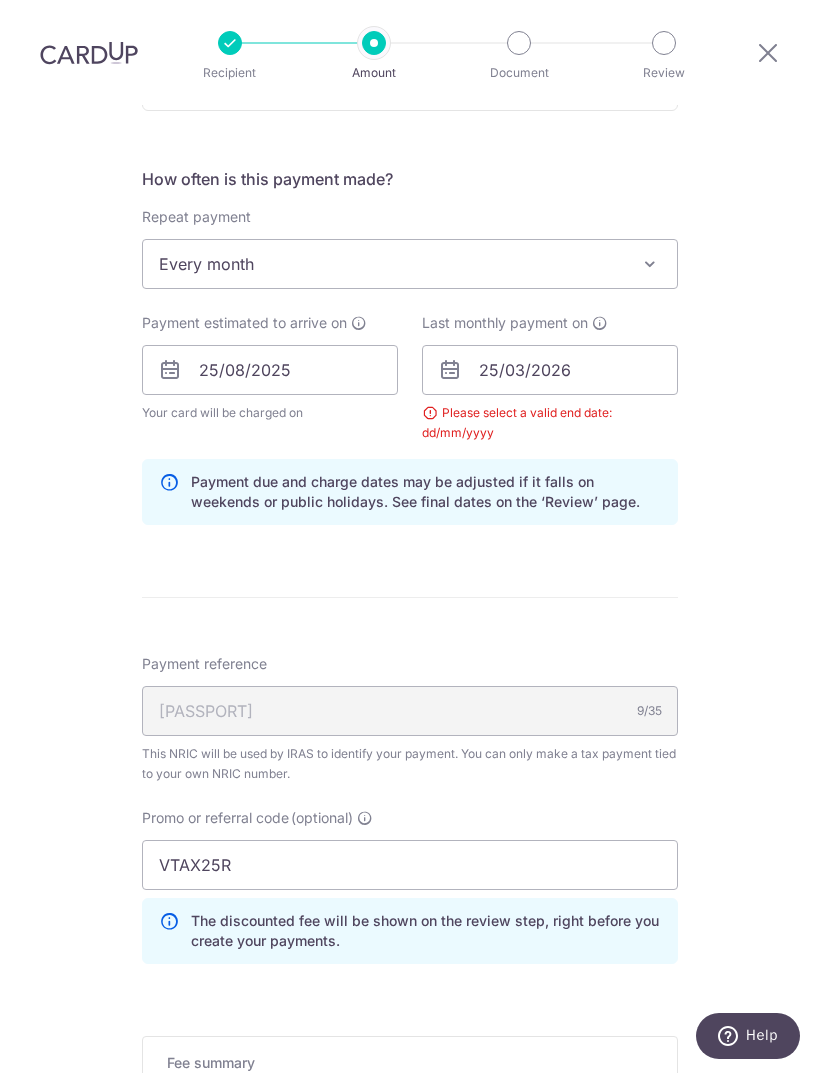 click on "Tell us more about your payment
Enter one-time or monthly payment amount
SGD
90.10
90.10
The  total tax payment amounts scheduled  should not exceed the outstanding balance in your latest Statement of Account.
Select Card
**** 6843
Add credit card
Your Cards
**** 6843
Secure 256-bit SSL
Text
New card details" at bounding box center (410, 406) 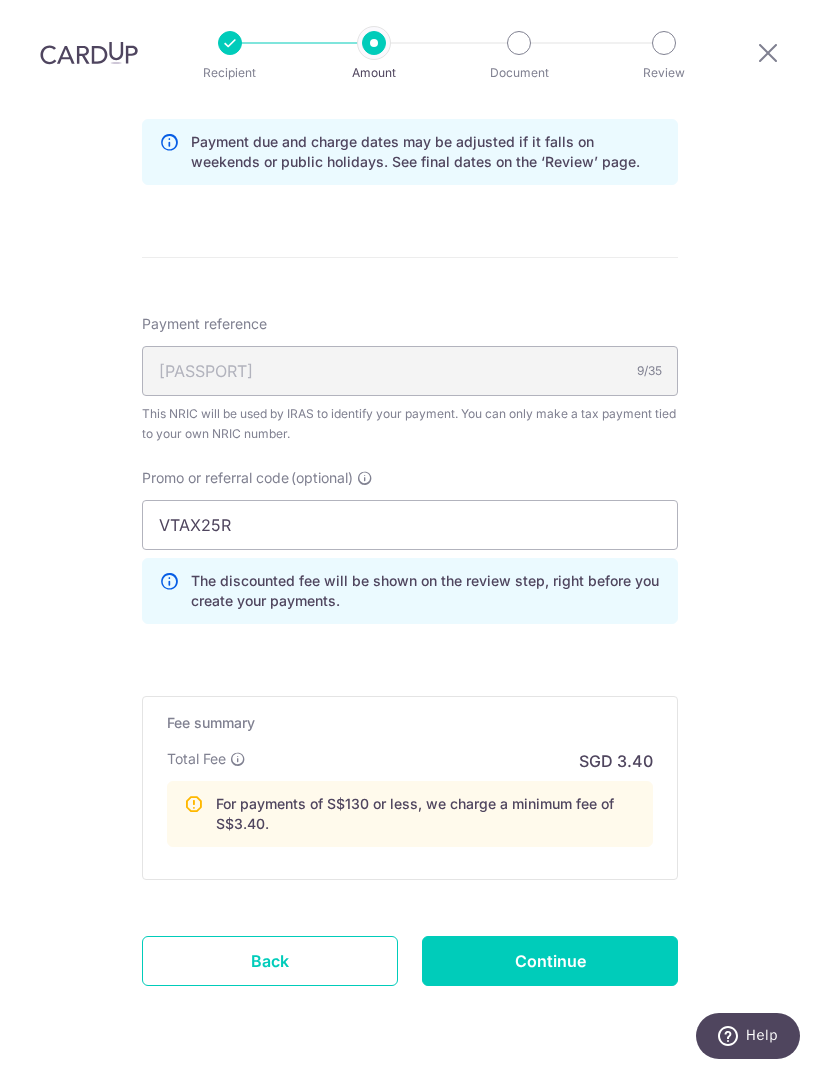 scroll, scrollTop: 1108, scrollLeft: 0, axis: vertical 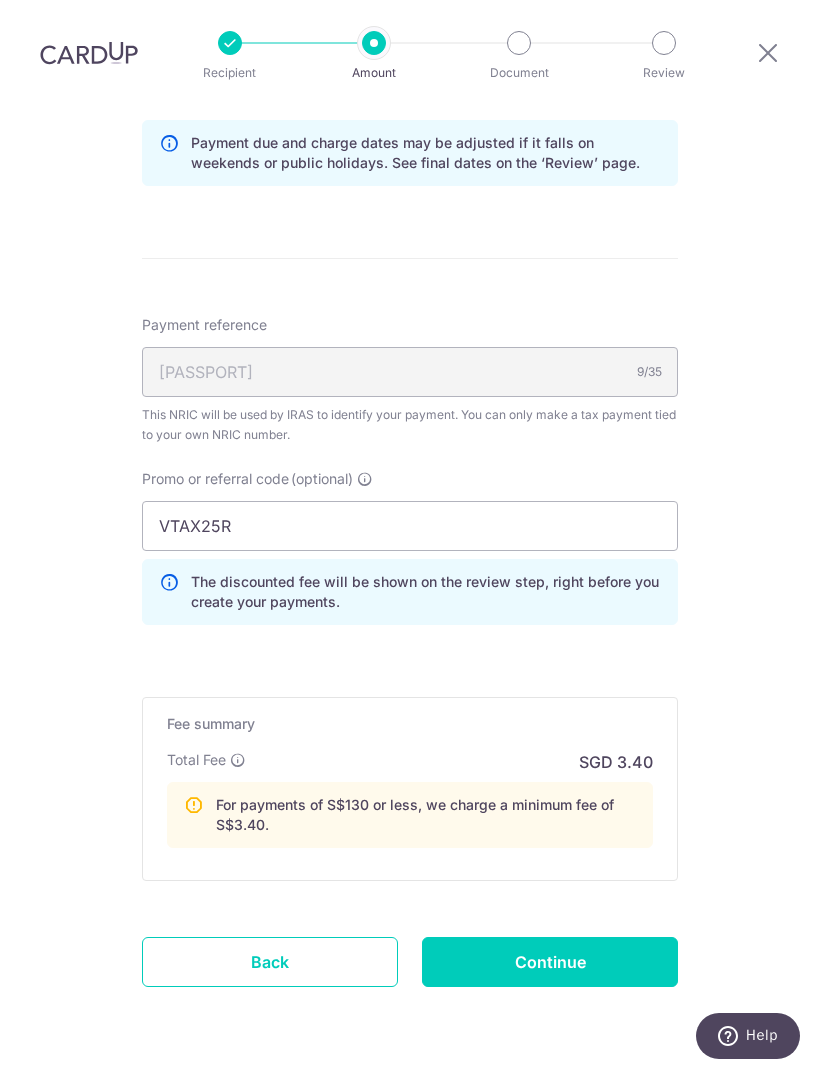 click on "Continue" at bounding box center [550, 962] 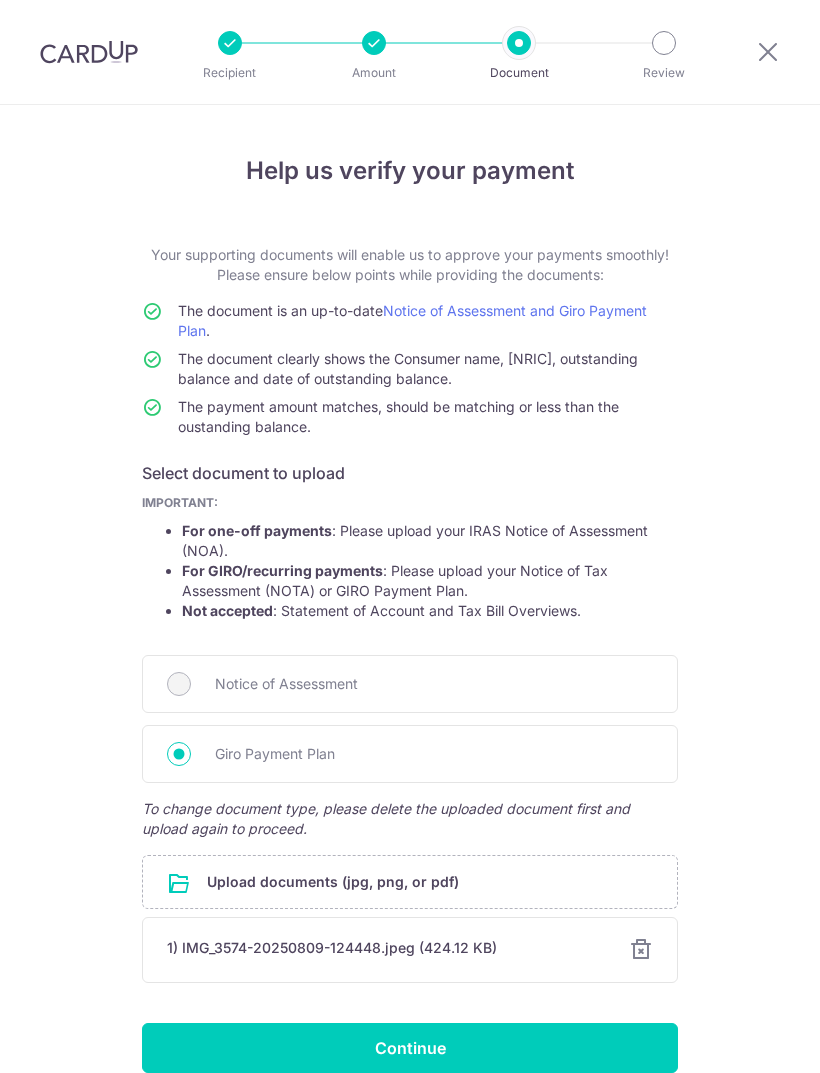 scroll, scrollTop: 0, scrollLeft: 0, axis: both 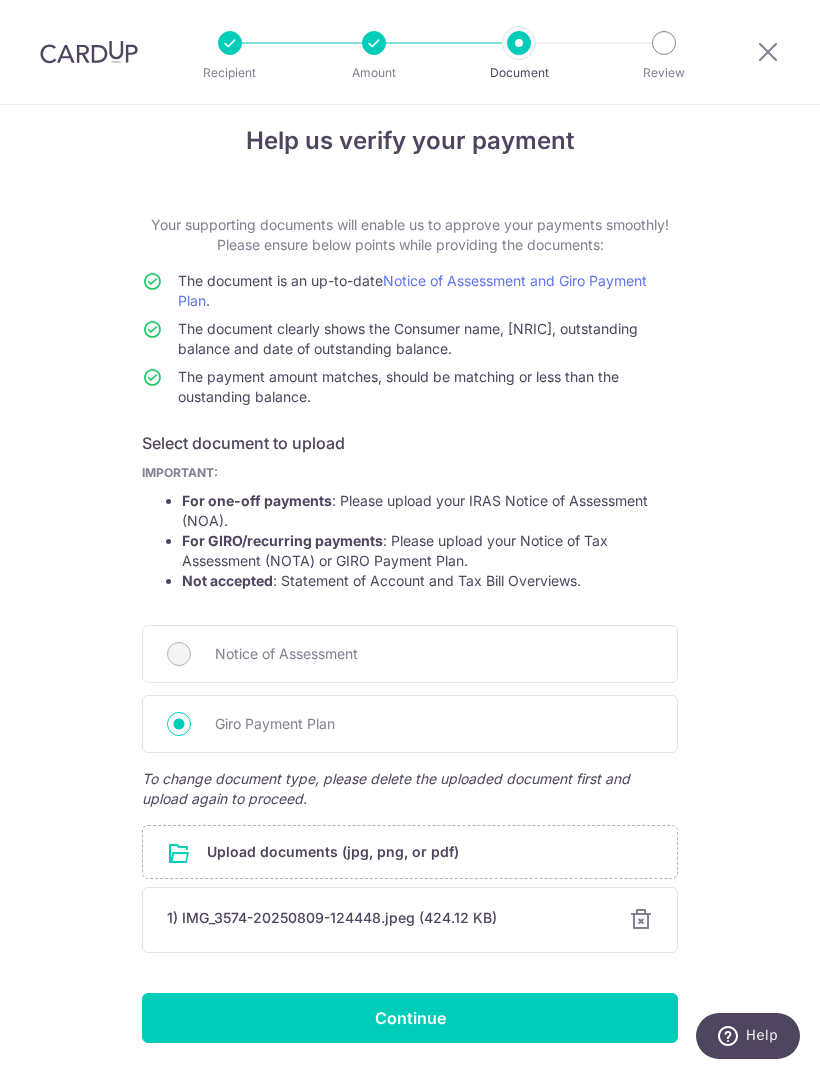 click on "Continue" at bounding box center (410, 1018) 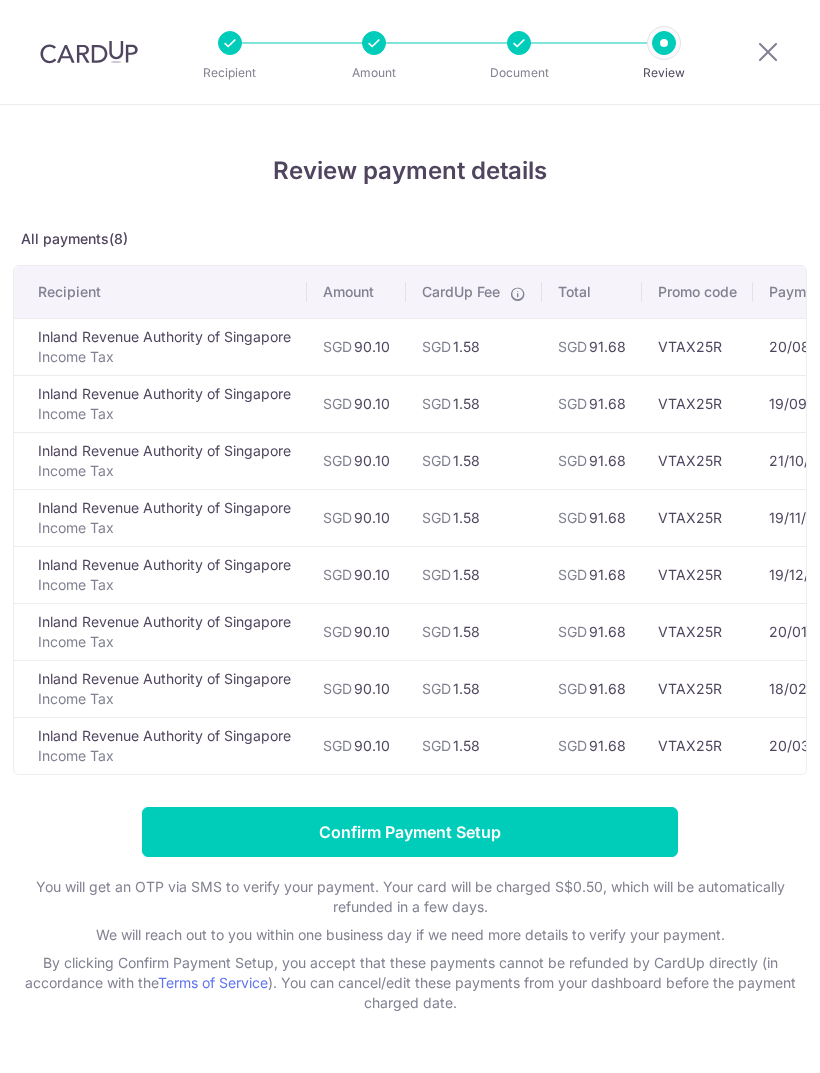 scroll, scrollTop: 0, scrollLeft: 0, axis: both 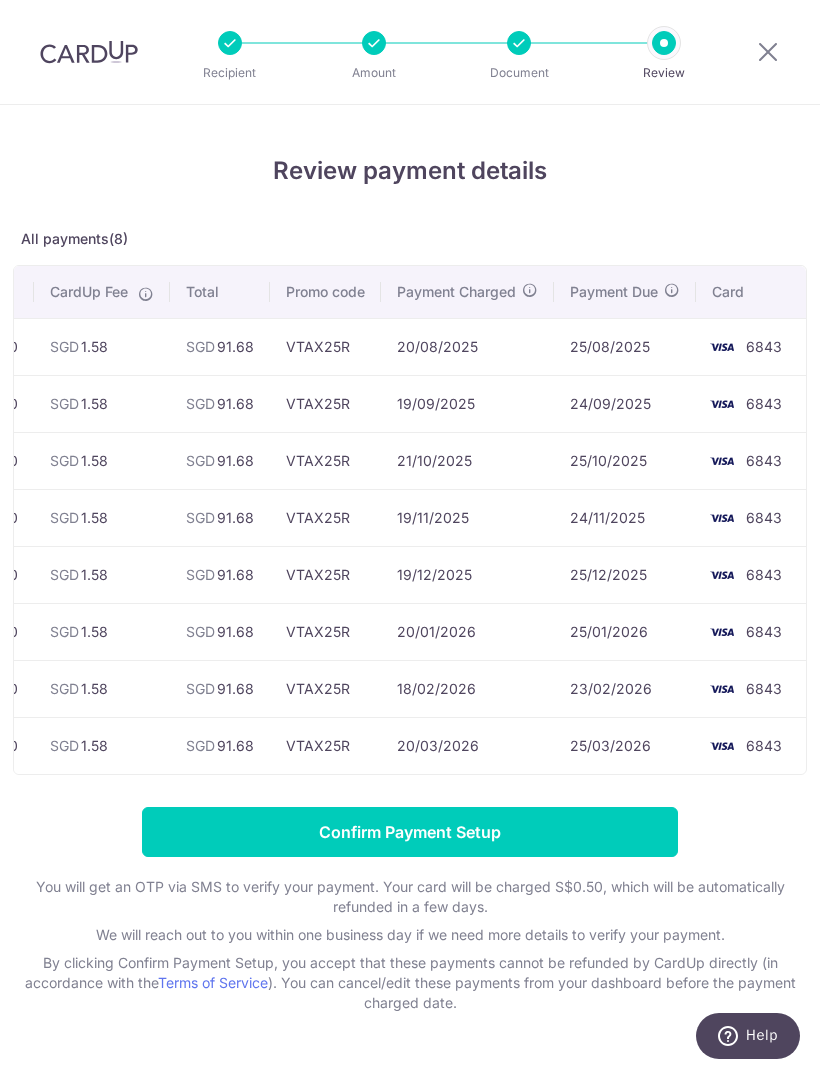 click on "Confirm Payment Setup" at bounding box center [410, 832] 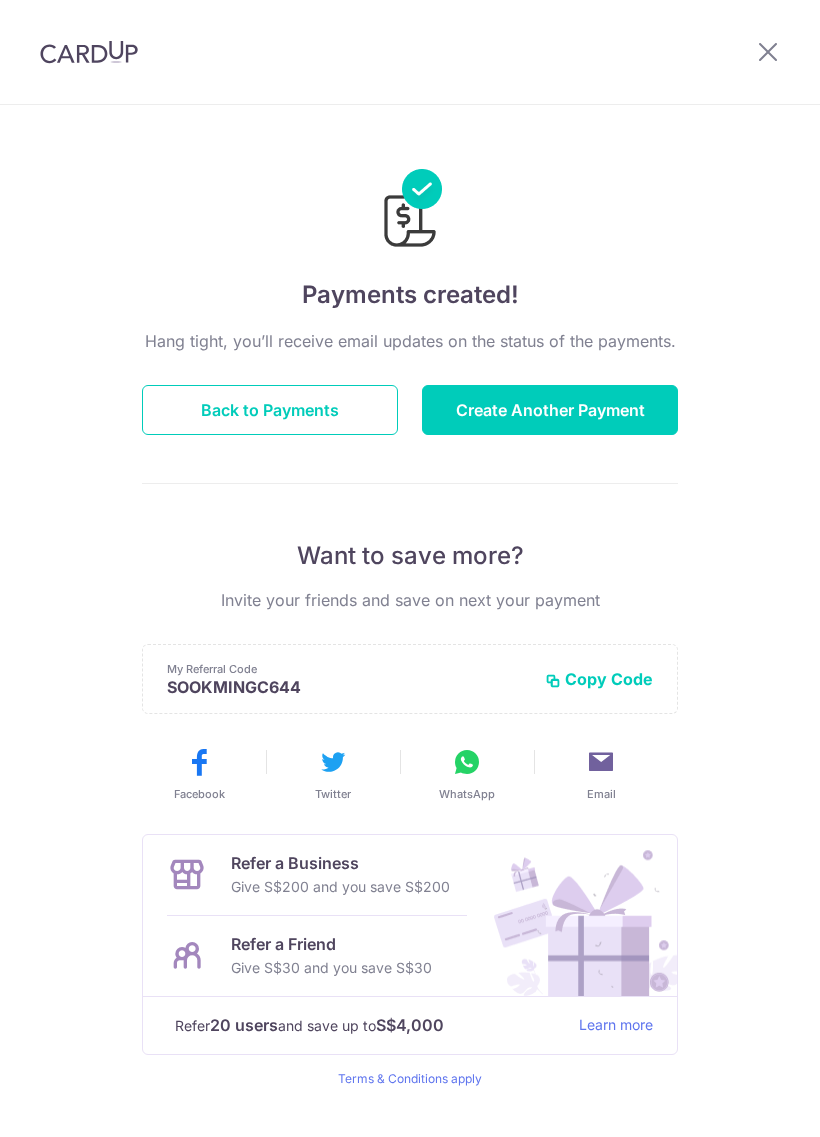 scroll, scrollTop: 0, scrollLeft: 0, axis: both 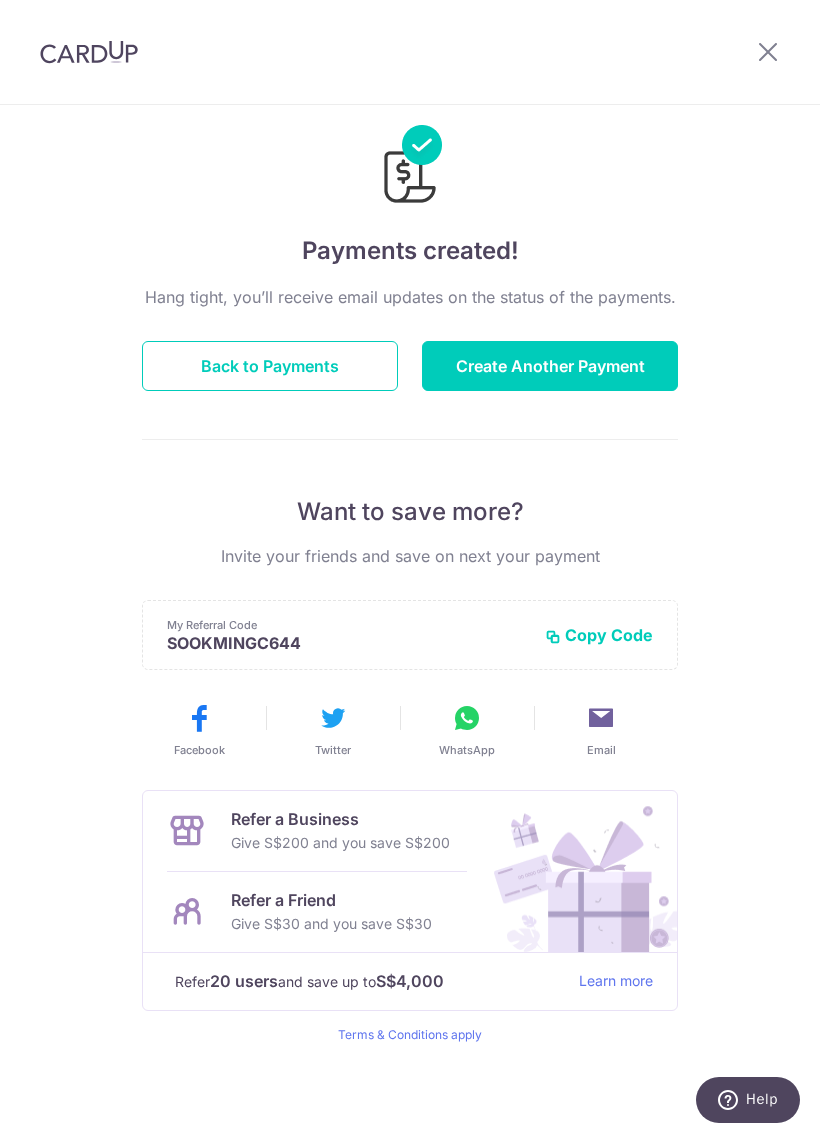 click on "Back to Payments" at bounding box center [270, 366] 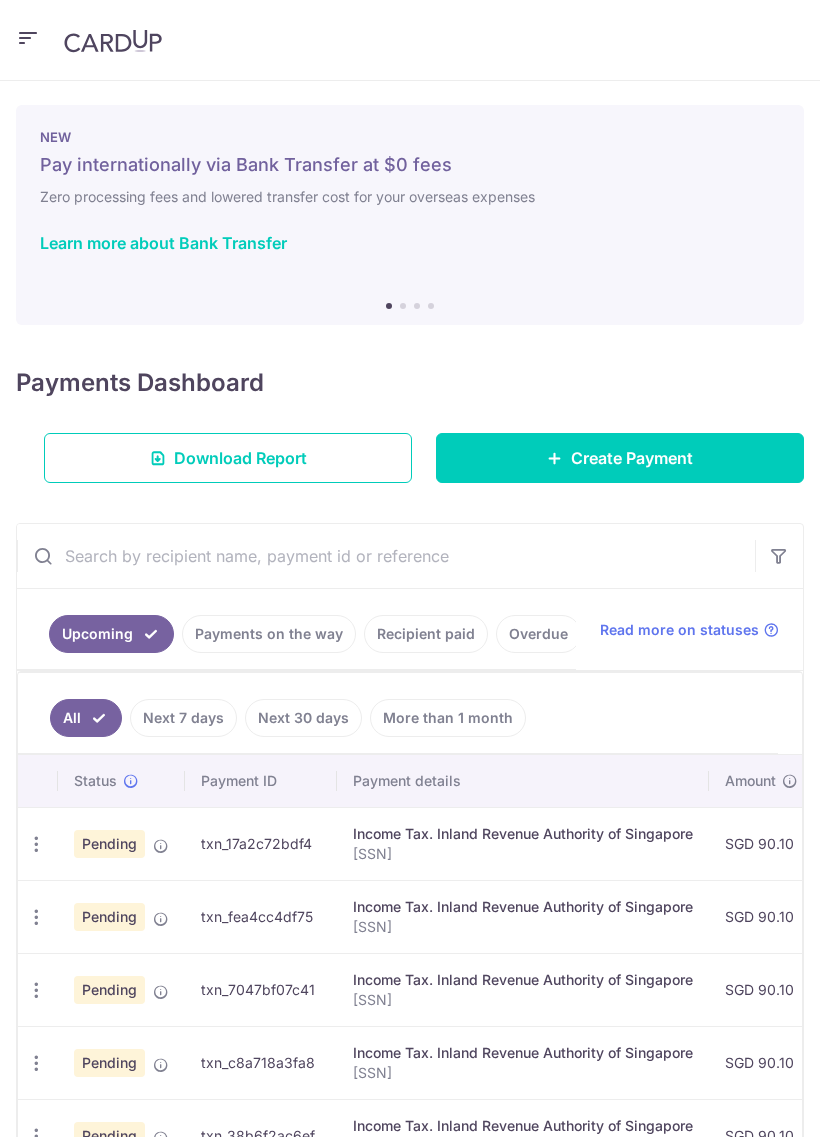scroll, scrollTop: 0, scrollLeft: 0, axis: both 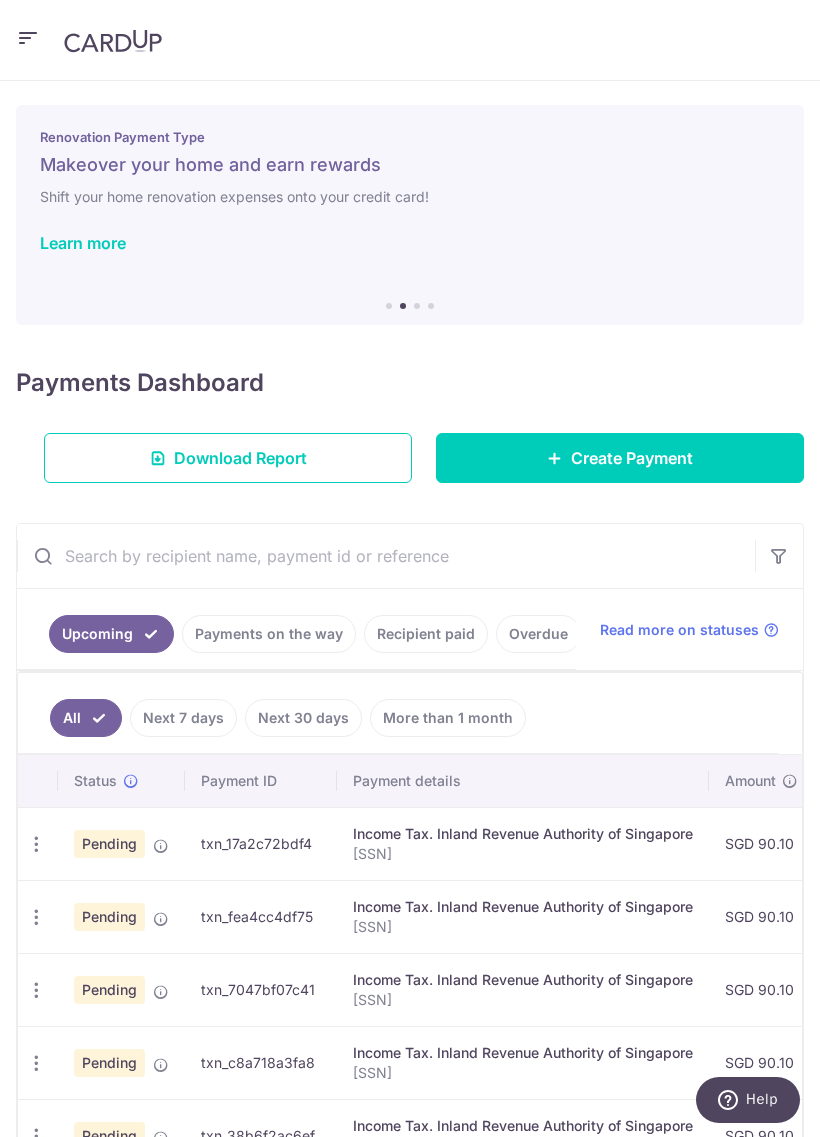 click on "Create Payment" at bounding box center (632, 458) 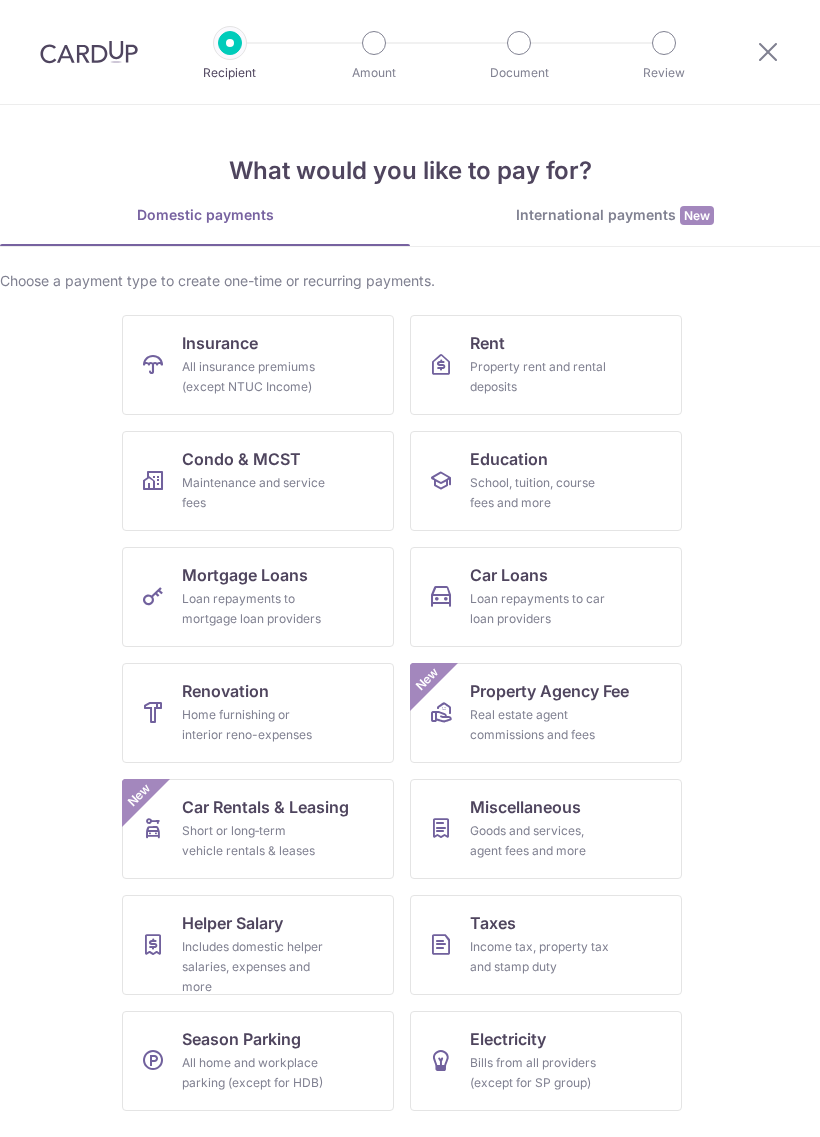 scroll, scrollTop: 0, scrollLeft: 0, axis: both 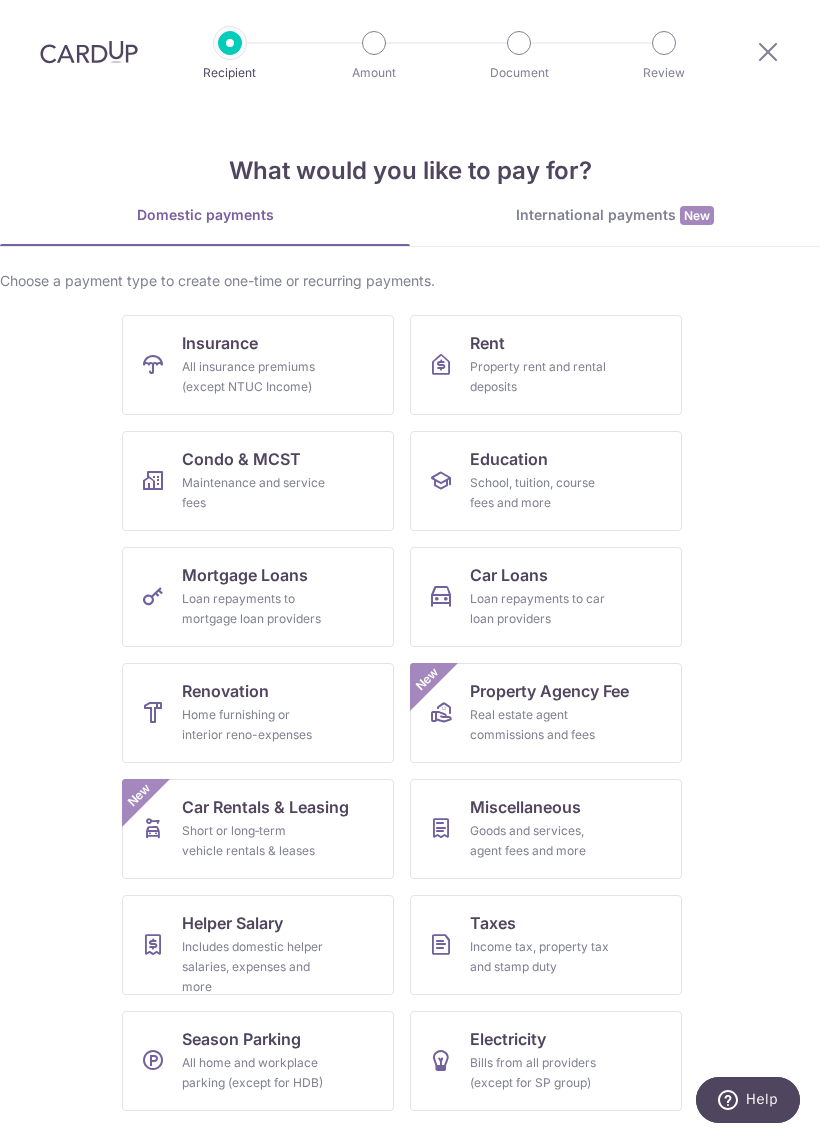 click on "Rent Property rent and rental deposits" at bounding box center (546, 365) 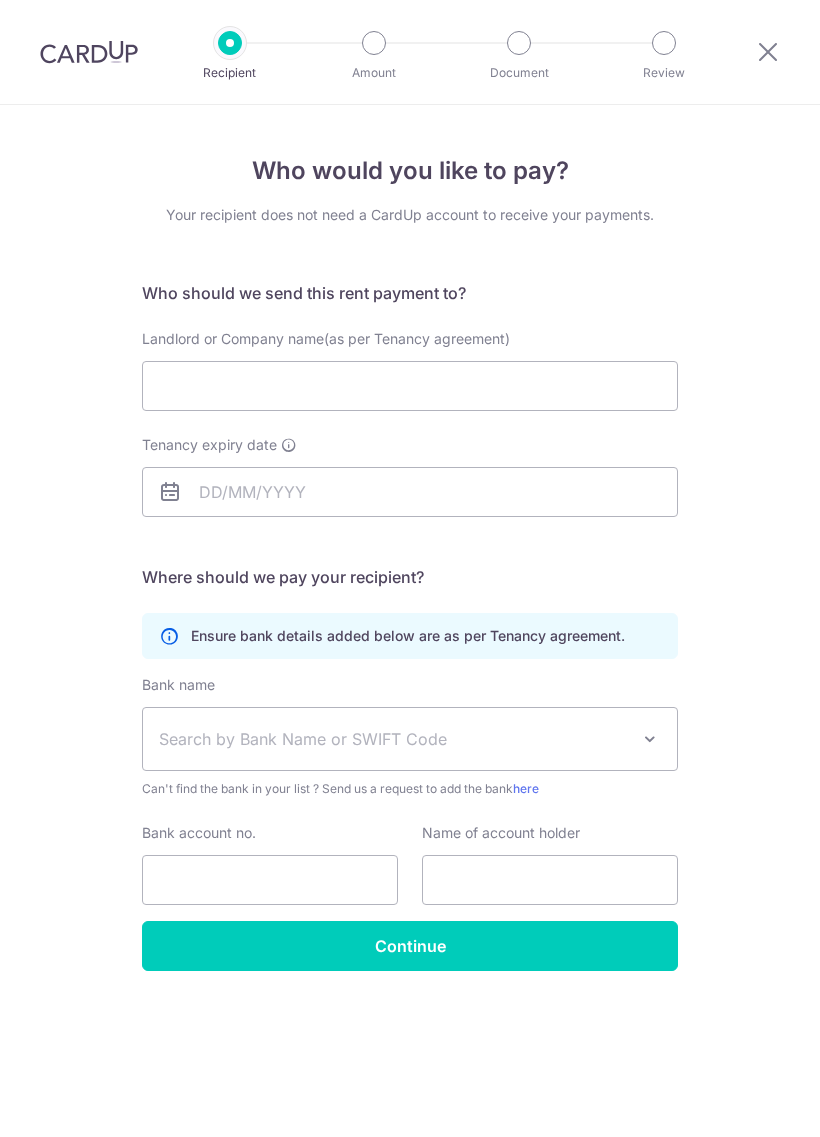 scroll, scrollTop: 0, scrollLeft: 0, axis: both 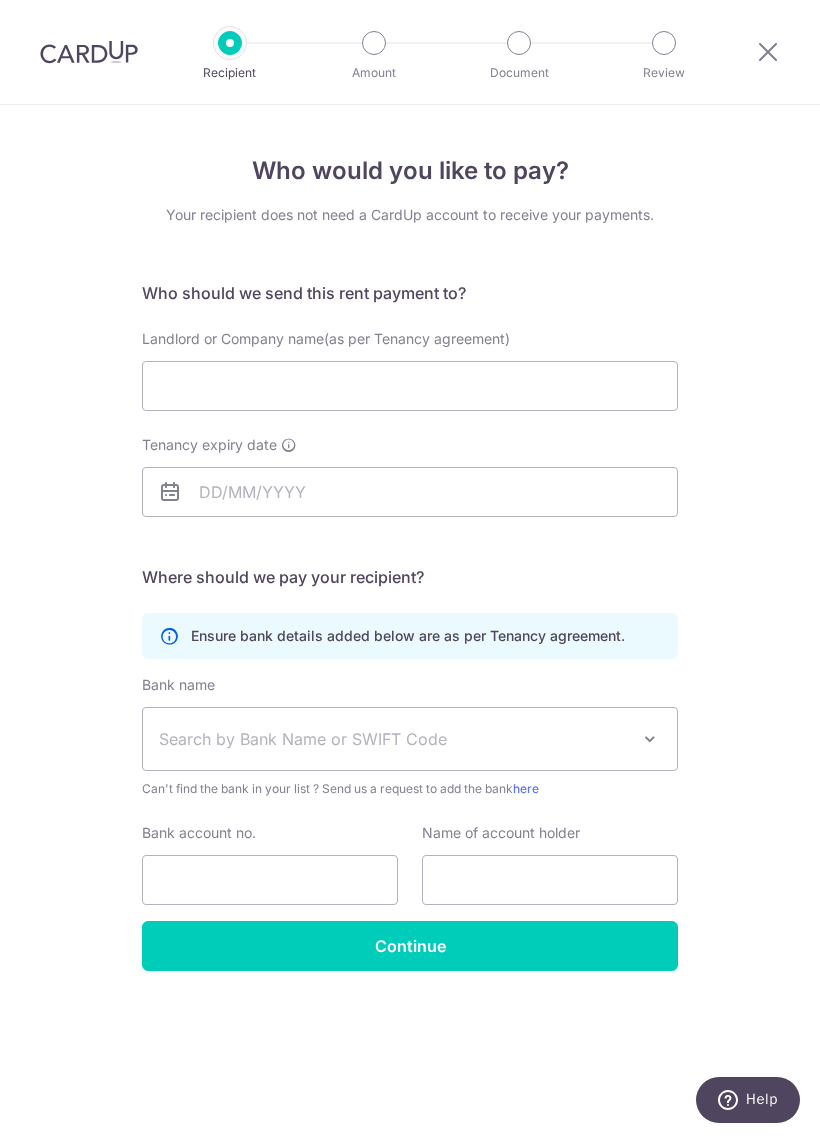 click at bounding box center [768, 51] 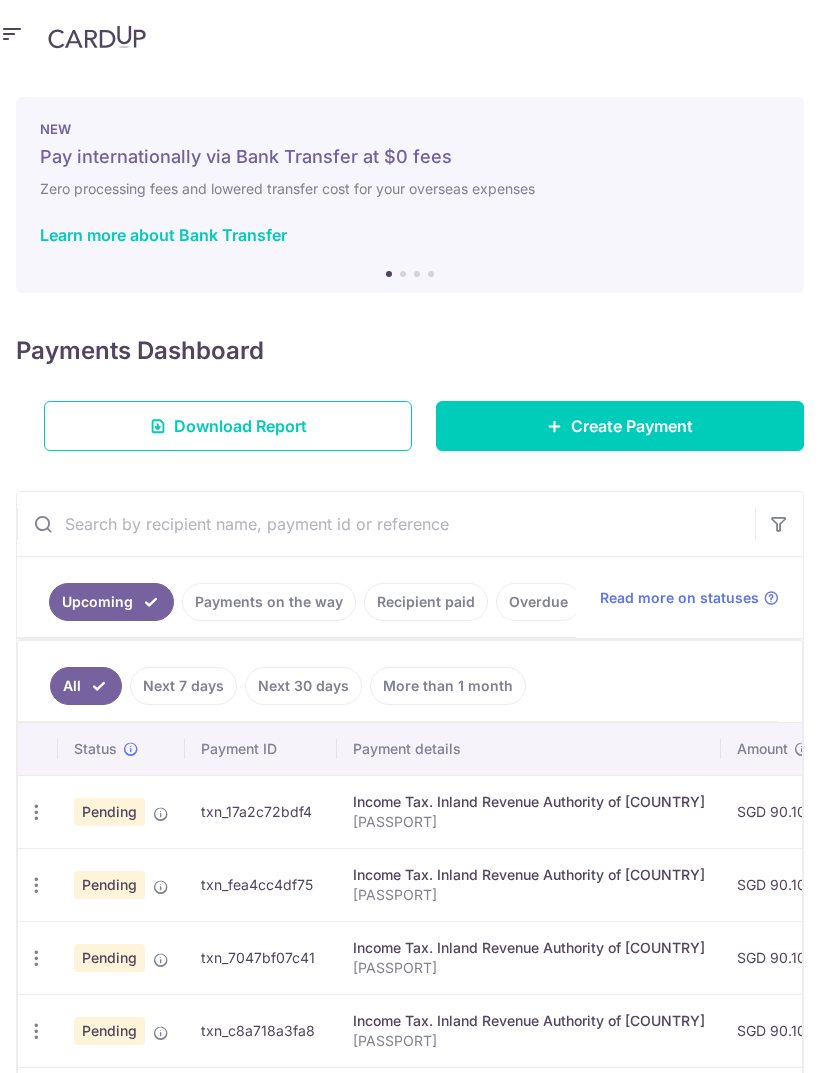 scroll, scrollTop: 0, scrollLeft: 0, axis: both 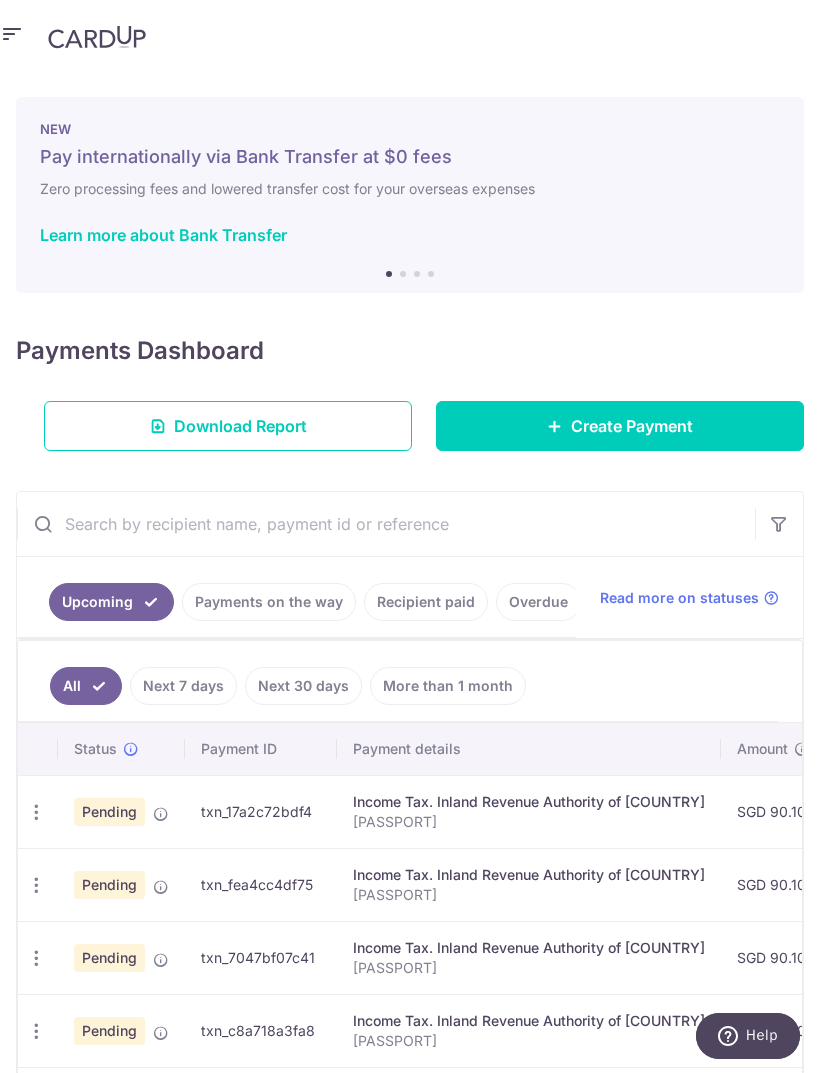 click on "Create Payment" at bounding box center [632, 426] 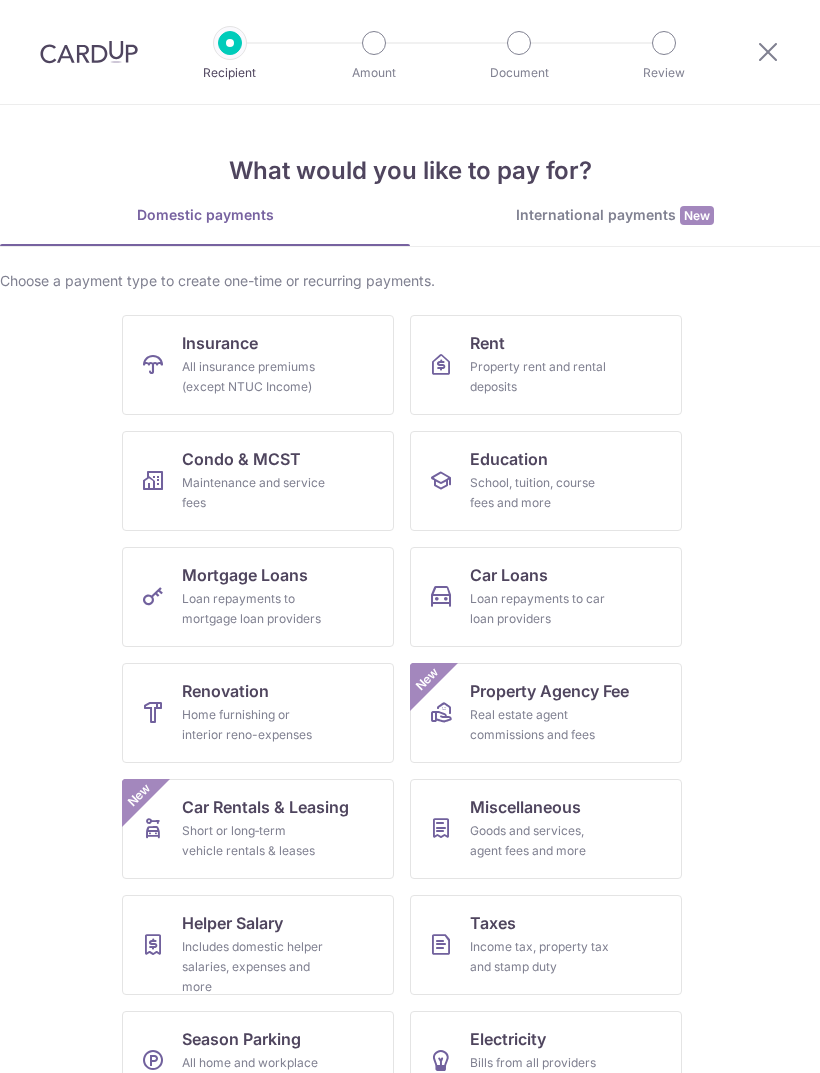 scroll, scrollTop: 0, scrollLeft: 0, axis: both 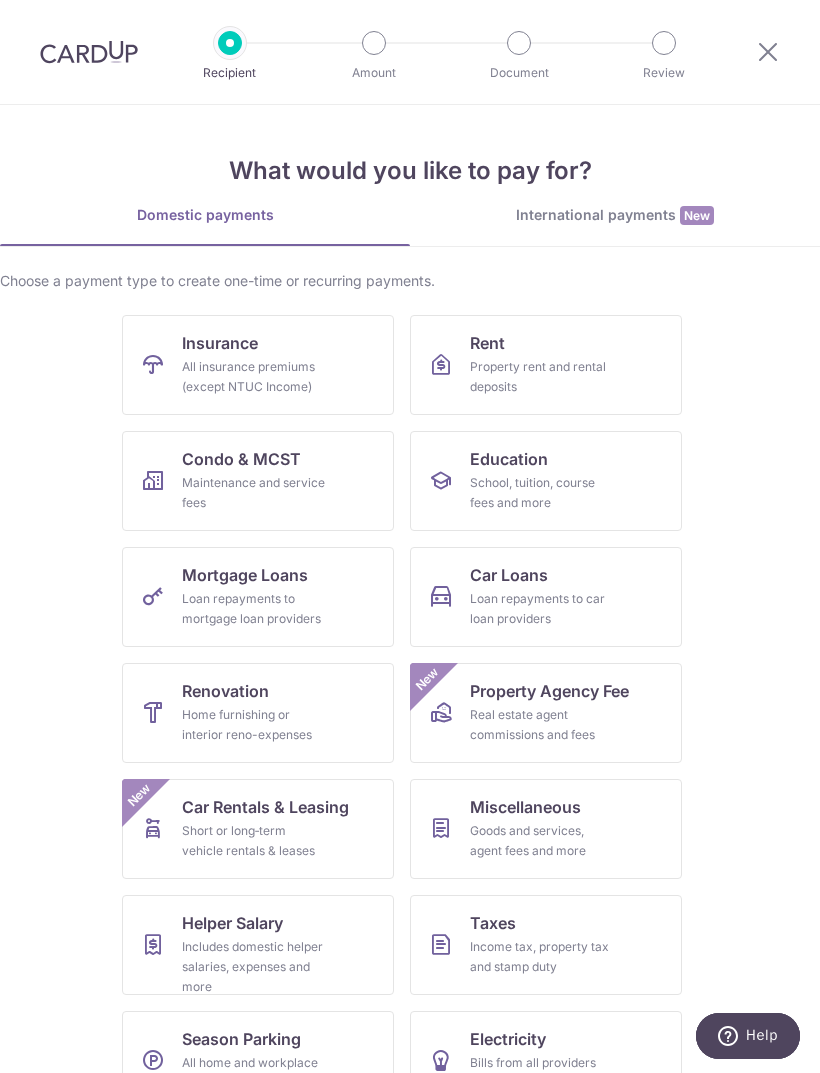 click on "International payments
New" at bounding box center [615, 215] 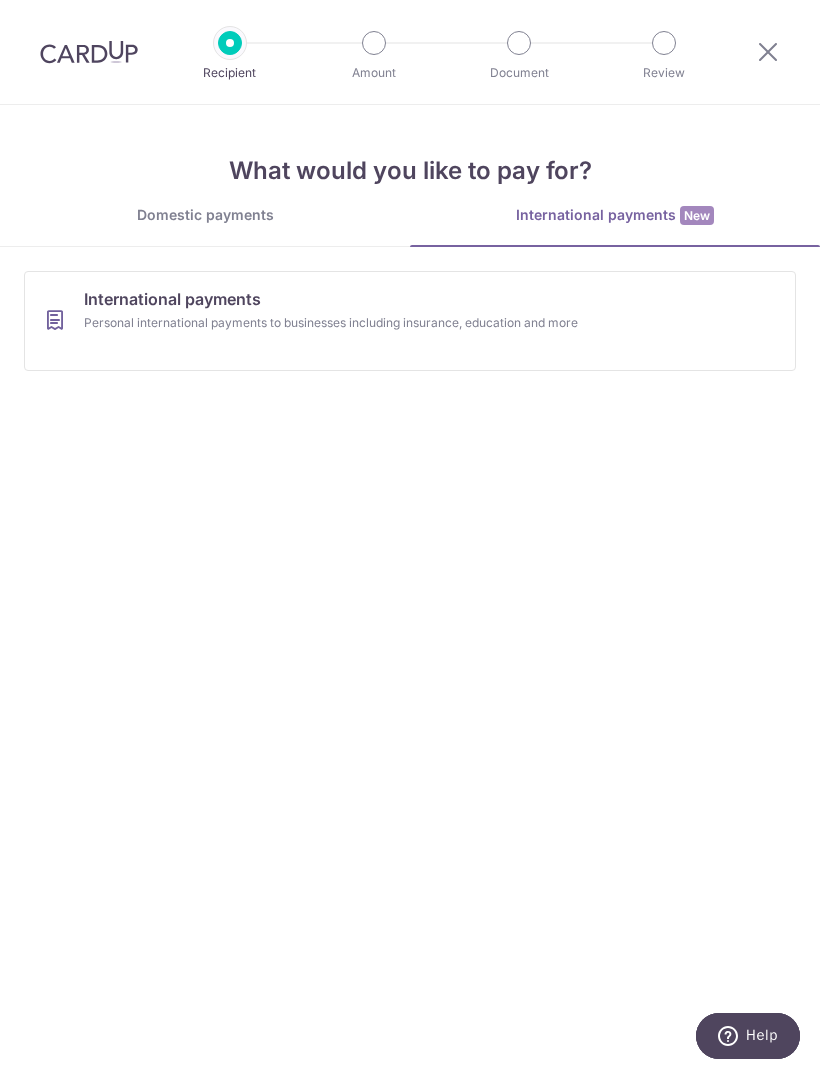 click on "Personal international payments to businesses including insurance, education and more" at bounding box center (393, 323) 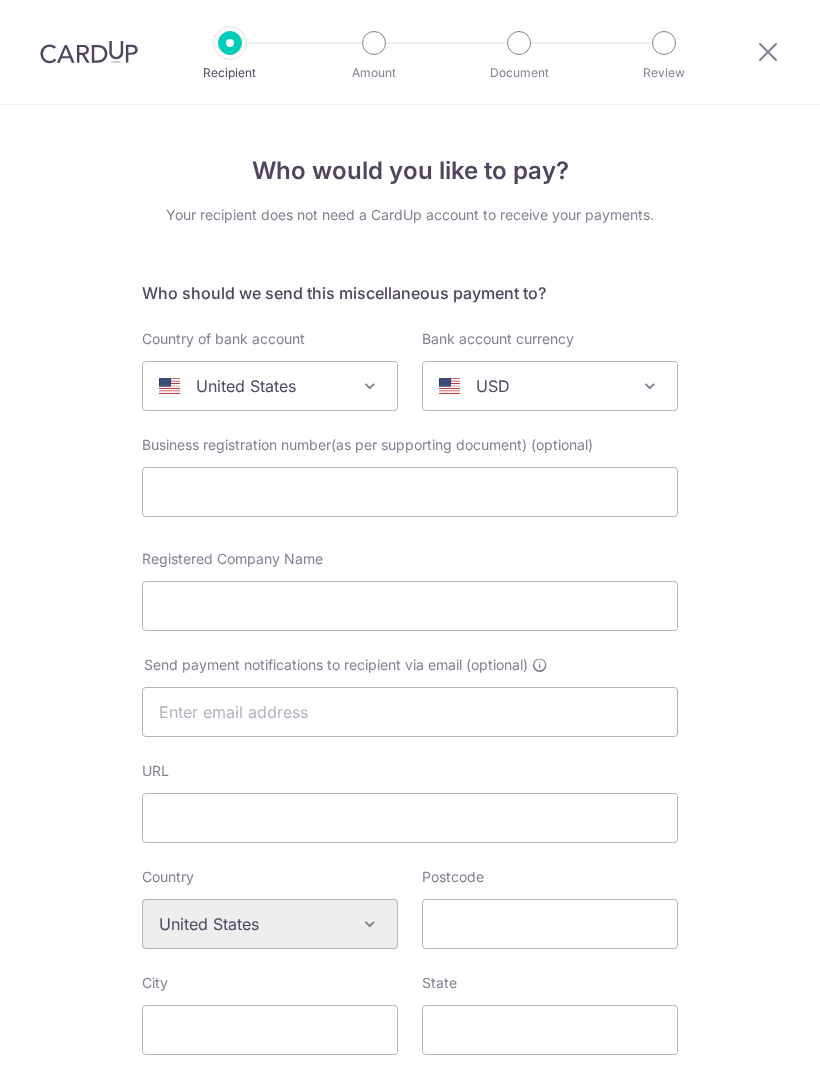 select 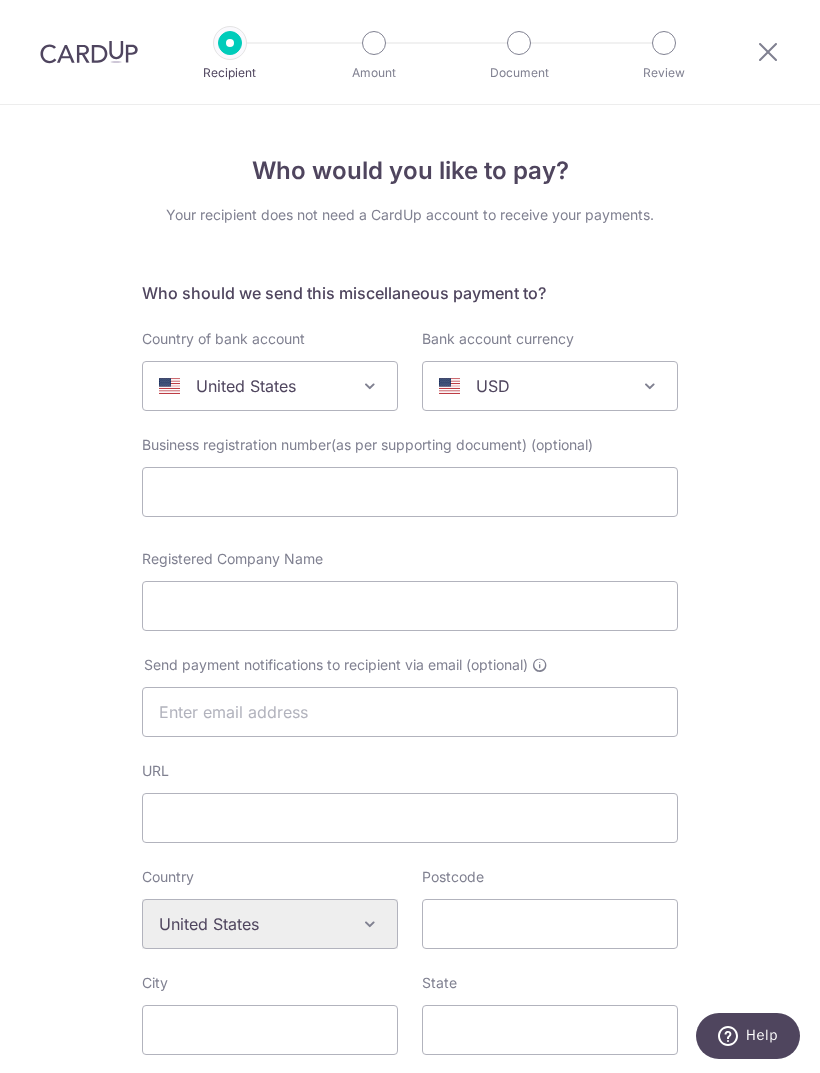 scroll, scrollTop: 0, scrollLeft: 0, axis: both 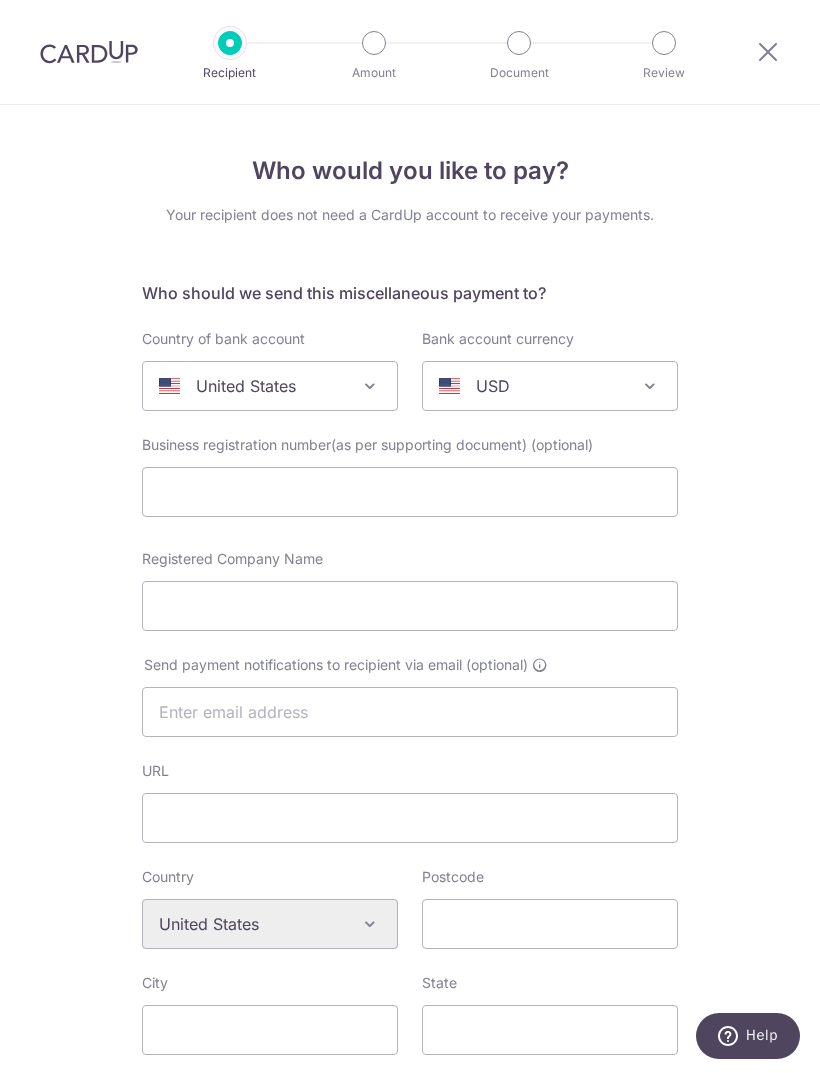 click at bounding box center (370, 386) 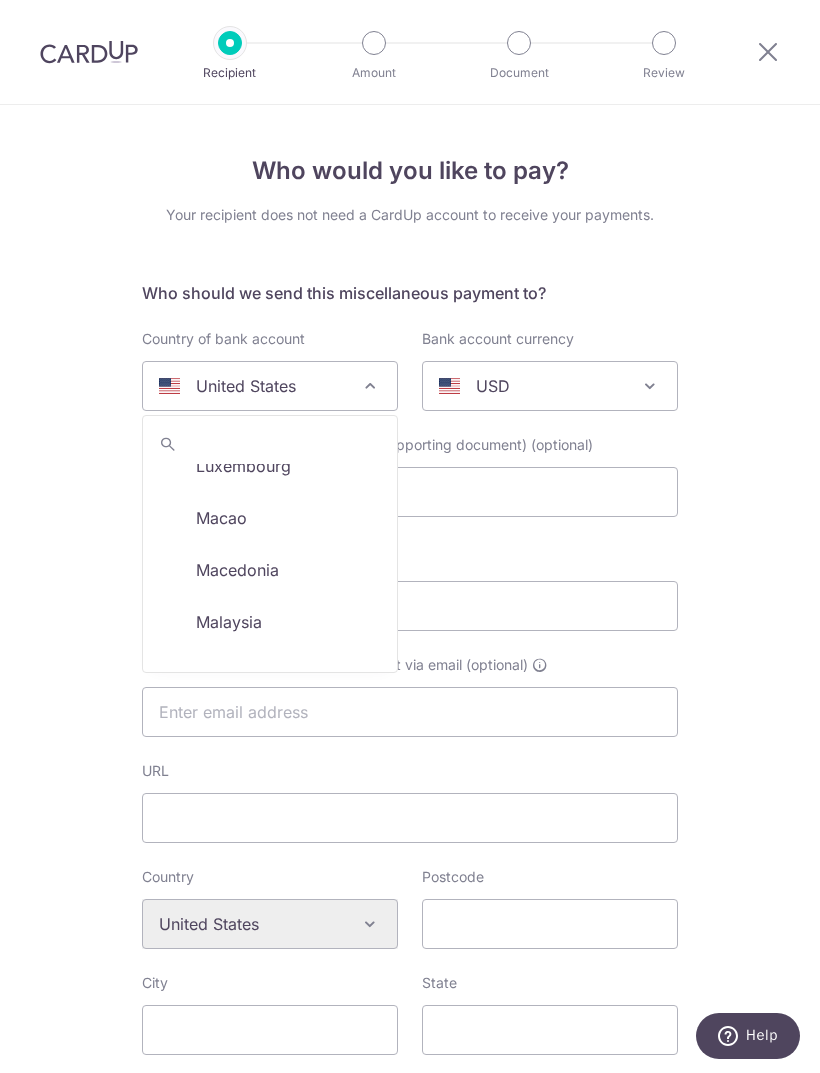 scroll, scrollTop: 3482, scrollLeft: 0, axis: vertical 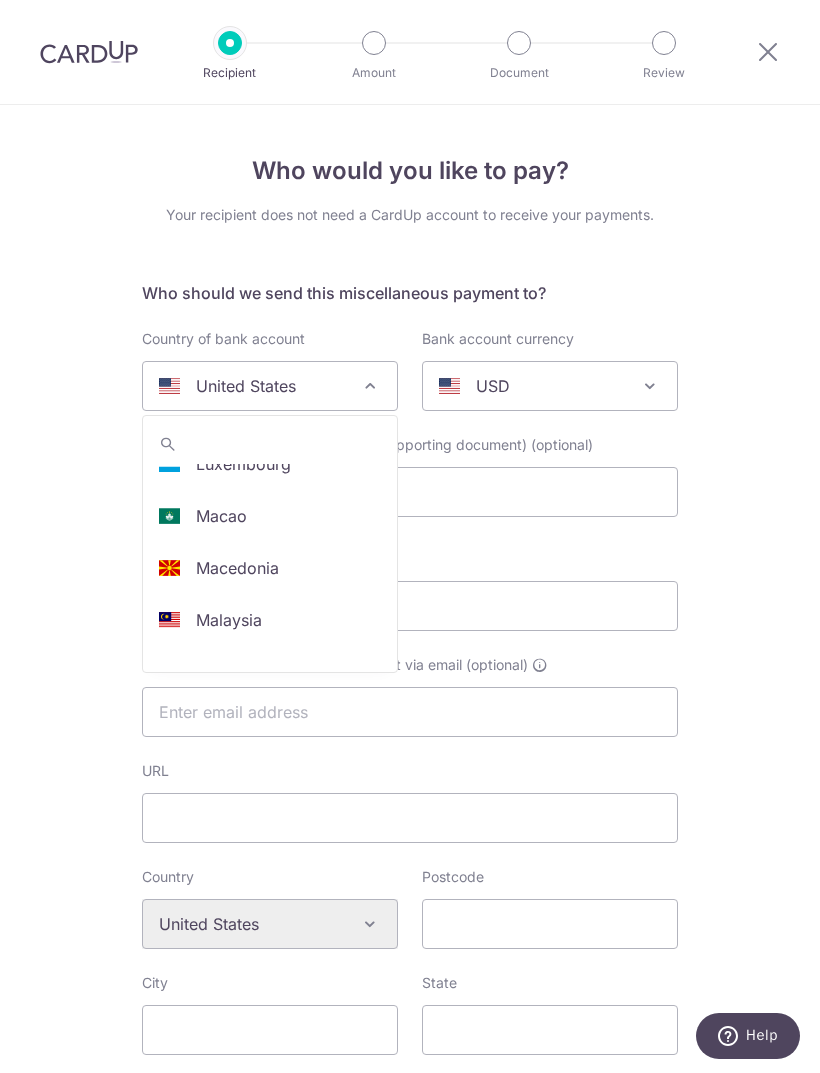 select on "159" 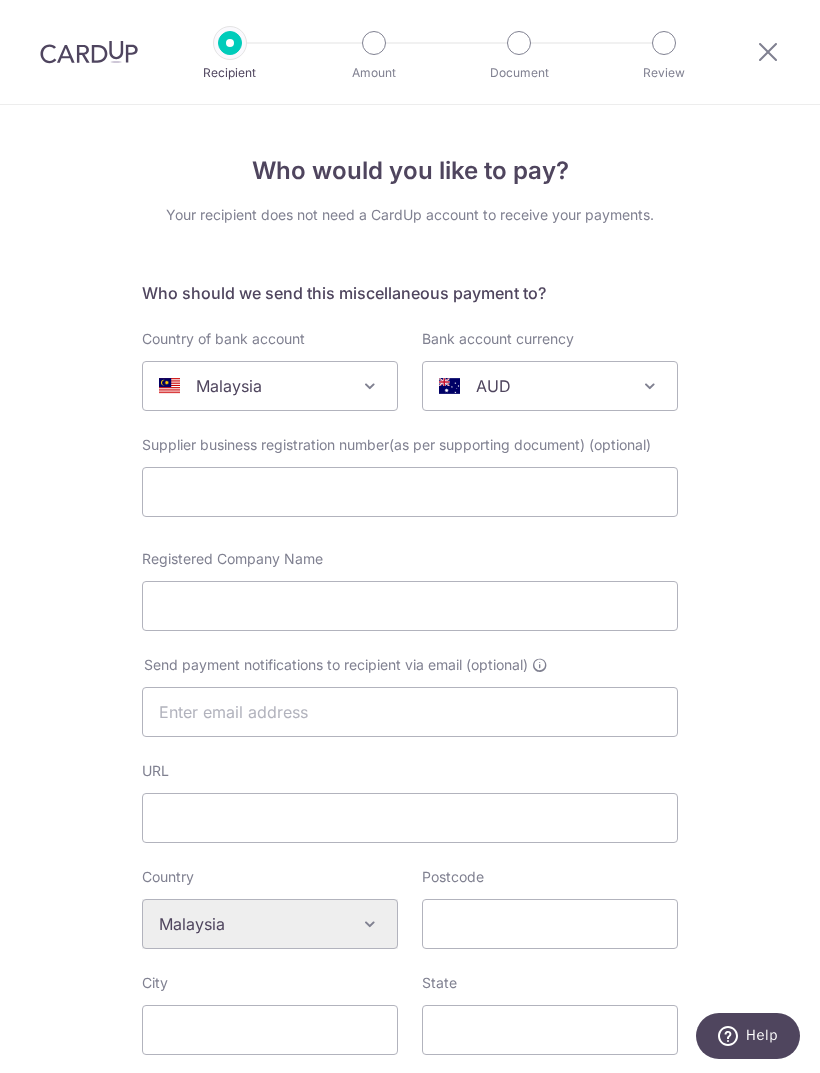 click at bounding box center [650, 386] 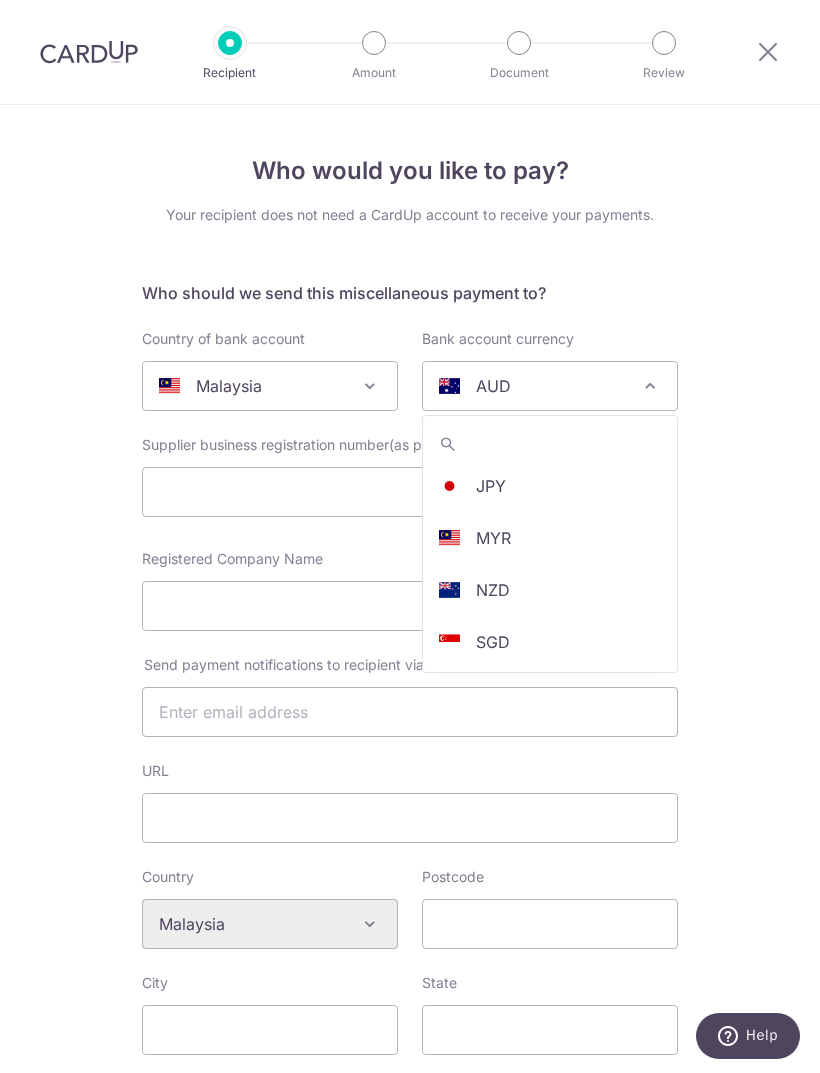 scroll, scrollTop: 366, scrollLeft: 0, axis: vertical 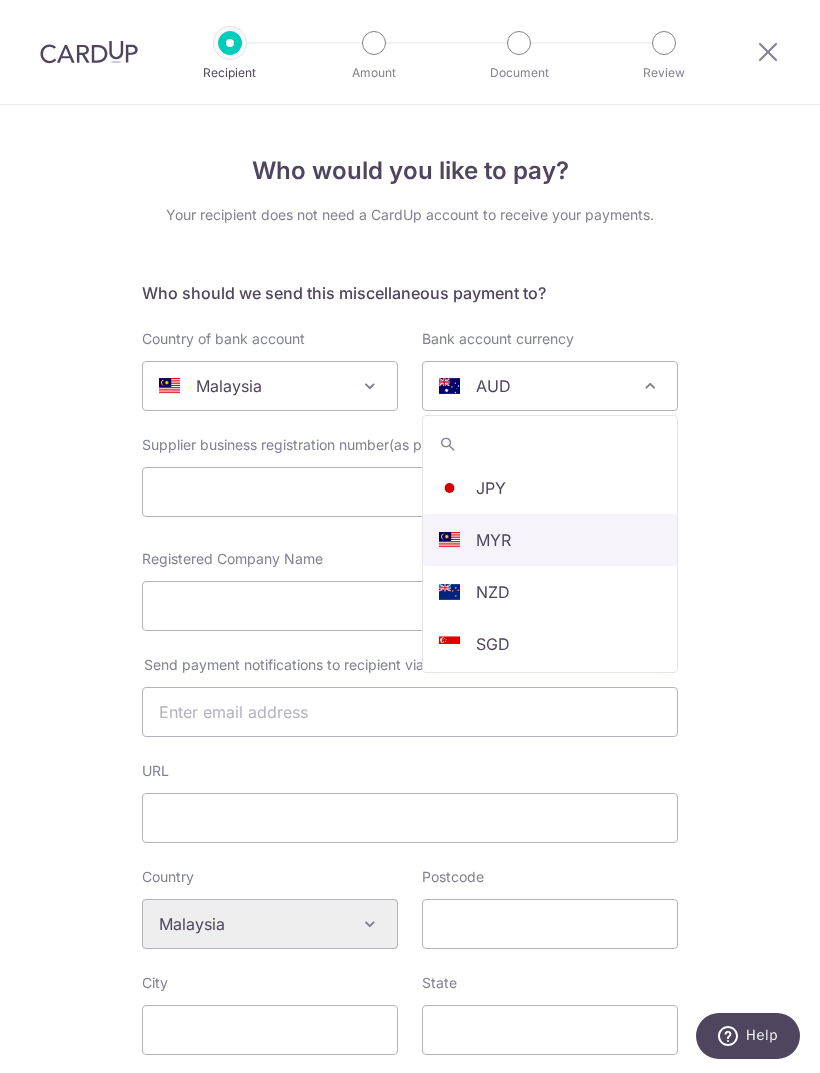select on "4" 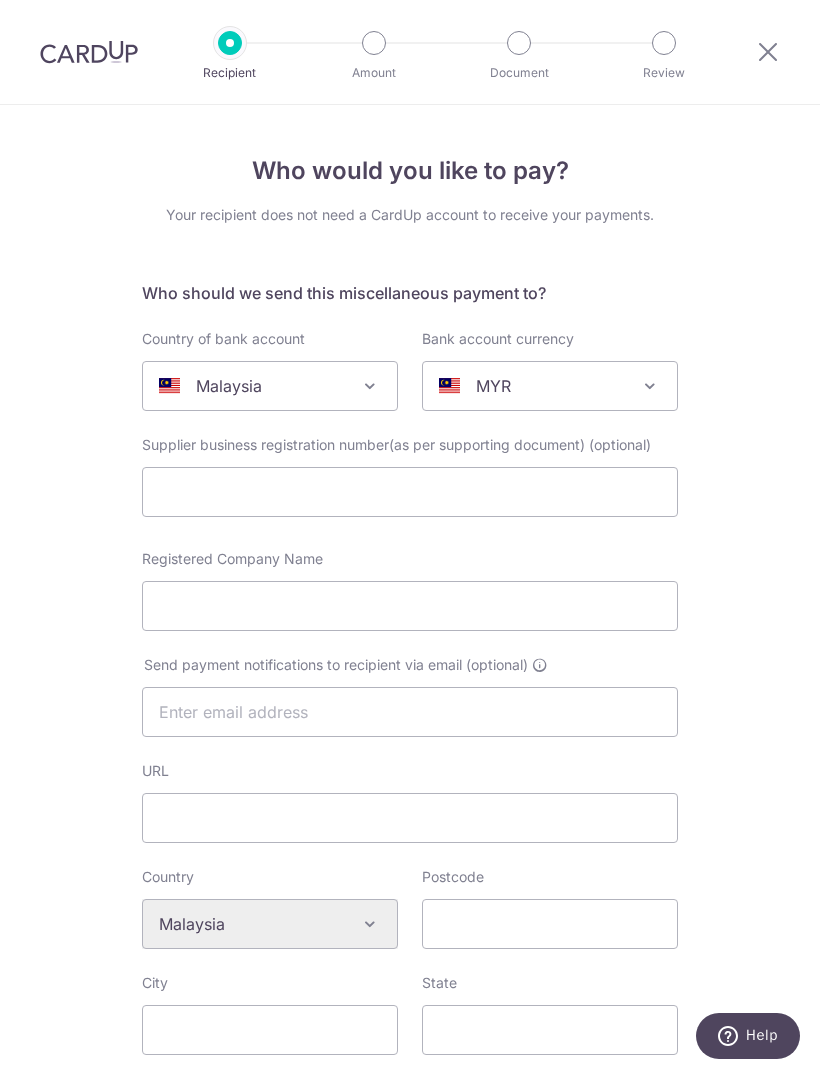 scroll, scrollTop: 0, scrollLeft: 0, axis: both 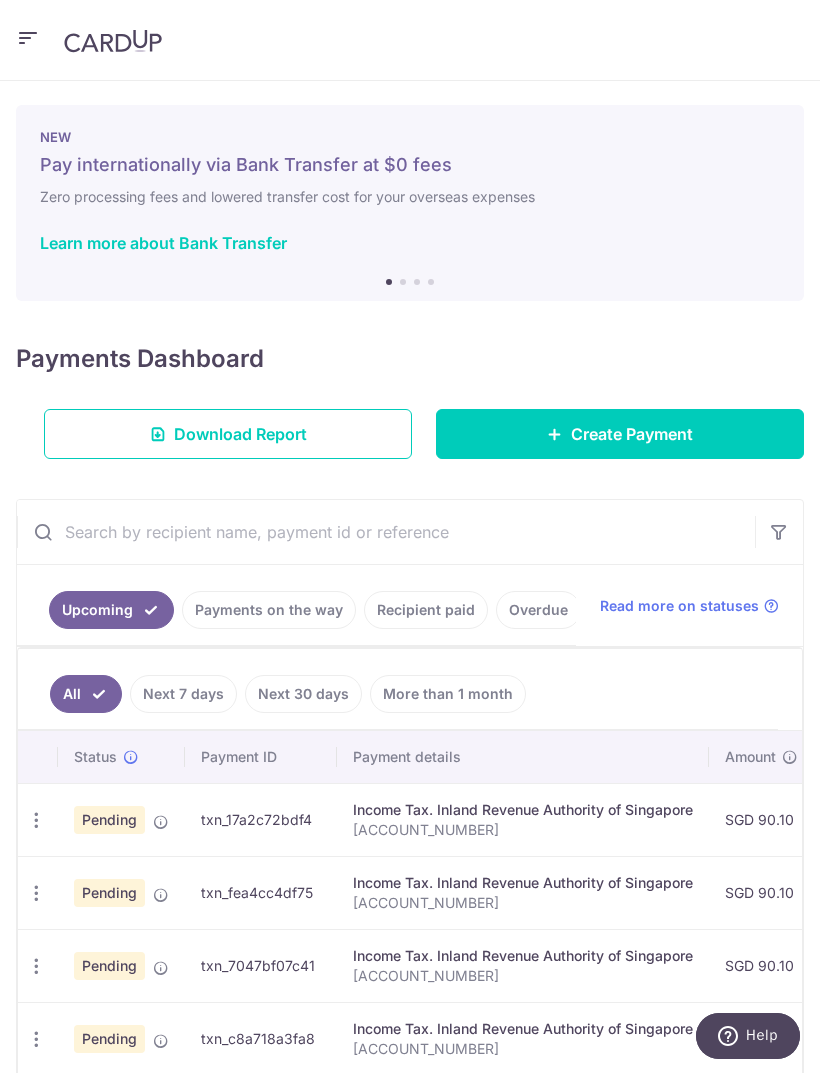 click on "Payments on the way" at bounding box center (269, 610) 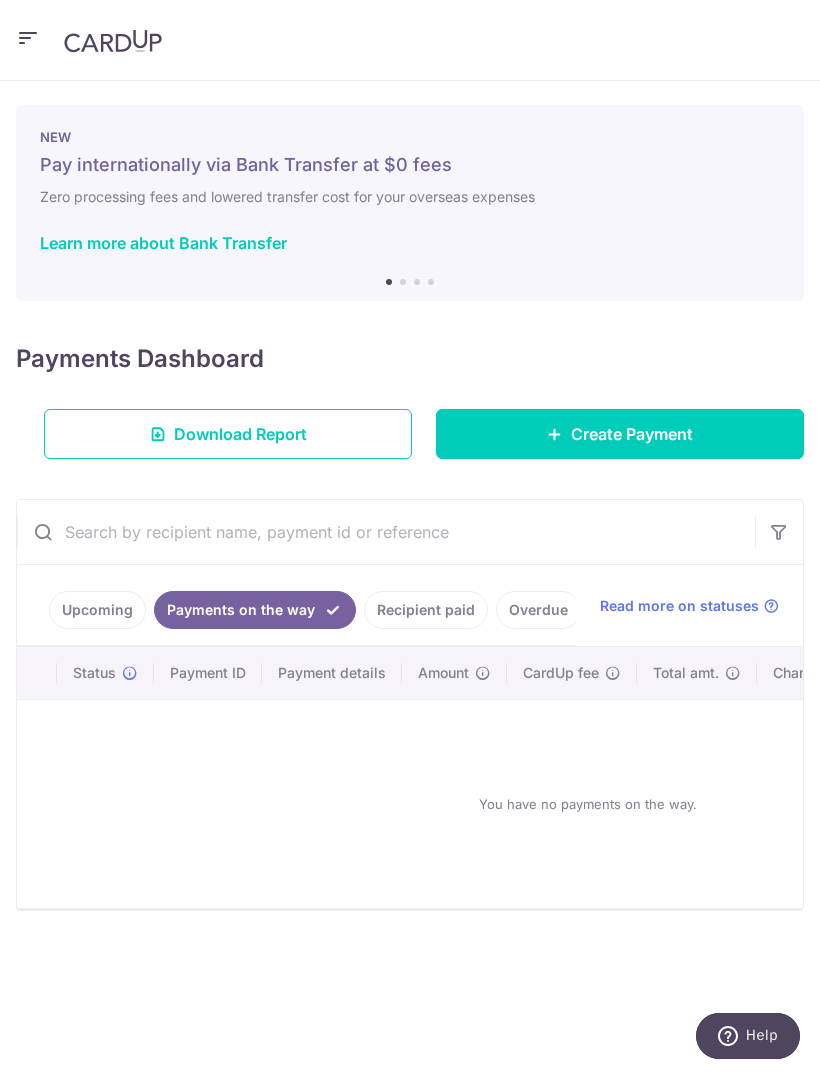 click on "Recipient paid" at bounding box center (426, 610) 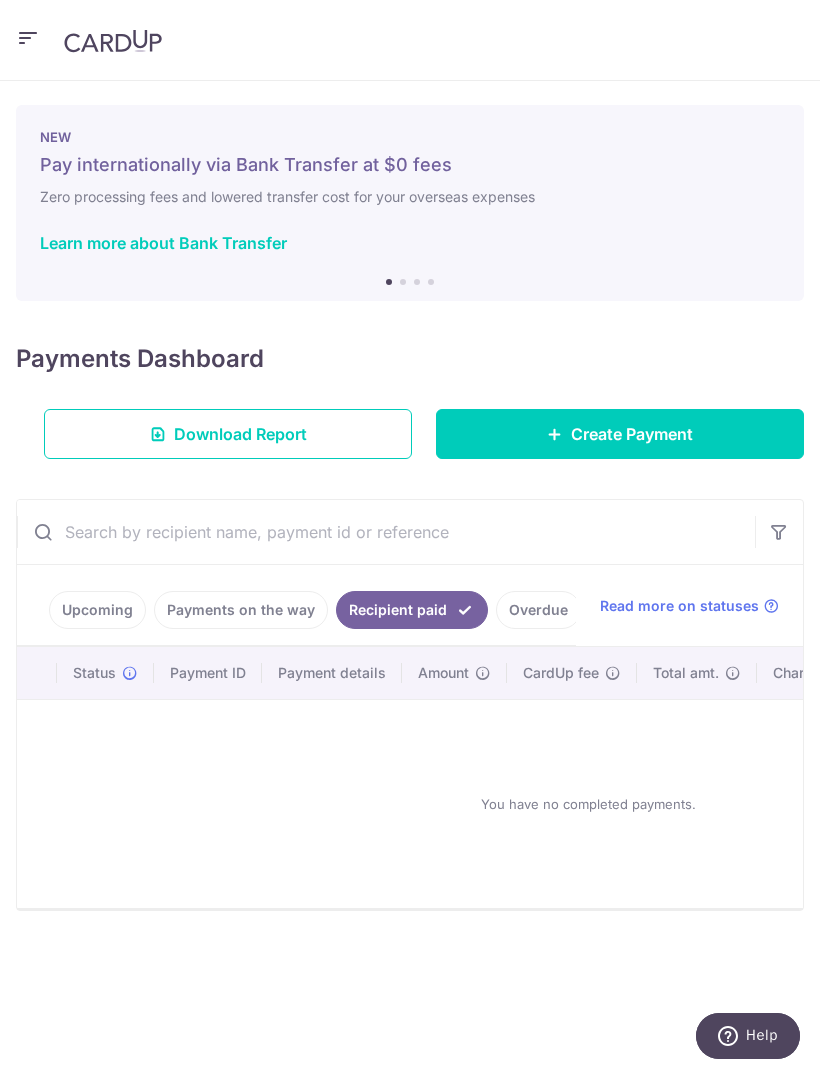 click on "Overdue" at bounding box center (538, 610) 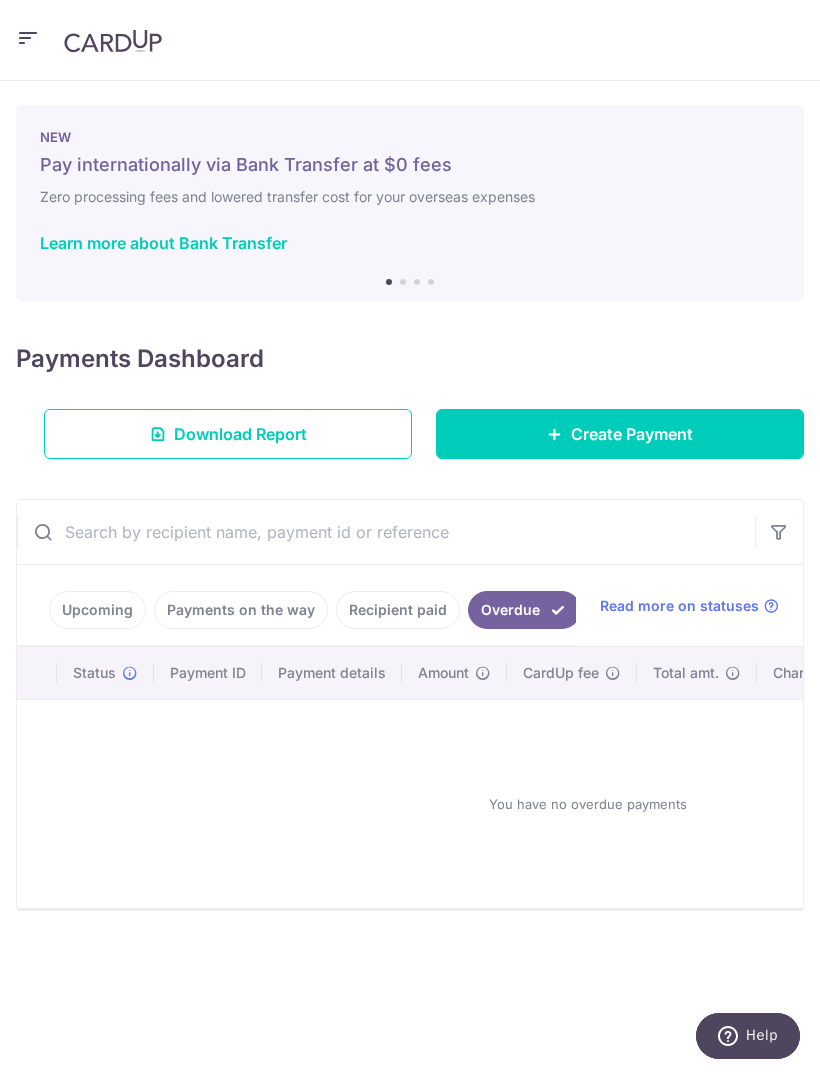 click on "Upcoming" at bounding box center (97, 610) 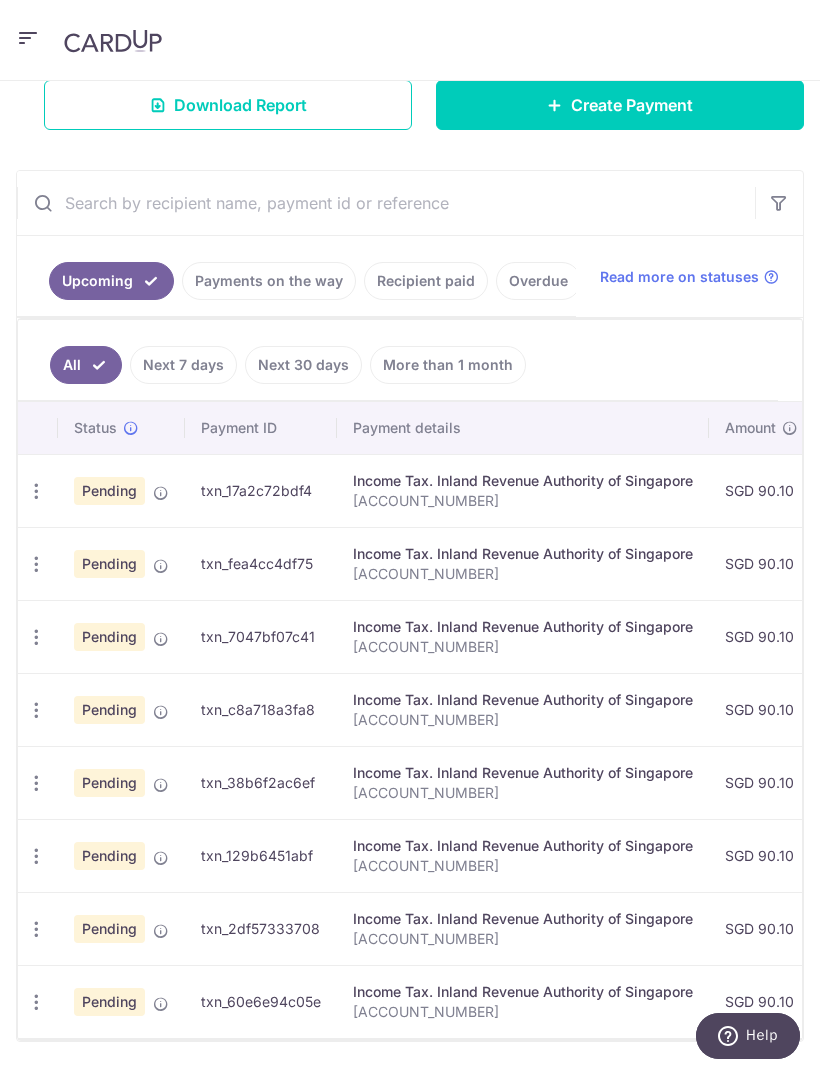 scroll, scrollTop: 328, scrollLeft: 0, axis: vertical 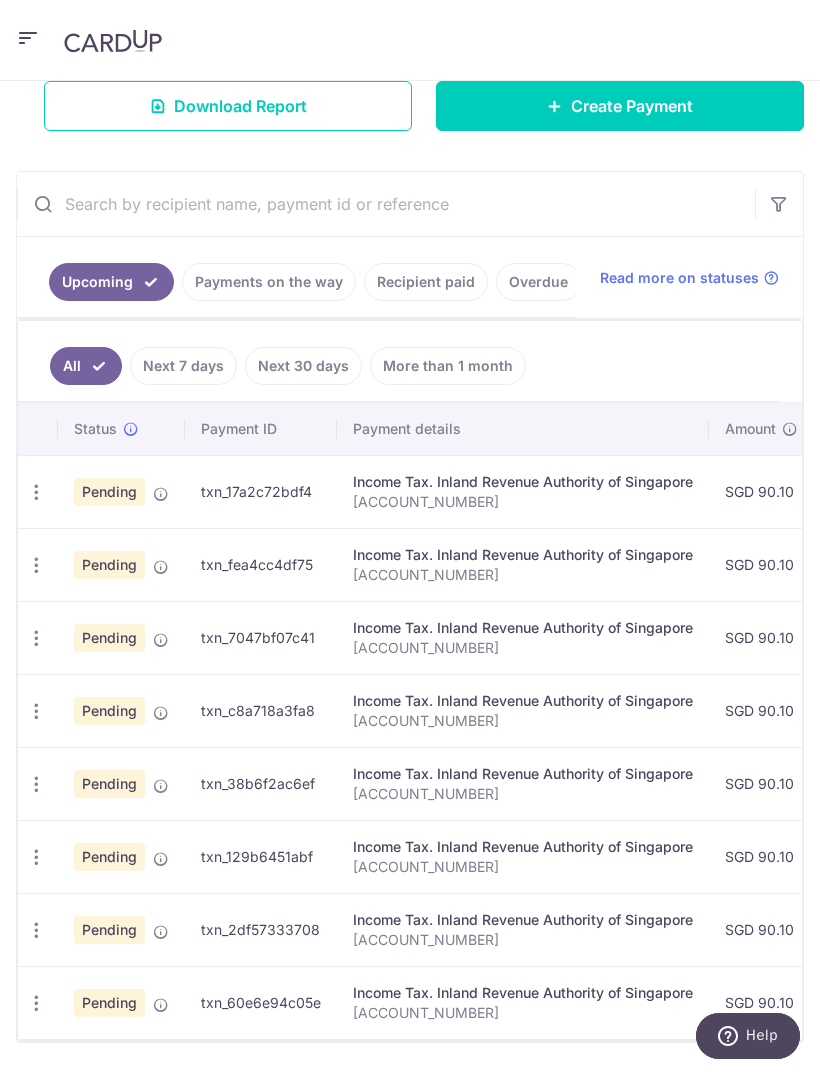 click at bounding box center (36, 492) 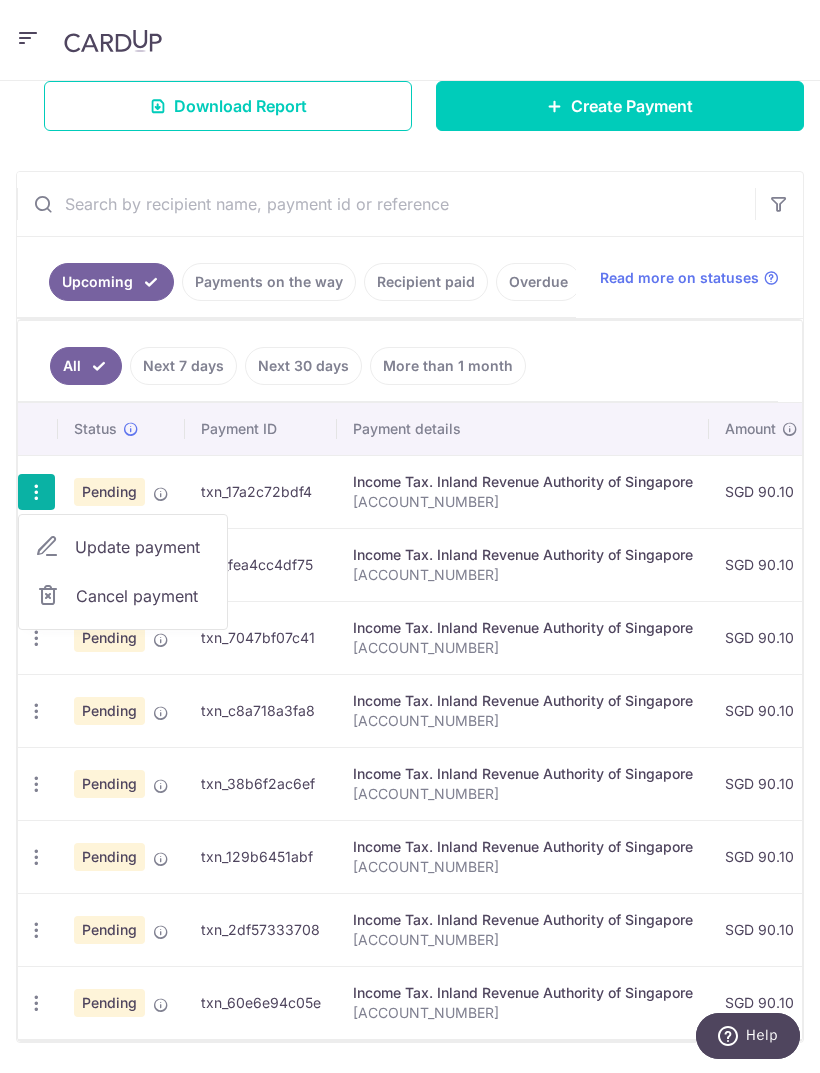 click at bounding box center (410, 536) 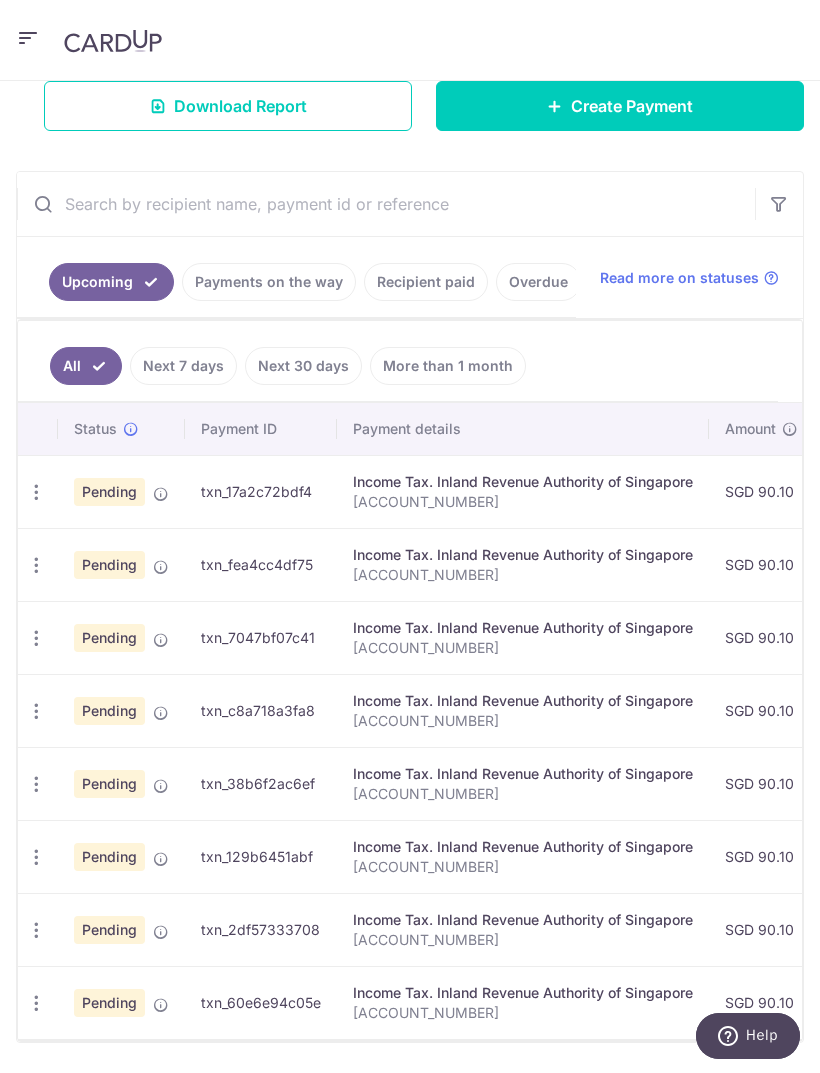 click on "Update payment
Cancel payment" at bounding box center (38, 1002) 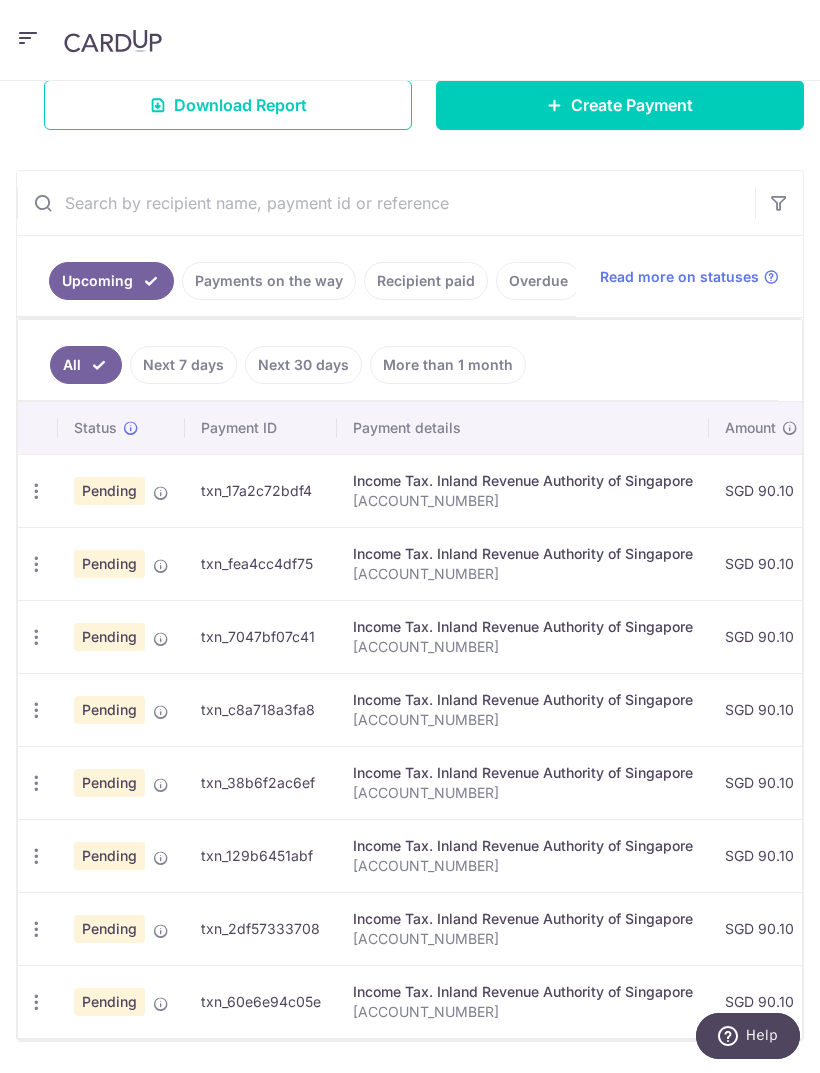 scroll, scrollTop: 328, scrollLeft: 0, axis: vertical 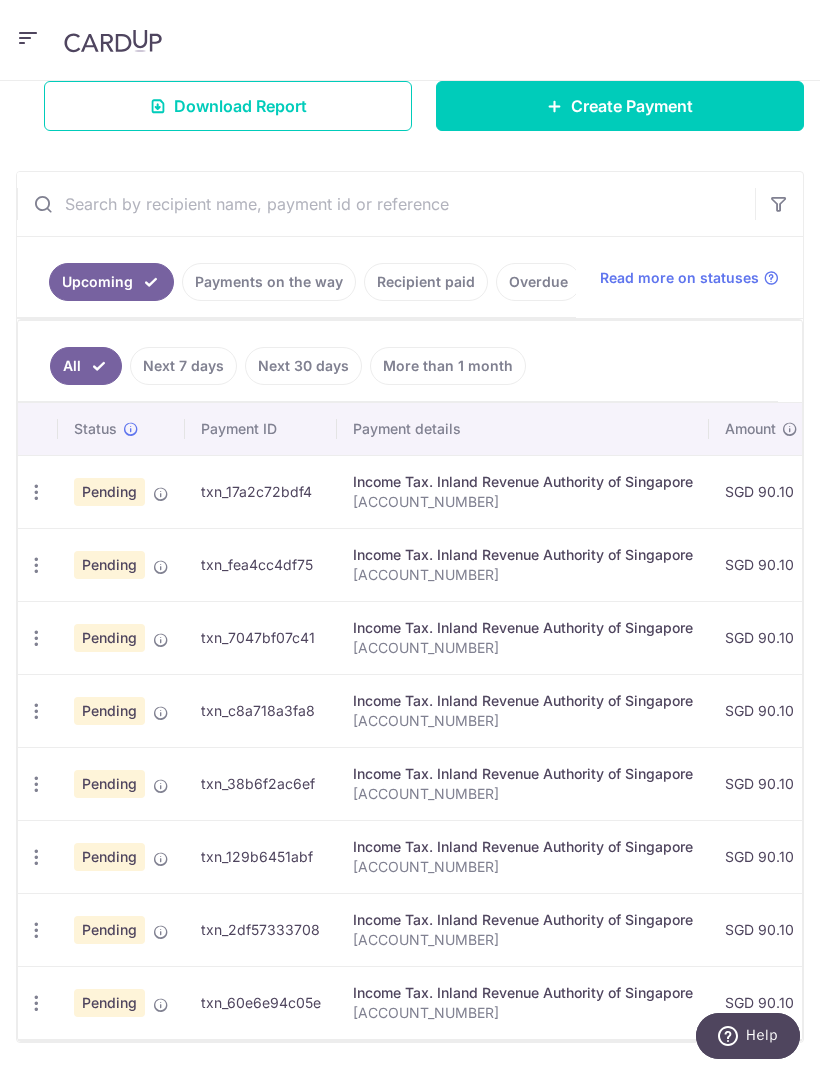 click at bounding box center (36, 492) 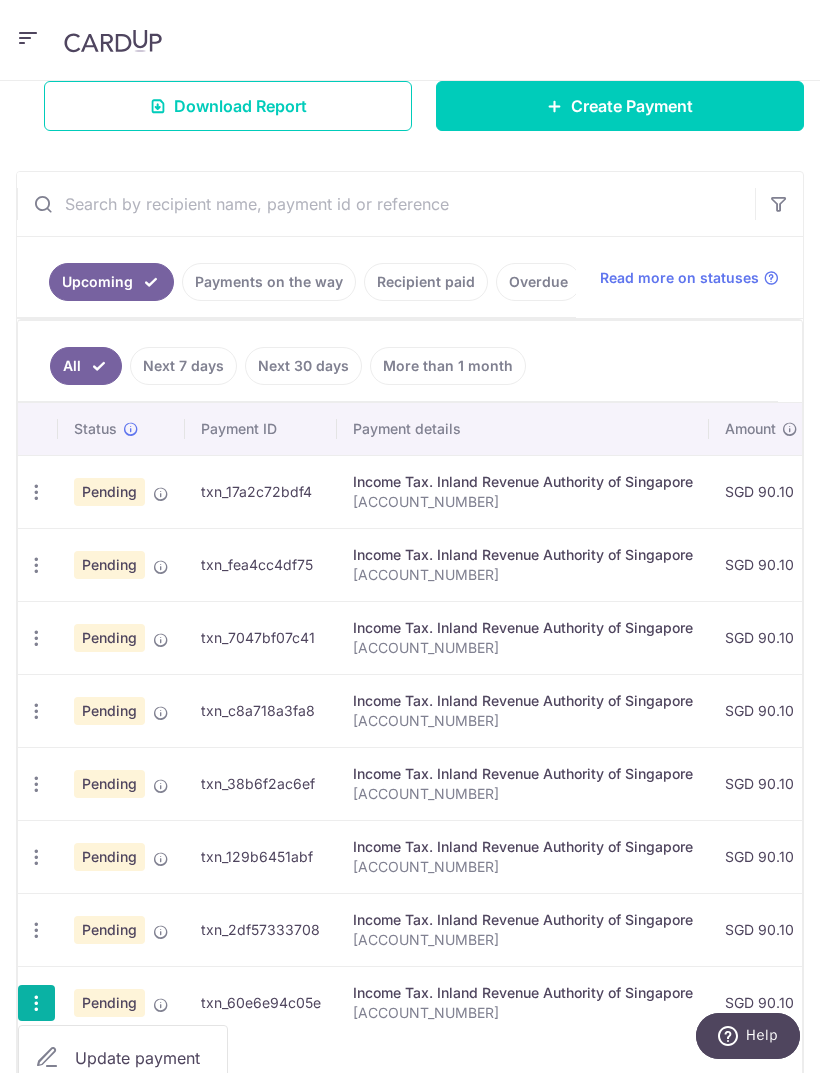 click on "Update payment" at bounding box center [123, 1058] 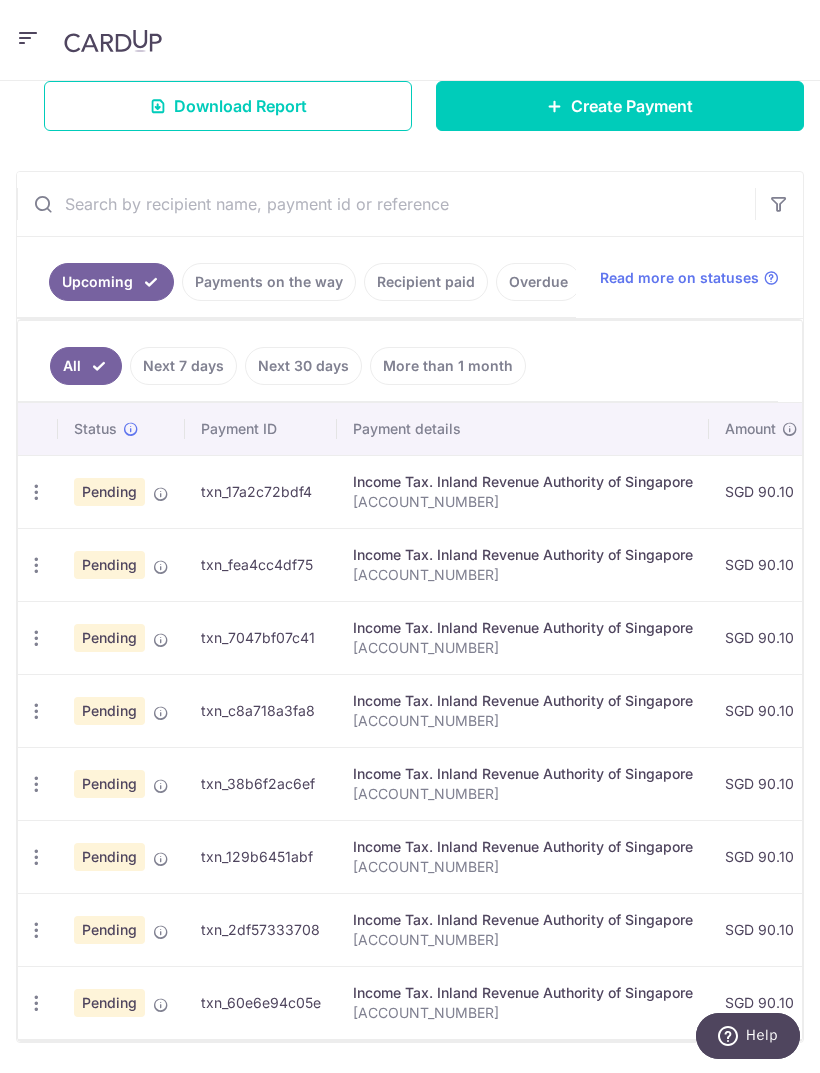 radio on "true" 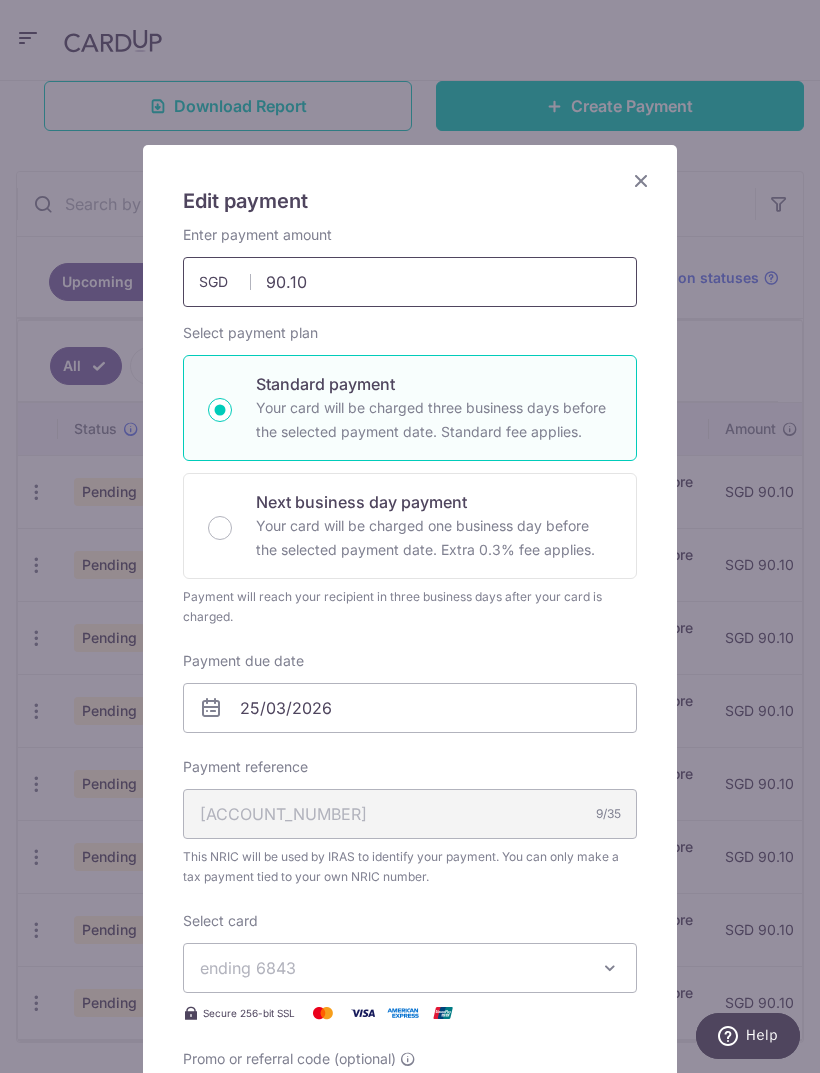 click on "90.10" at bounding box center [410, 282] 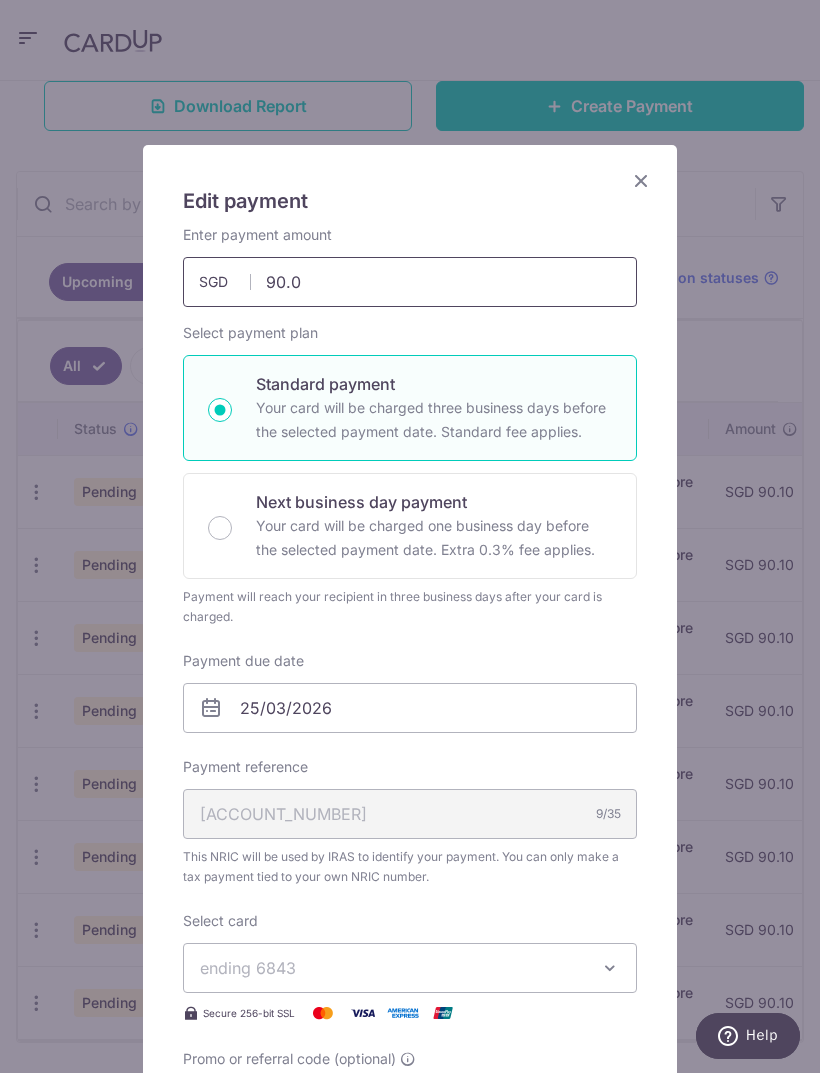 type on "90.05" 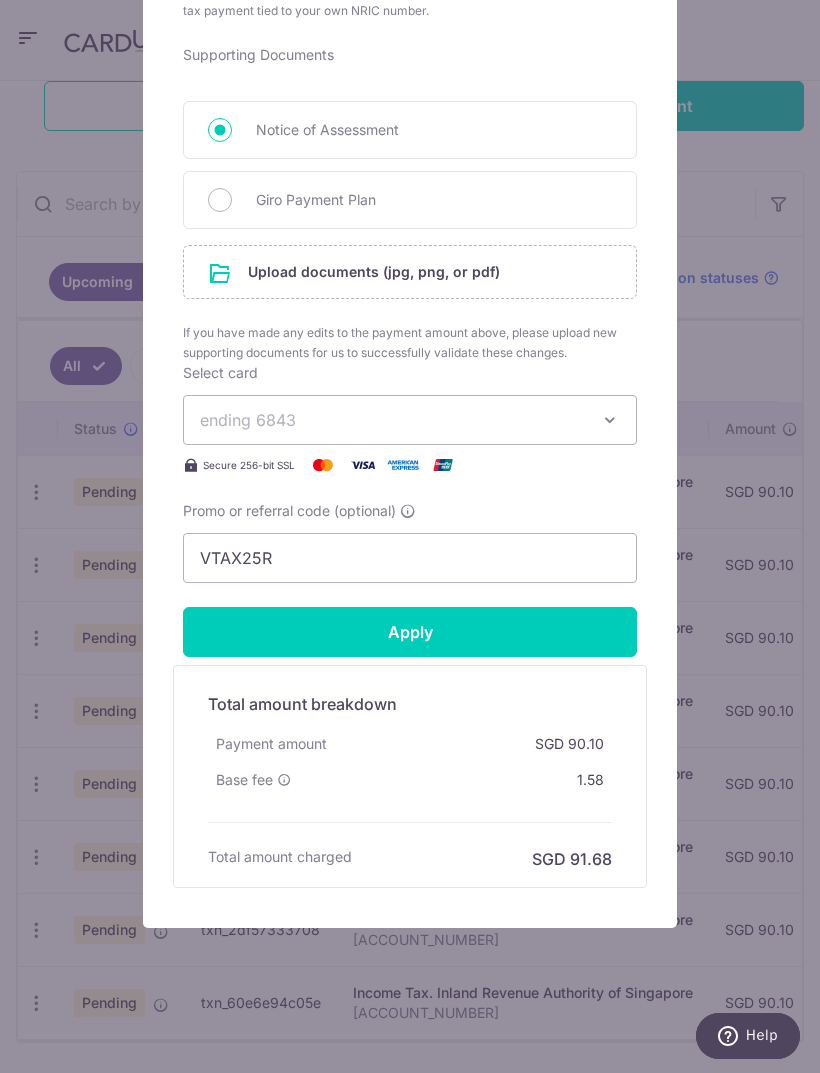scroll, scrollTop: 866, scrollLeft: 0, axis: vertical 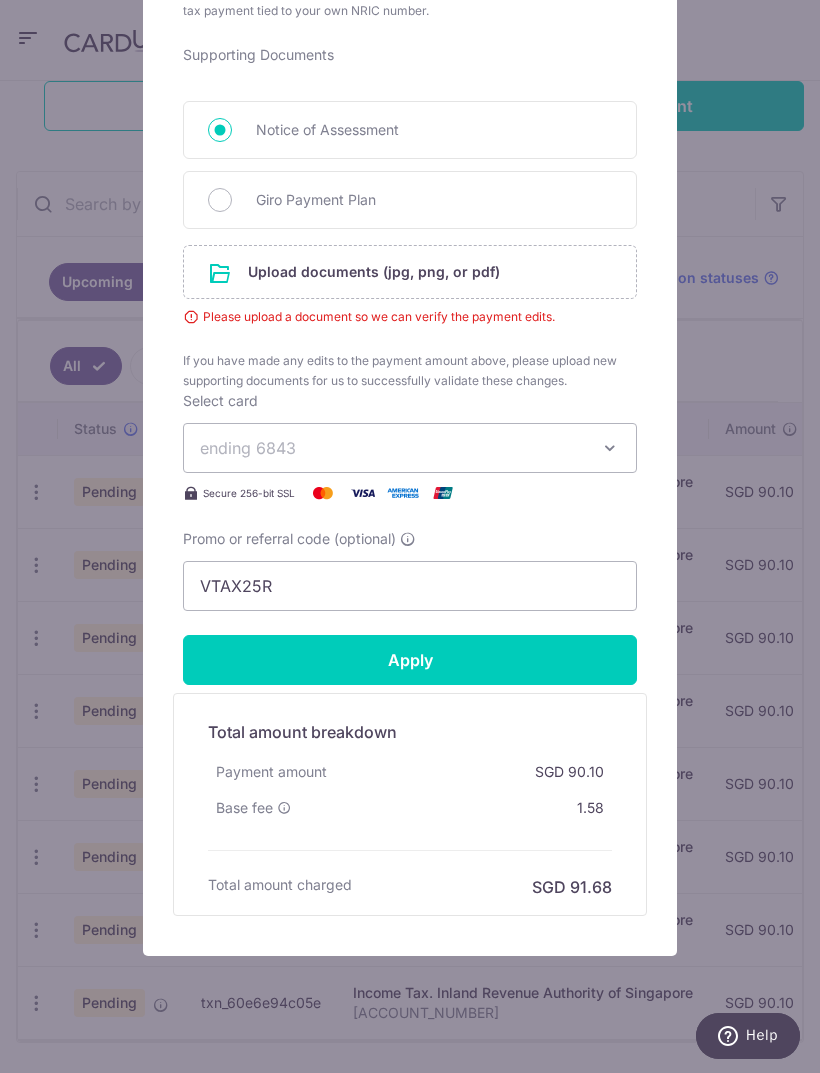 click at bounding box center (410, 272) 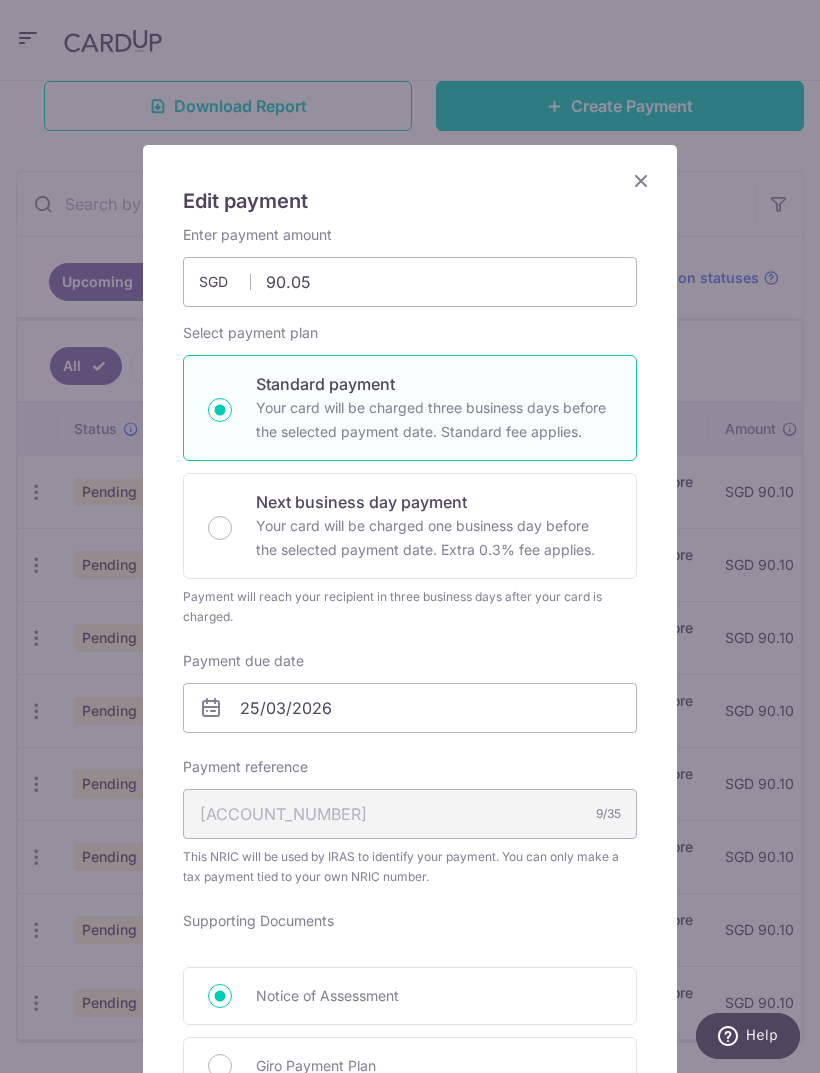scroll, scrollTop: 0, scrollLeft: 0, axis: both 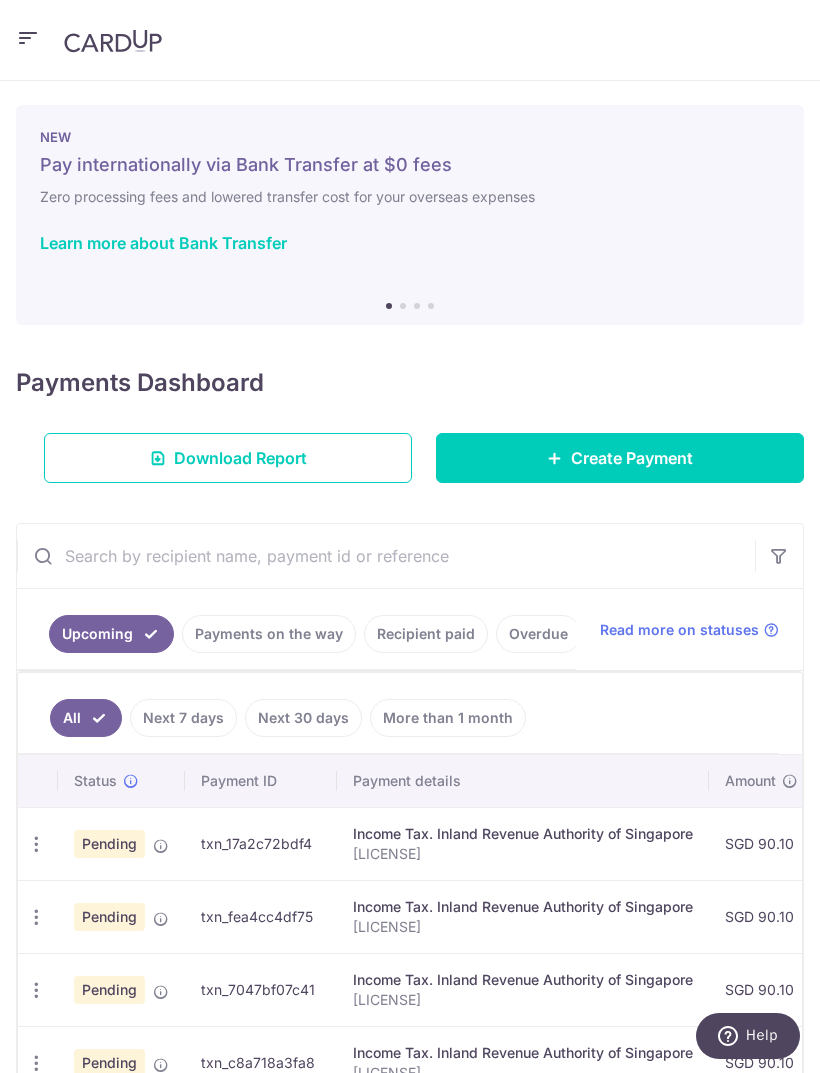 click on "Create Payment" at bounding box center (632, 458) 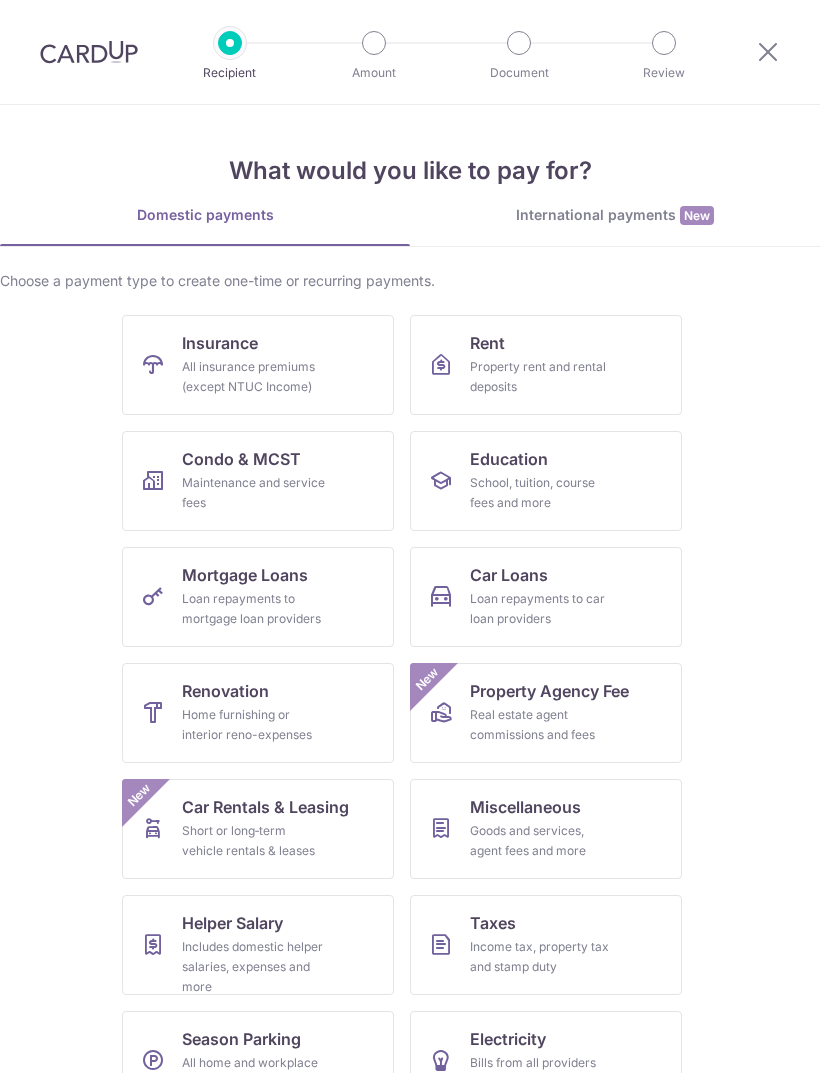 scroll, scrollTop: 0, scrollLeft: 0, axis: both 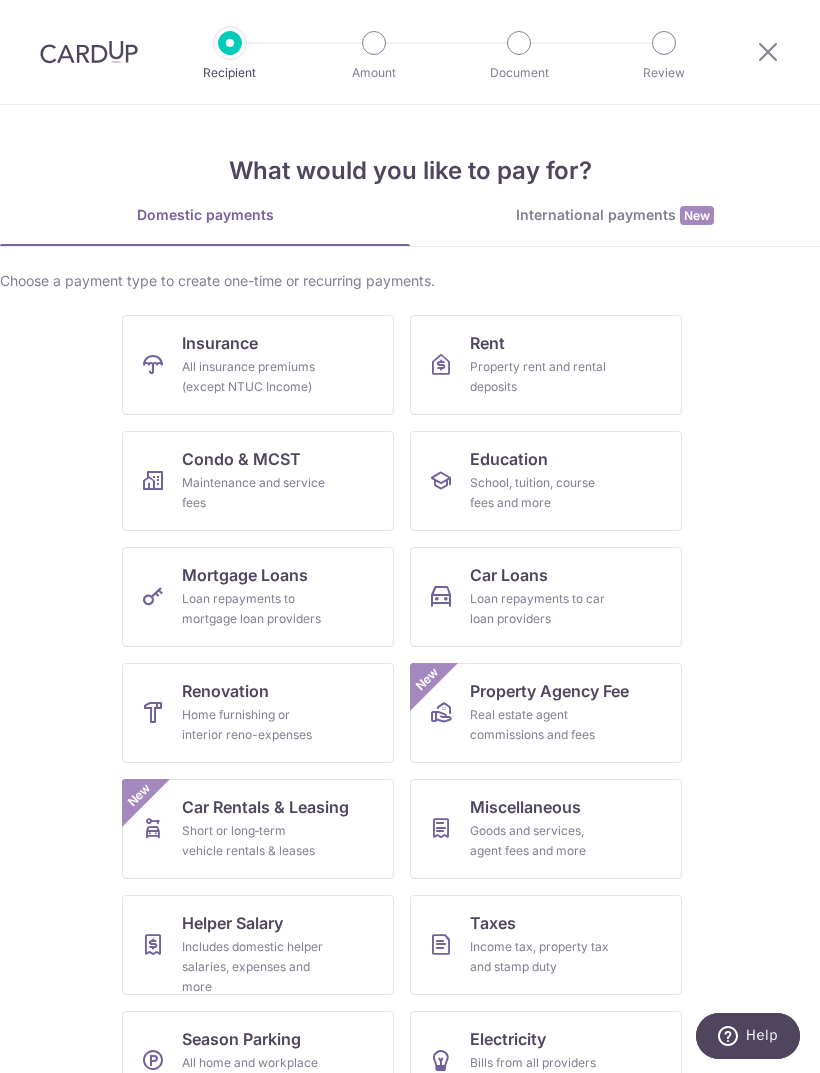 click on "All insurance premiums (except NTUC Income)" at bounding box center (254, 377) 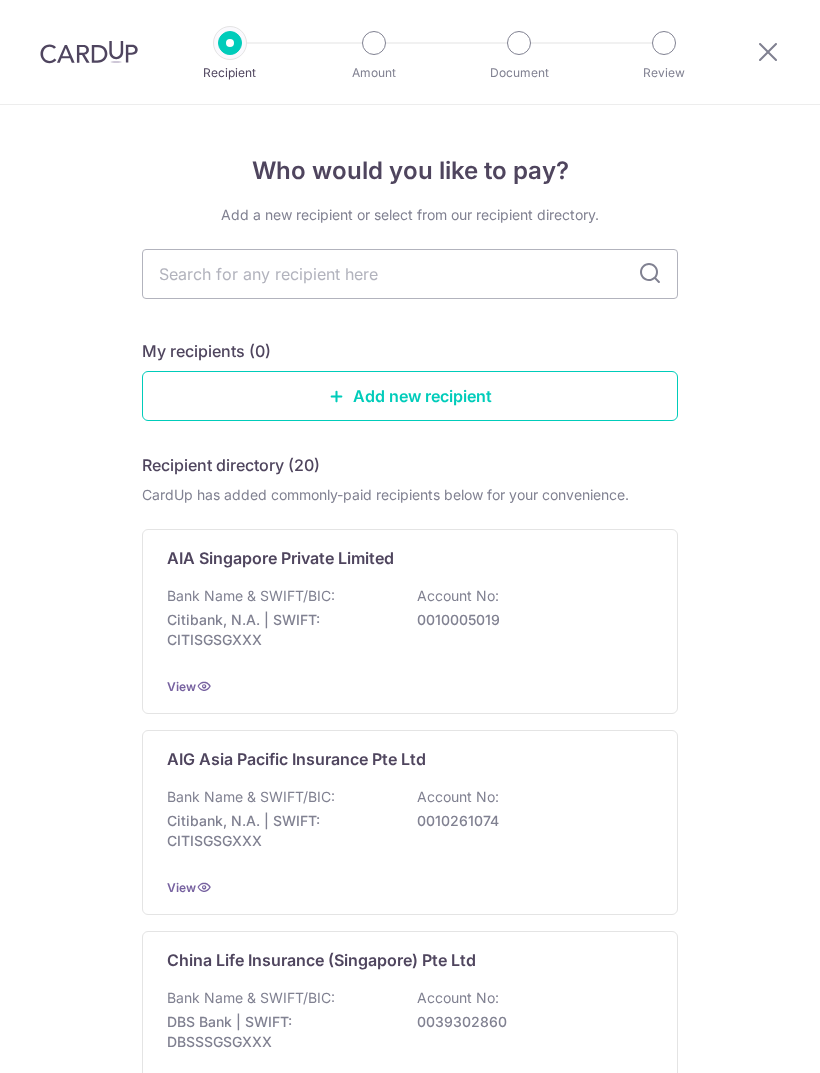 scroll, scrollTop: 0, scrollLeft: 0, axis: both 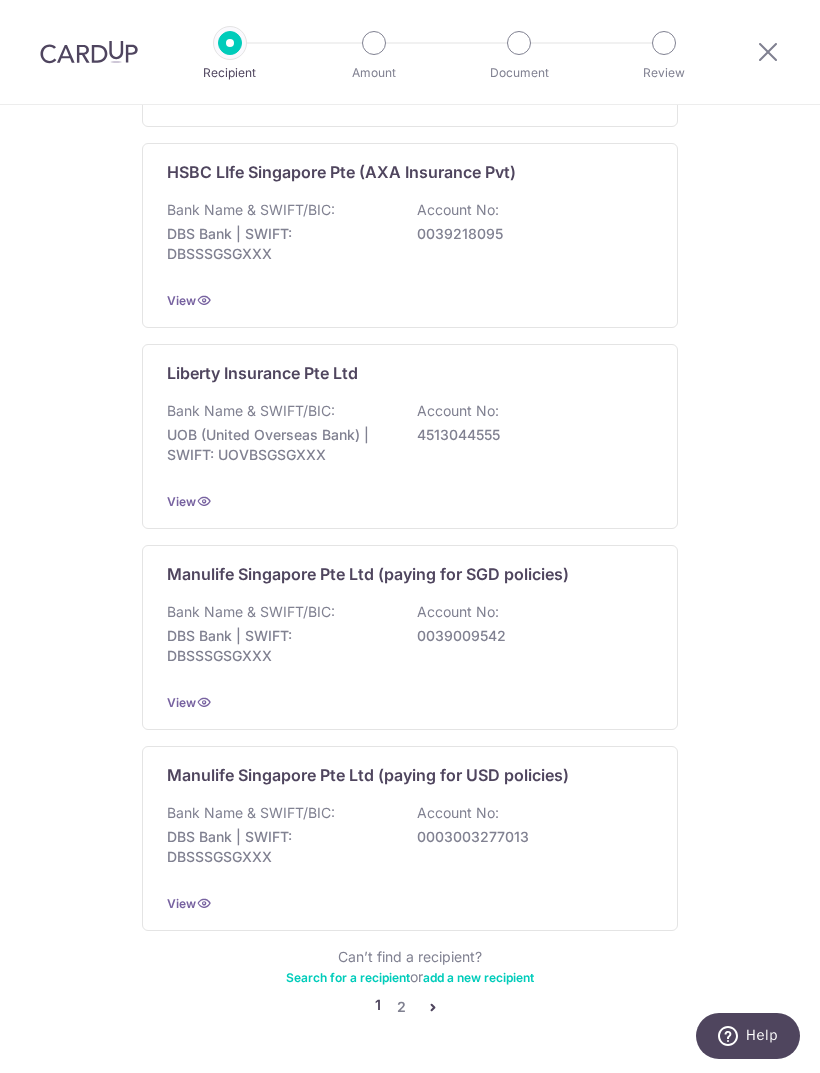 click on "2" at bounding box center [401, 1007] 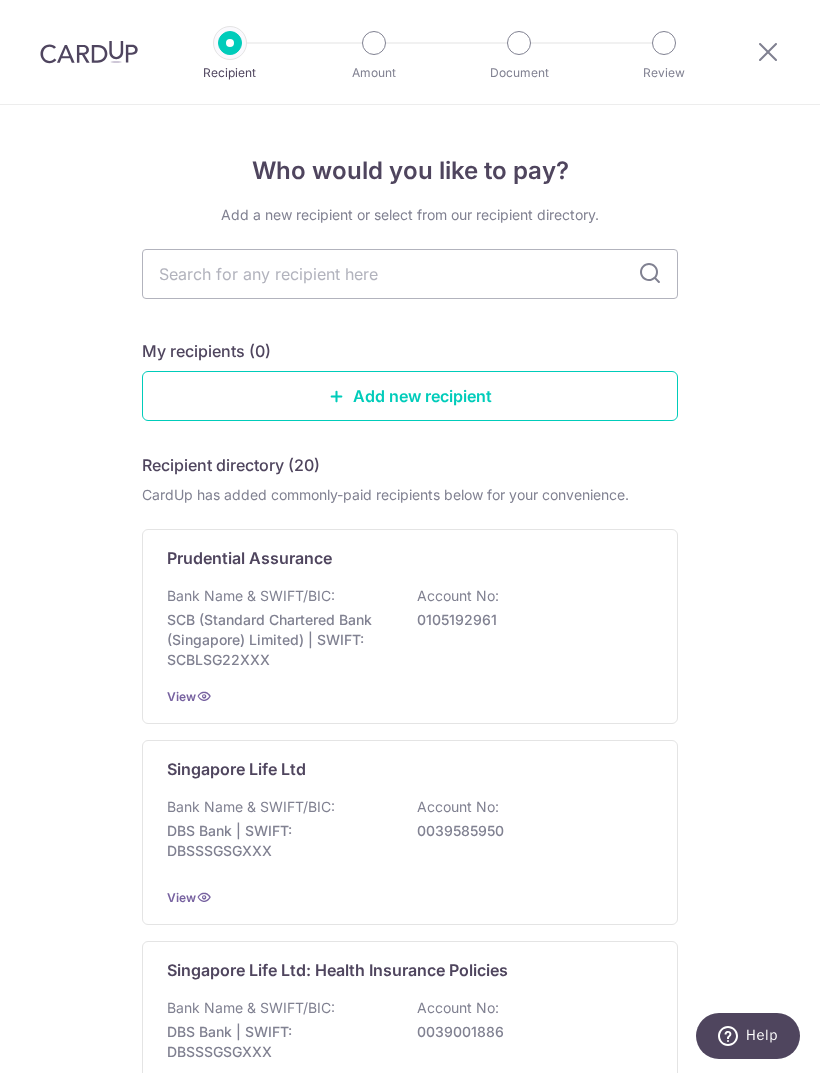 scroll, scrollTop: 0, scrollLeft: 0, axis: both 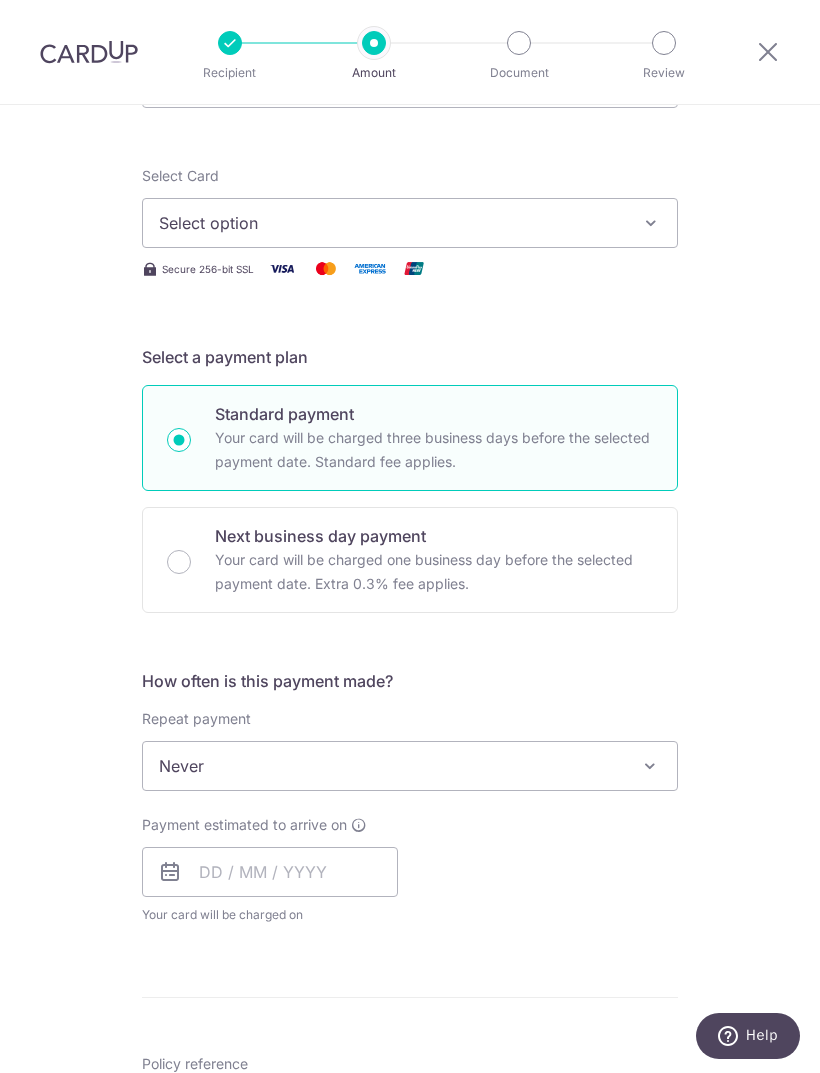 click on "Never" at bounding box center [410, 766] 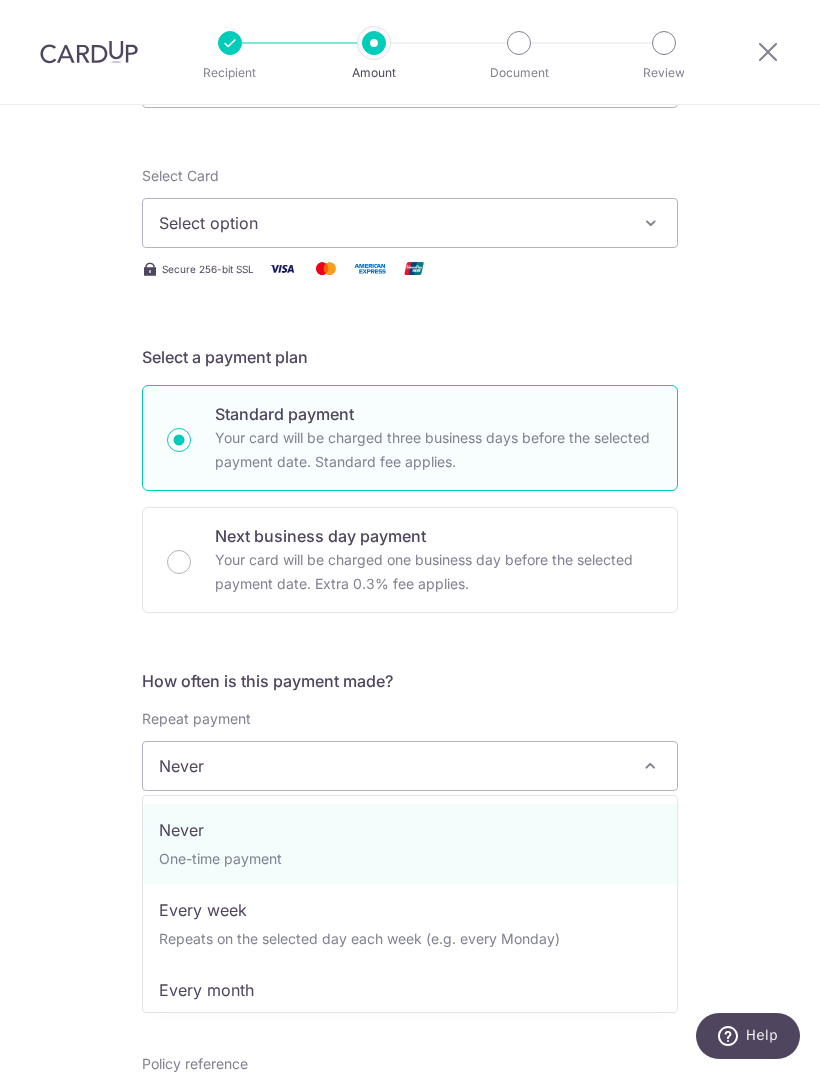 scroll, scrollTop: 219, scrollLeft: 0, axis: vertical 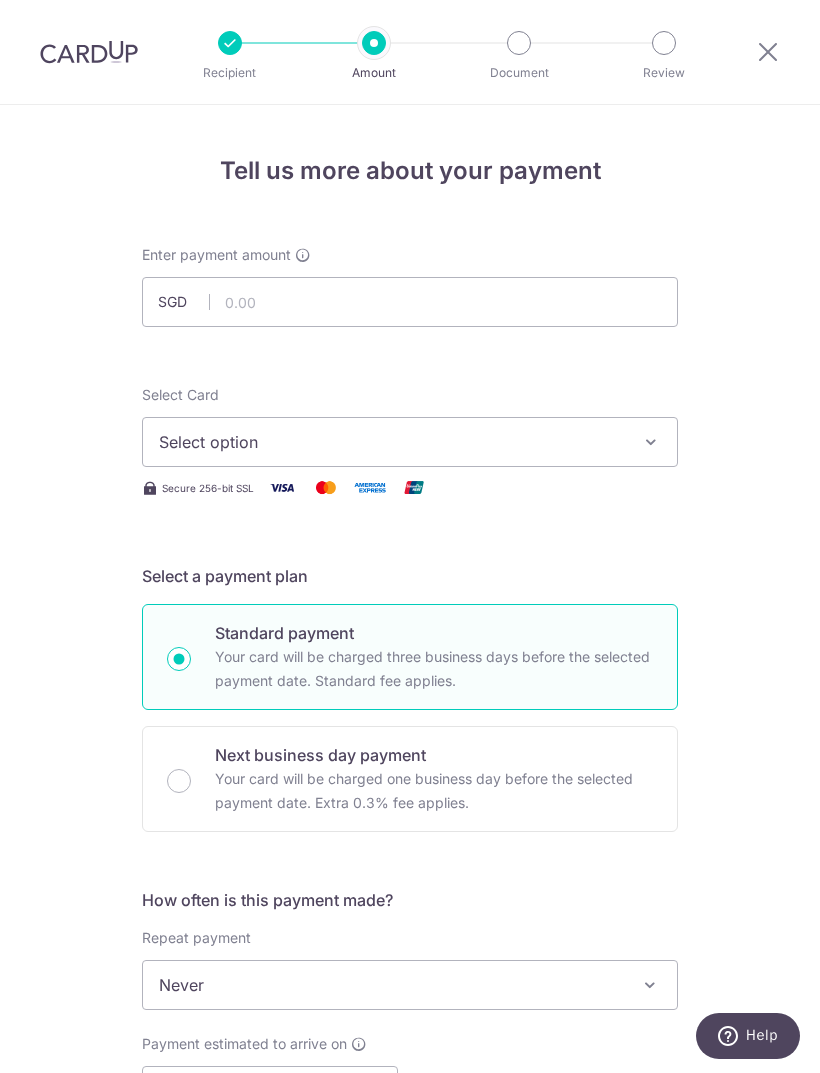 click on "Select option" at bounding box center (410, 442) 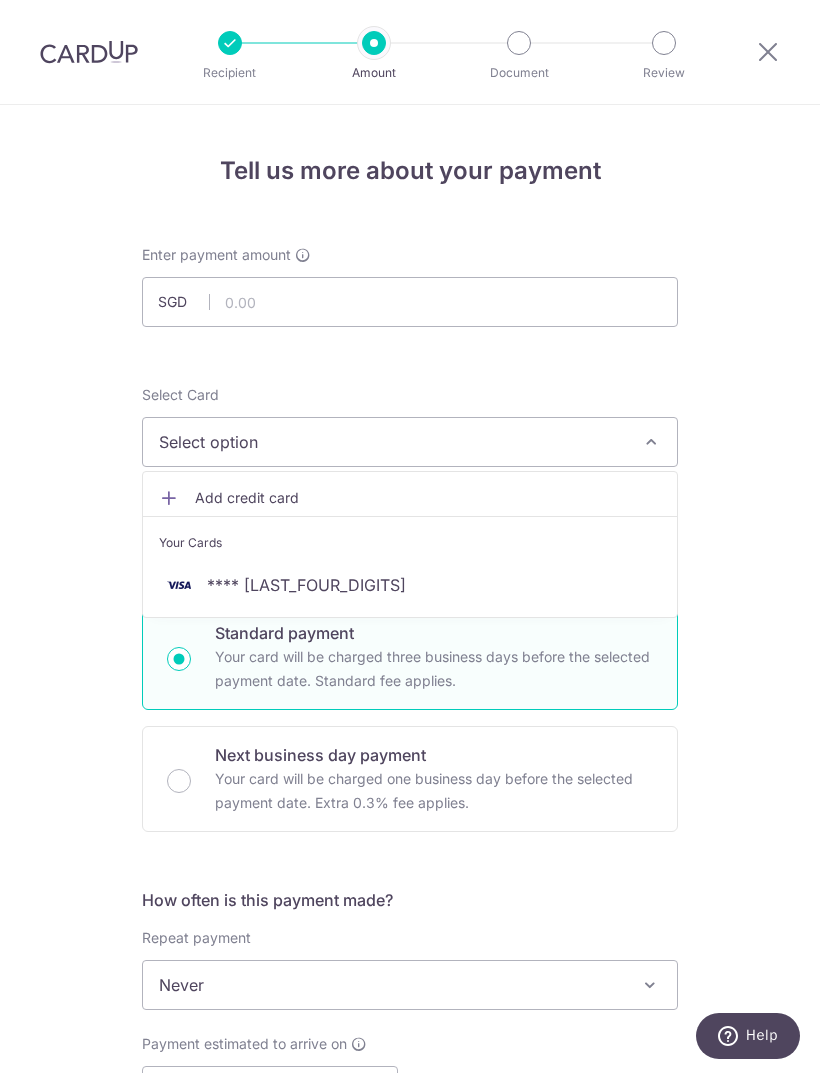 click at bounding box center [410, 536] 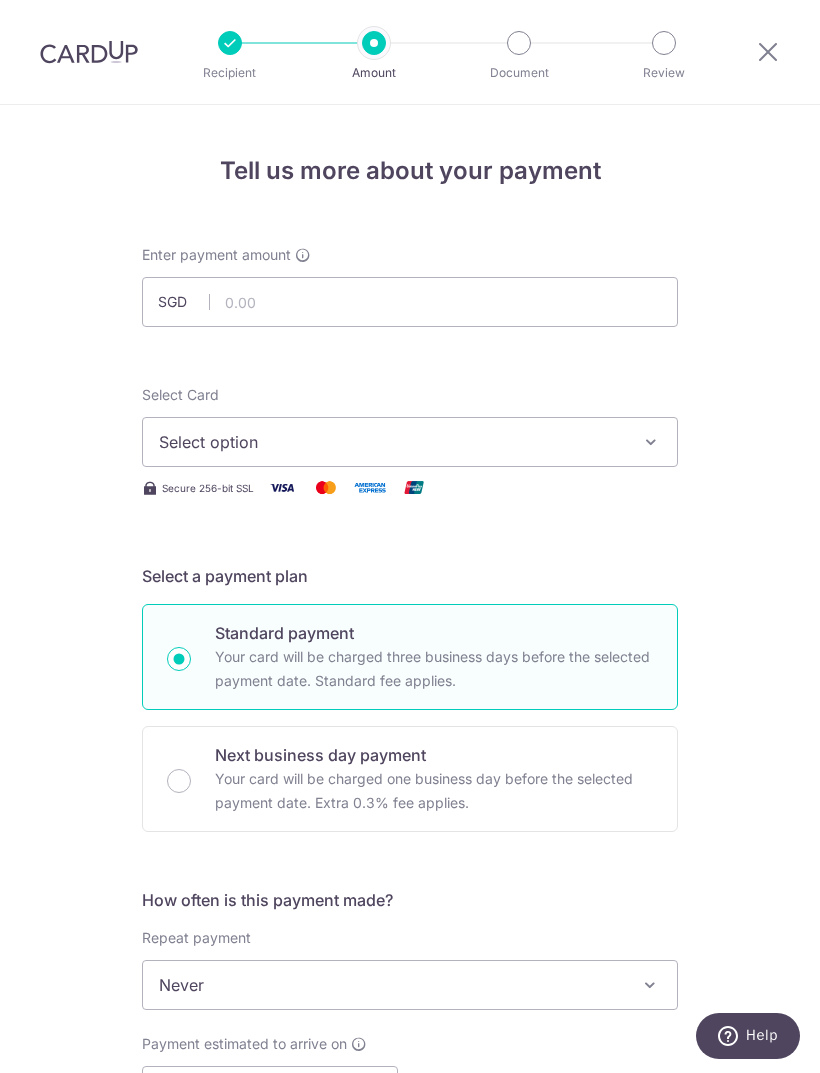 scroll, scrollTop: 0, scrollLeft: 0, axis: both 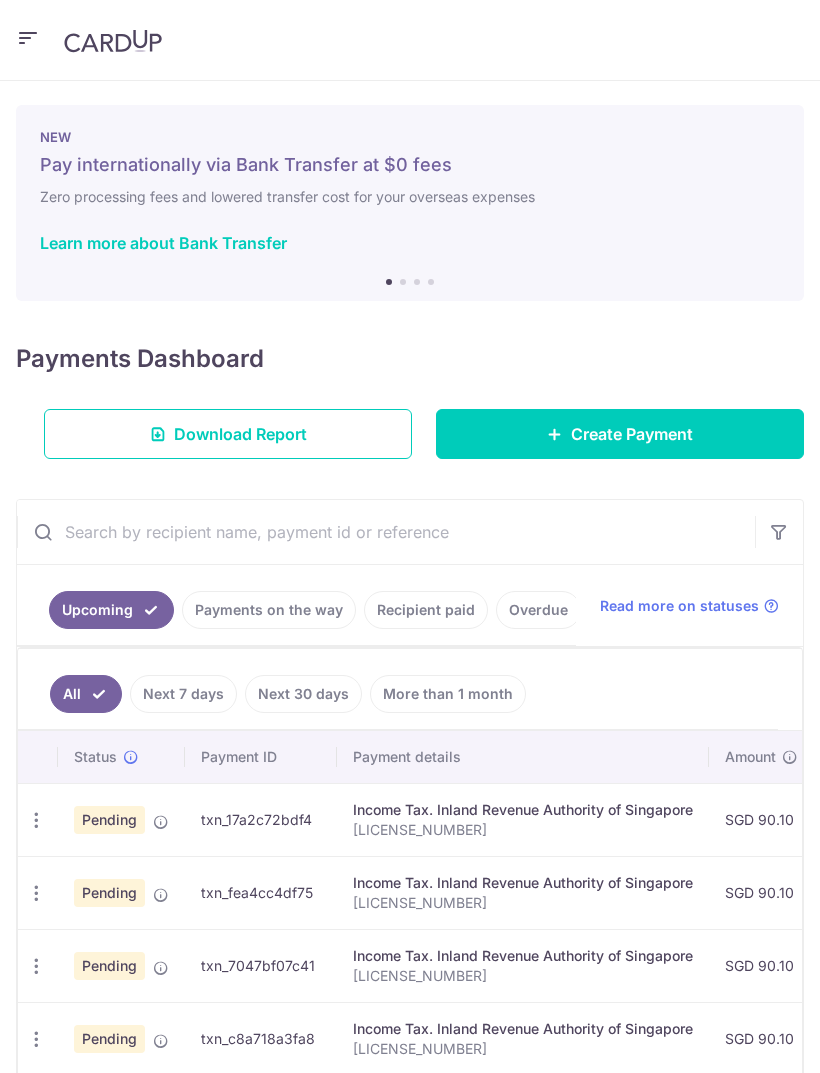 click at bounding box center [28, 38] 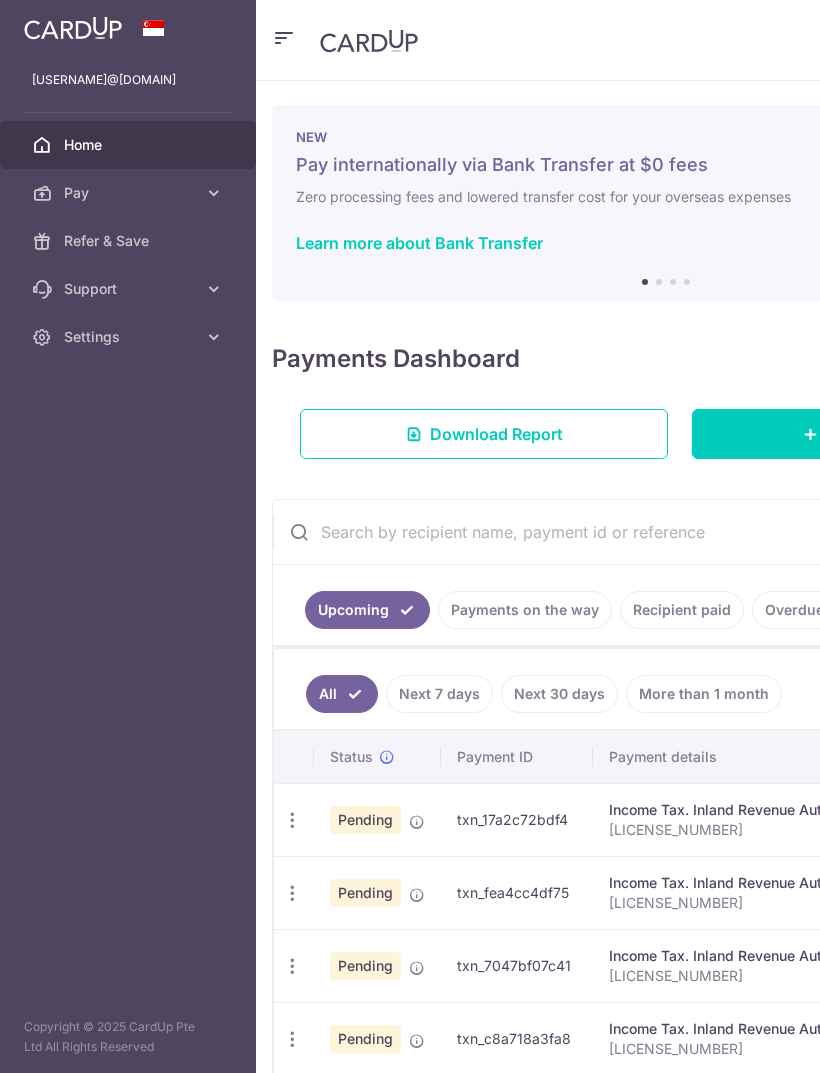 click on "Support" at bounding box center [128, 289] 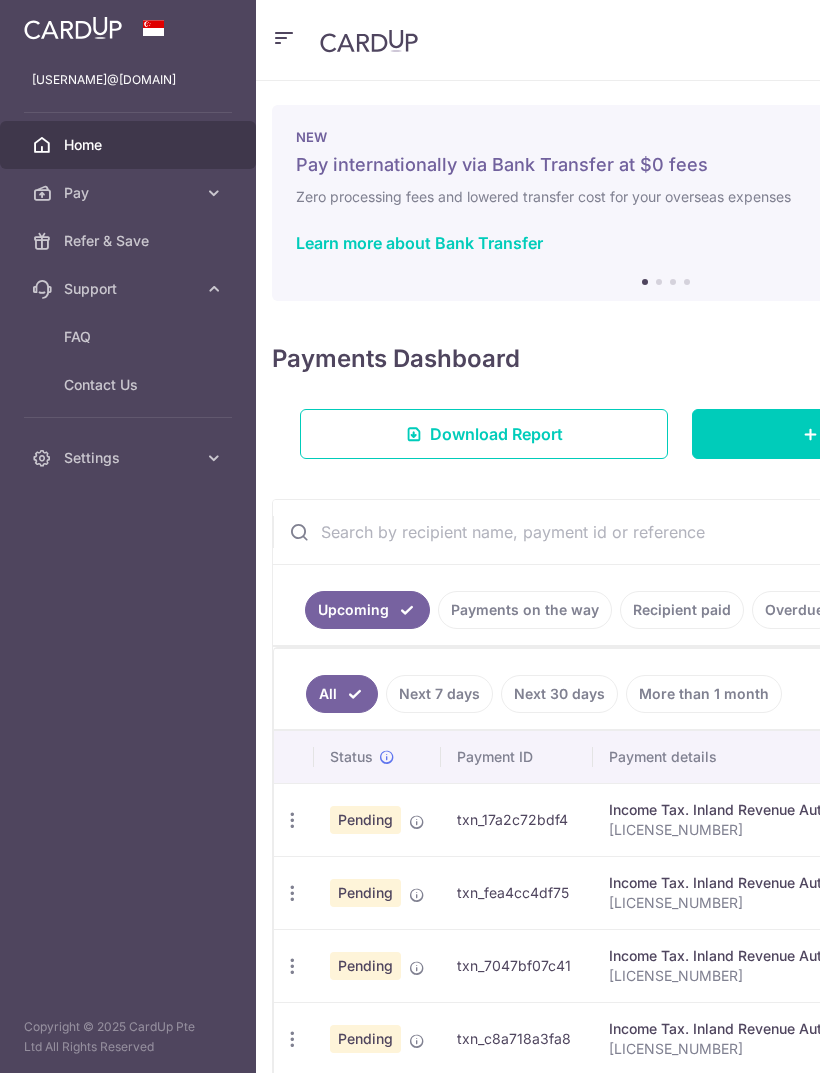 click at bounding box center [214, 193] 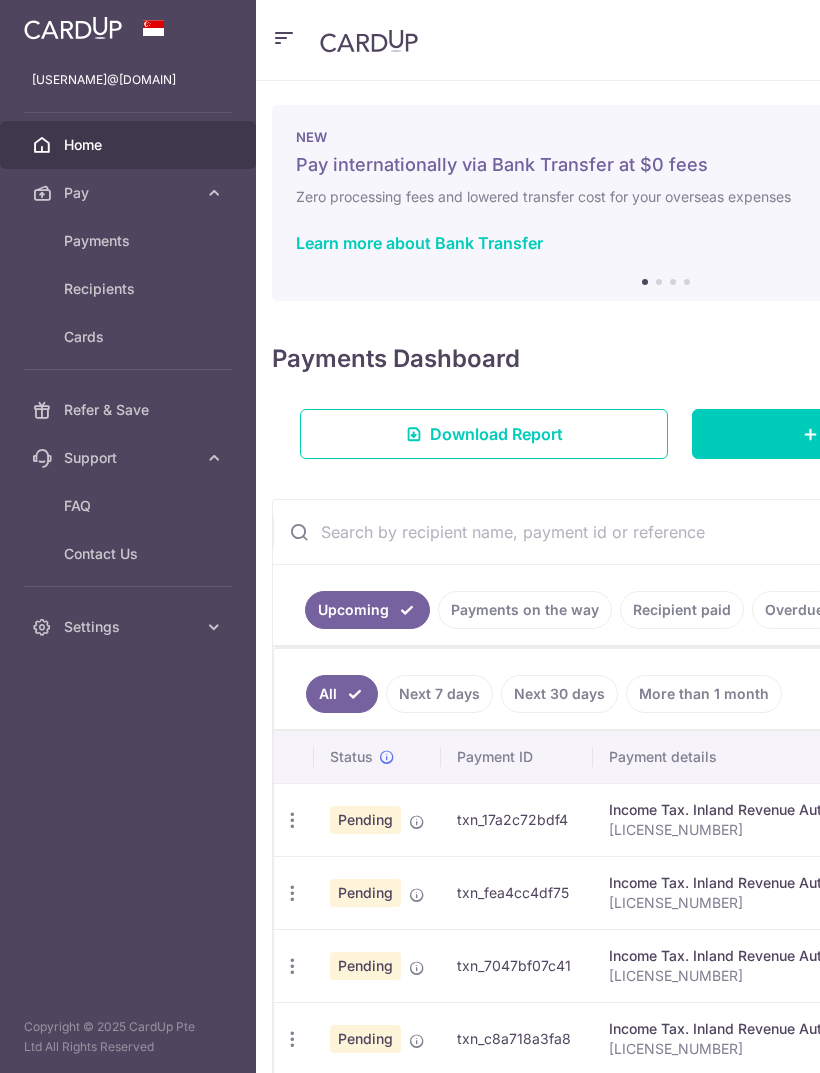 click on "Recipients" at bounding box center (130, 289) 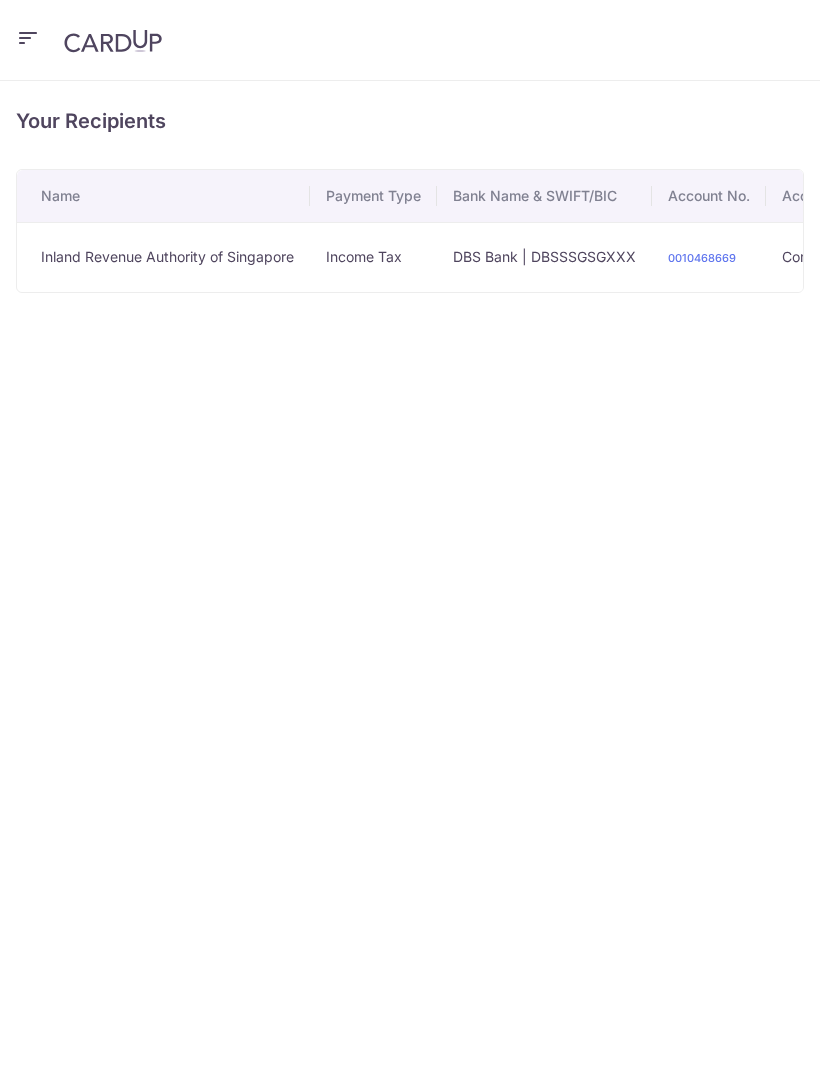 scroll, scrollTop: 0, scrollLeft: 0, axis: both 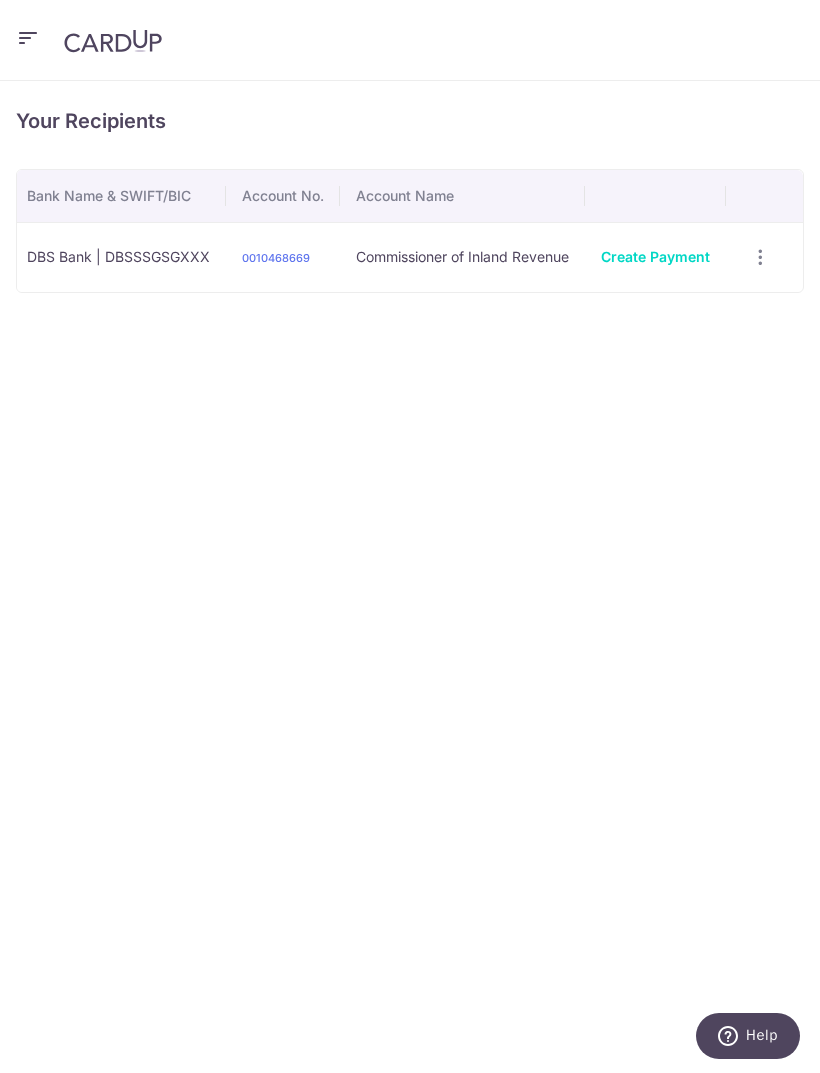 click at bounding box center [760, 257] 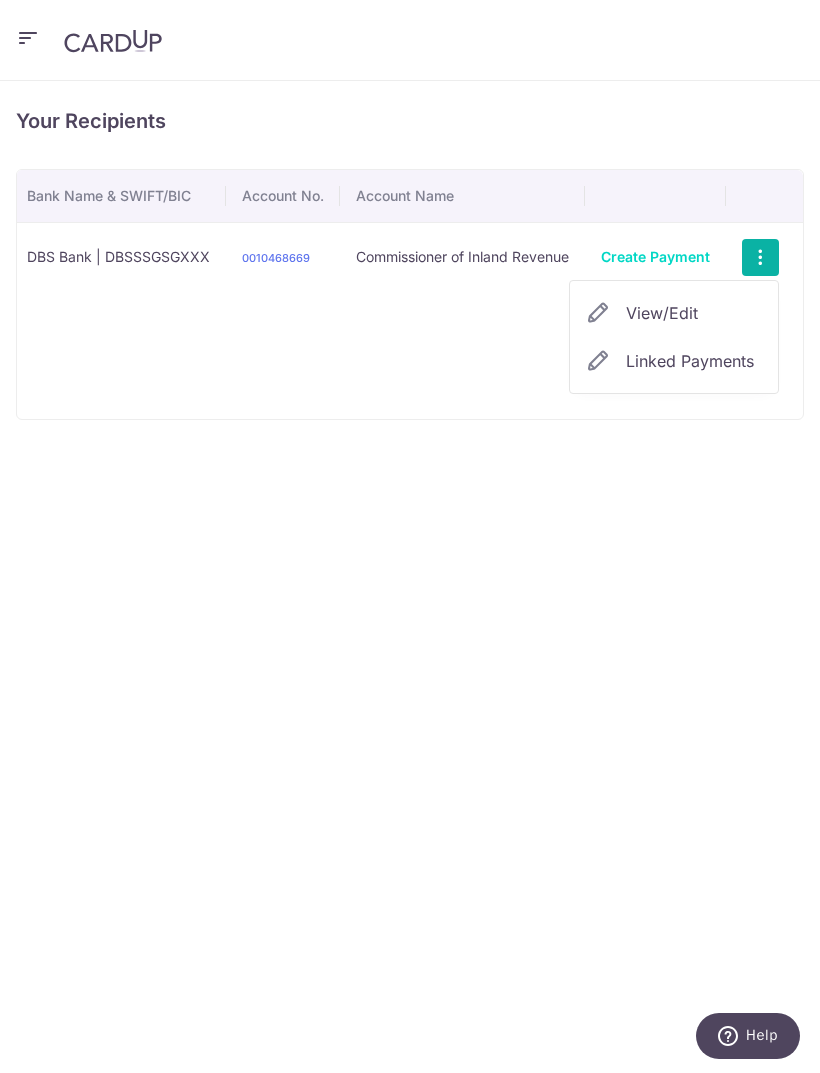 click at bounding box center (410, 536) 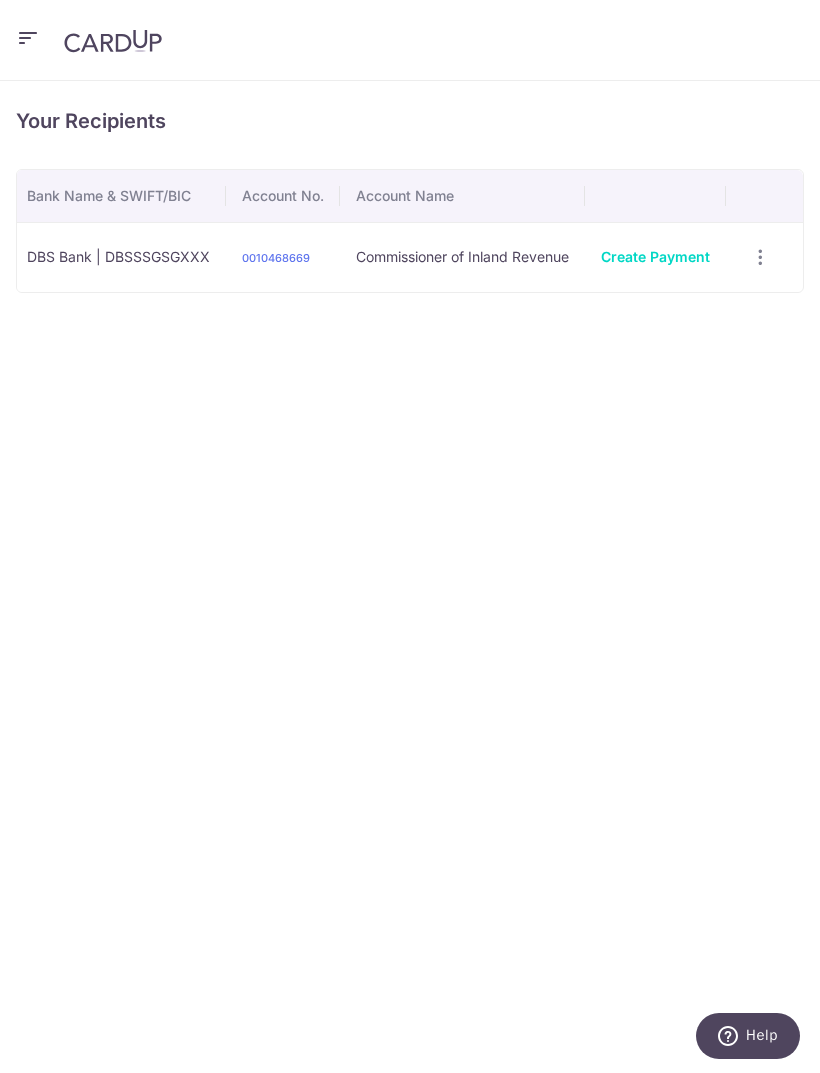 click at bounding box center (28, 38) 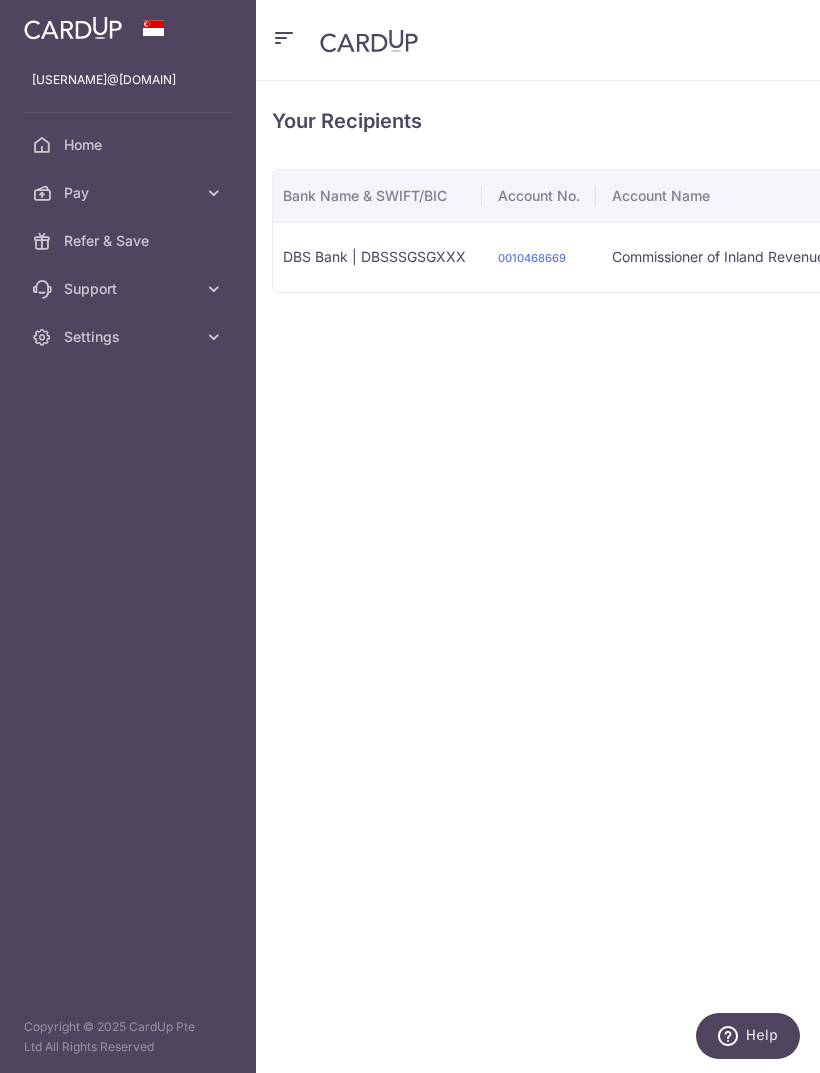 click at bounding box center [214, 193] 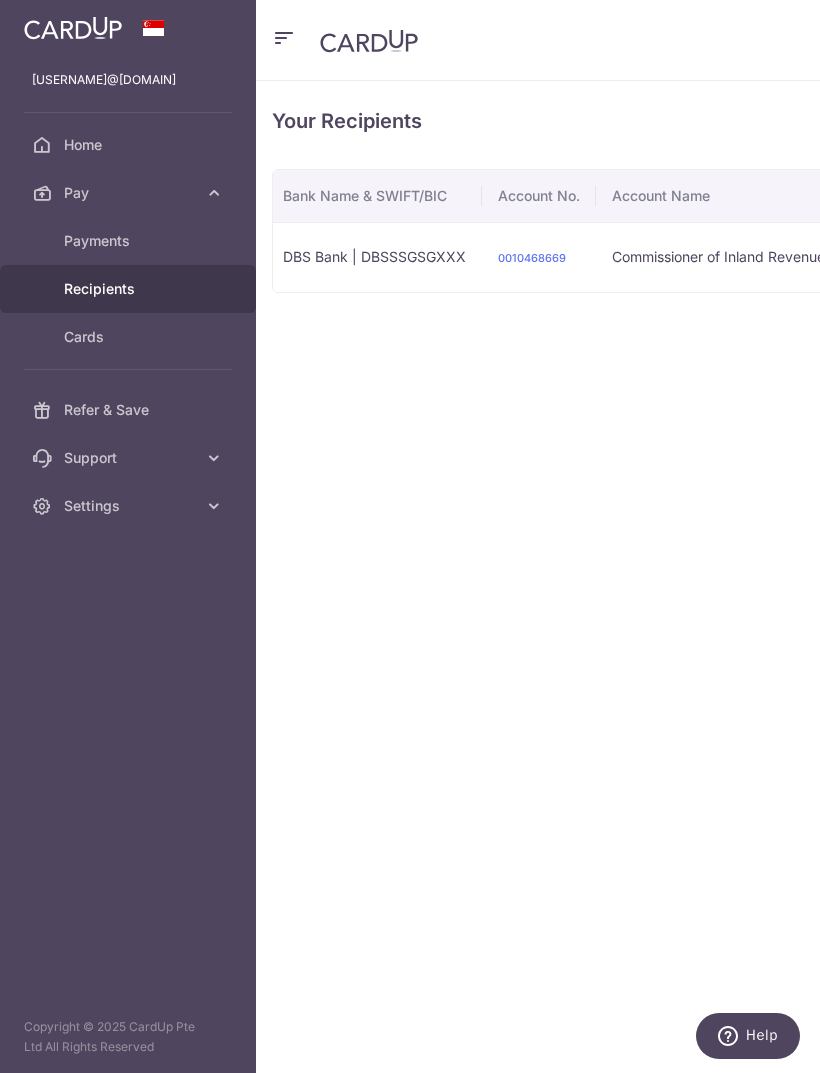 click on "Cards" at bounding box center [128, 337] 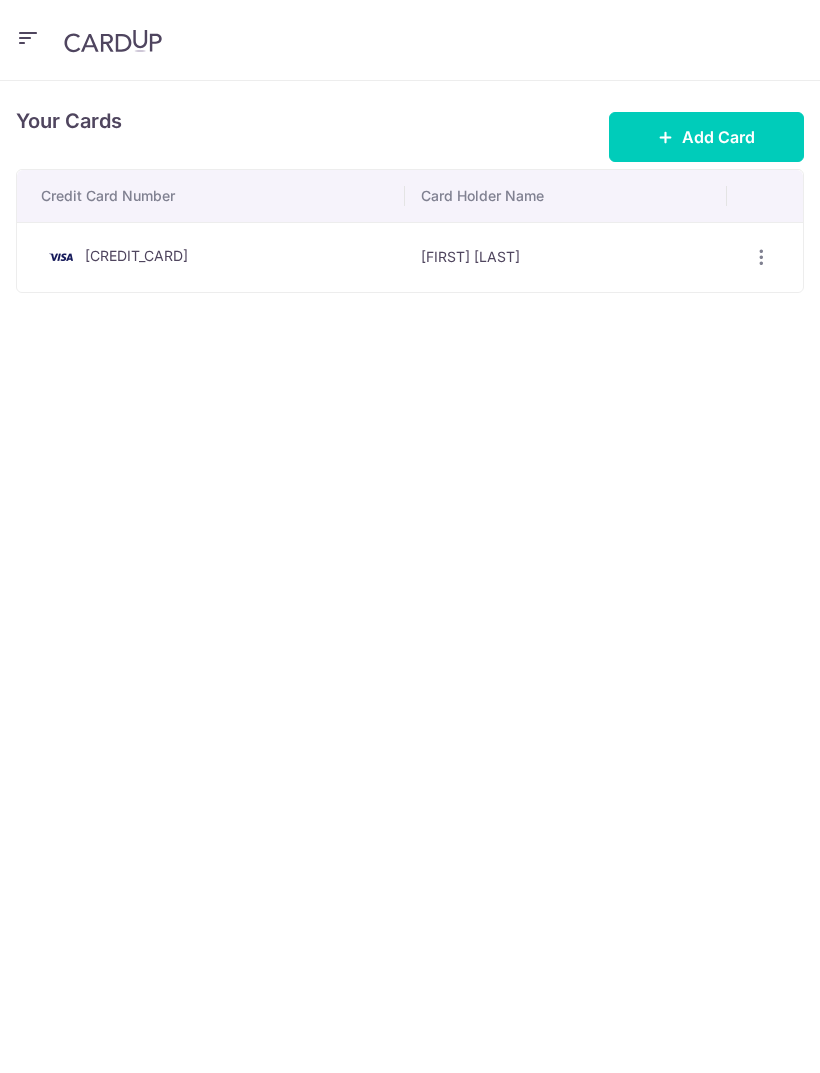 scroll, scrollTop: 0, scrollLeft: 0, axis: both 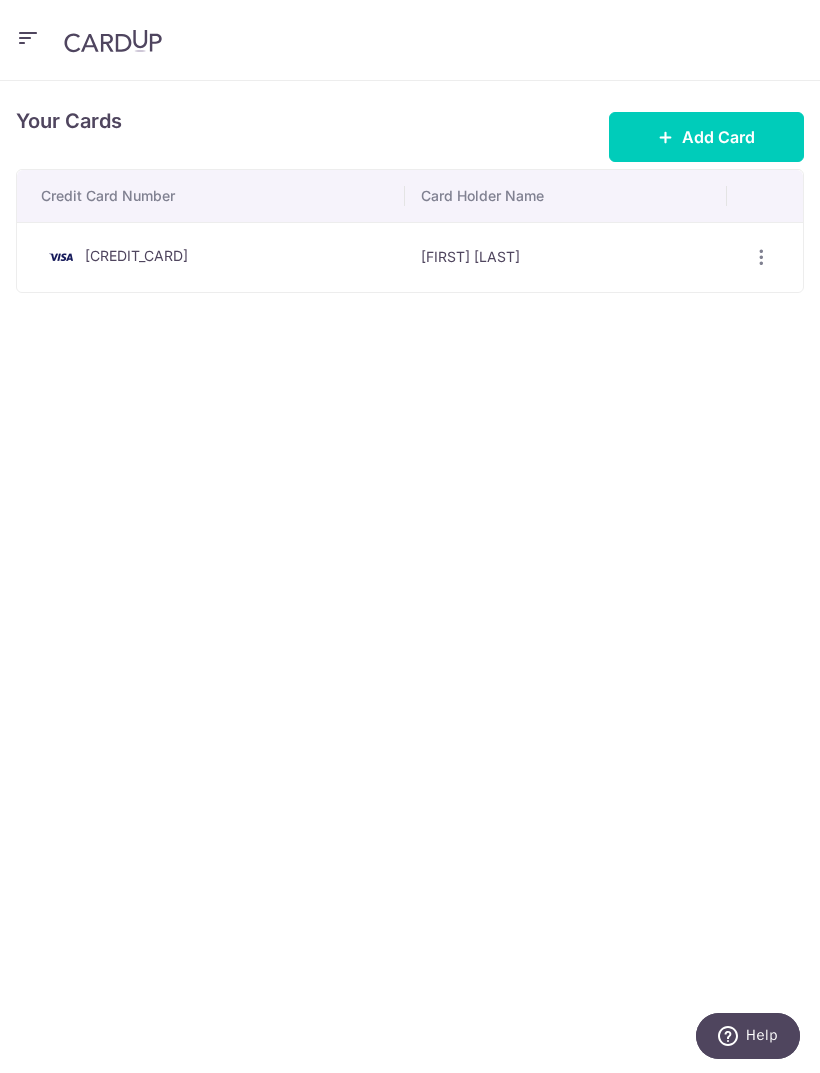 click at bounding box center (28, 38) 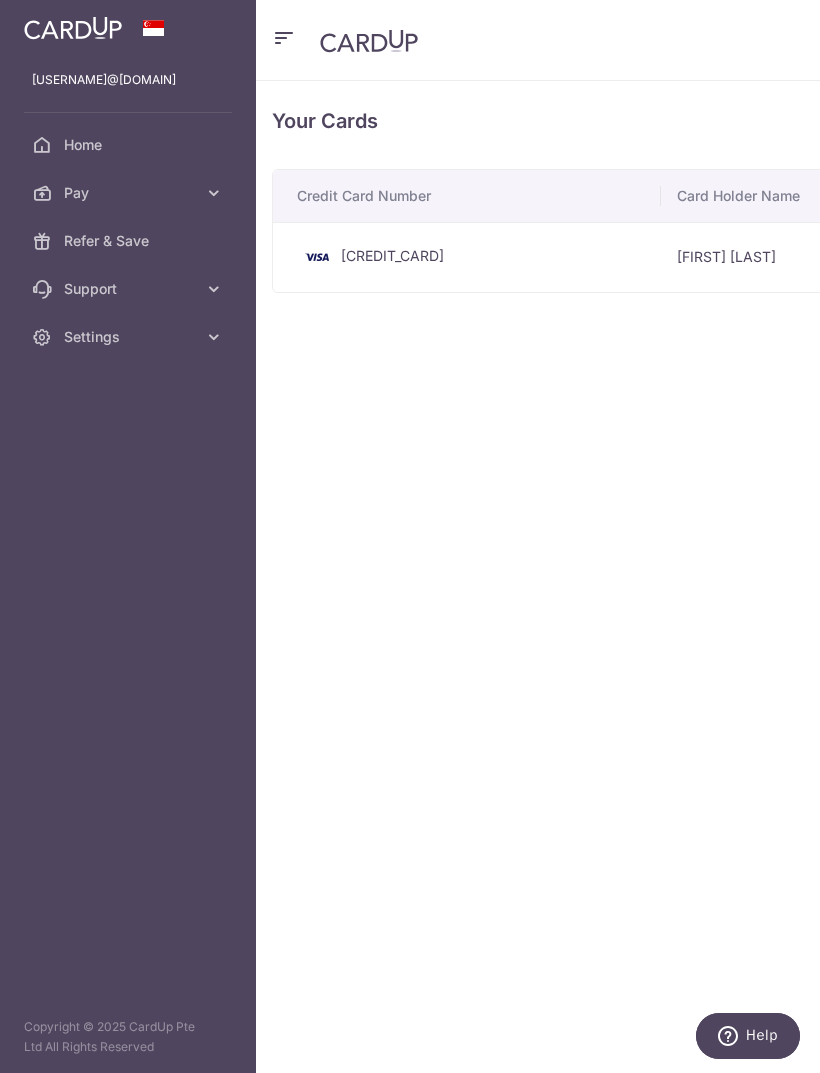 click on "Settings" at bounding box center (128, 337) 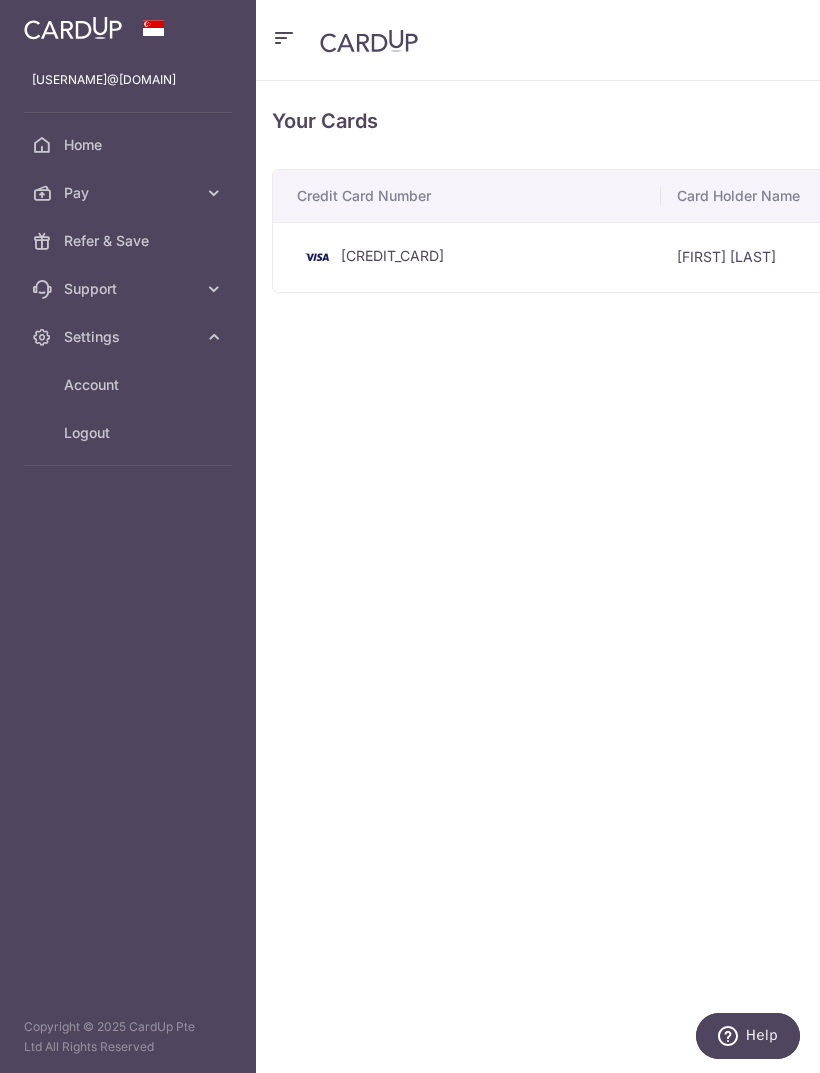 click at bounding box center (214, 289) 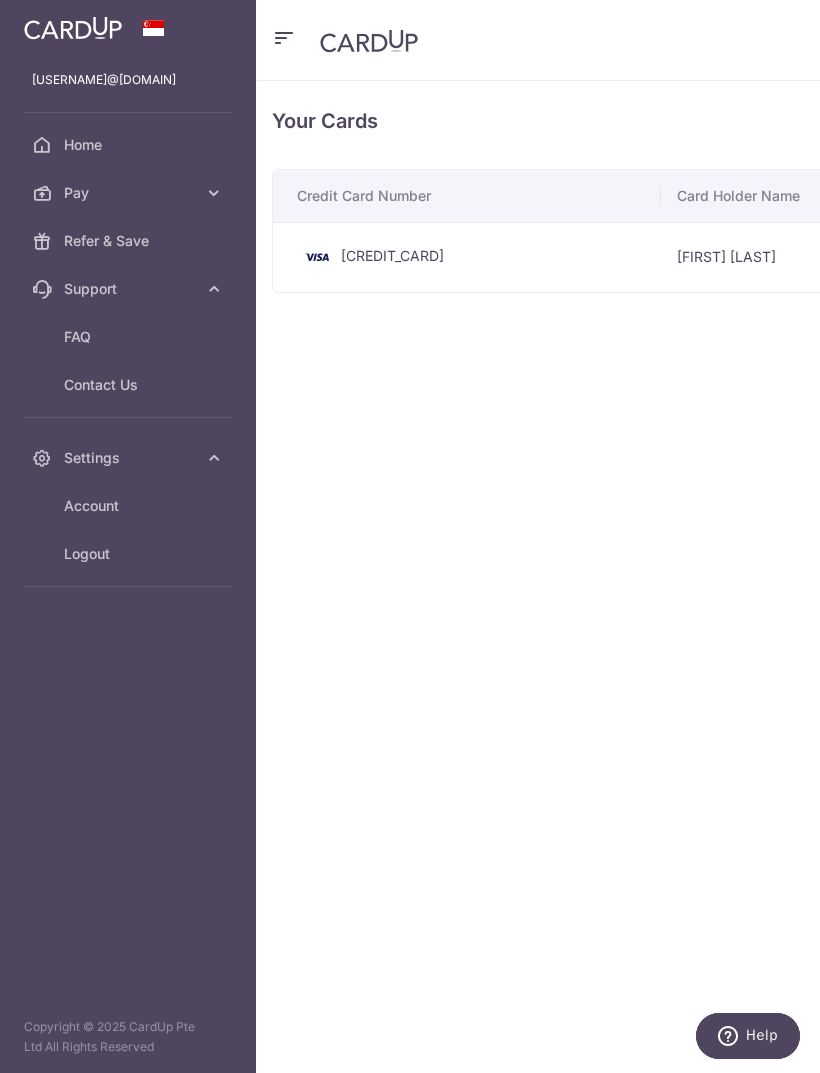 click on "Pay" at bounding box center (128, 193) 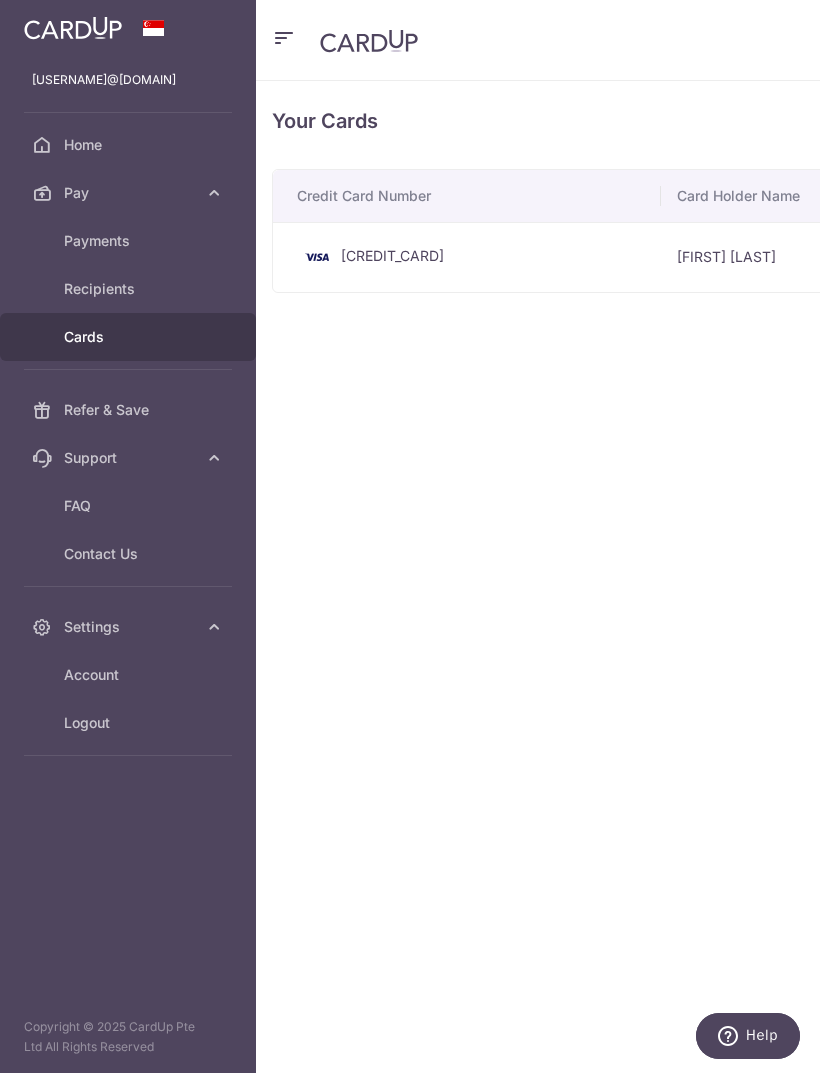 click on "Account" at bounding box center (128, 675) 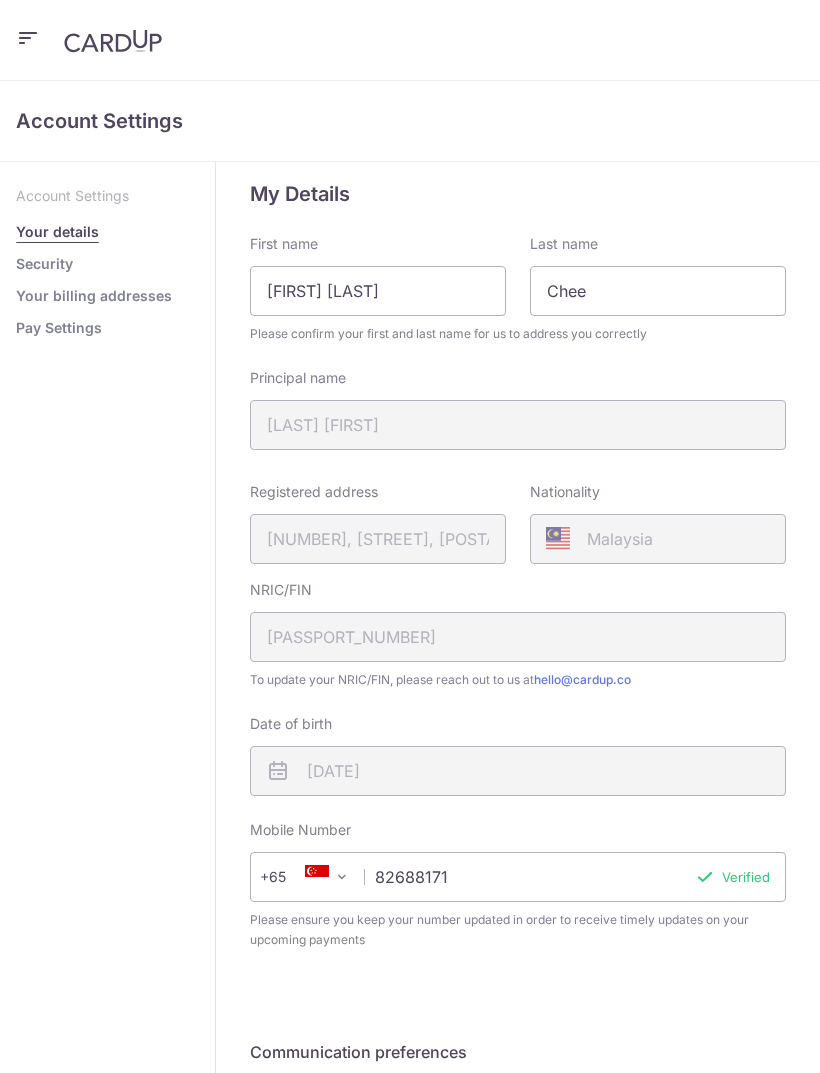 scroll, scrollTop: 0, scrollLeft: 0, axis: both 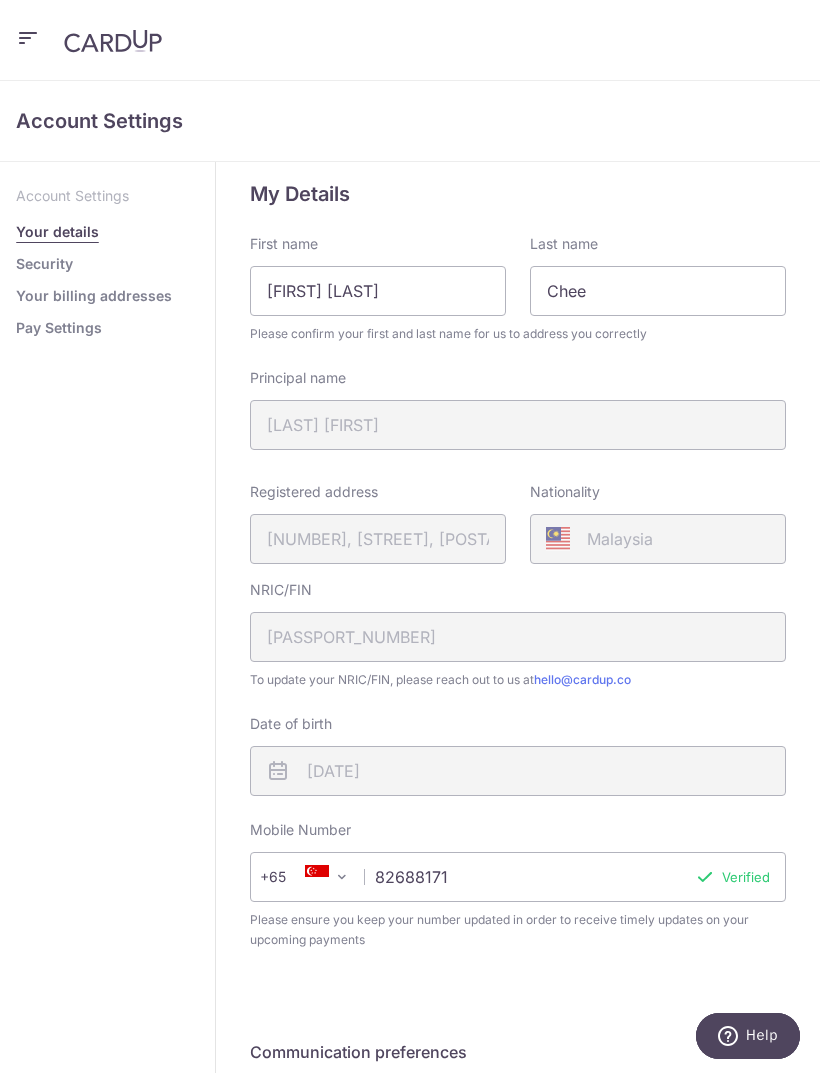 click on "Security" at bounding box center [44, 264] 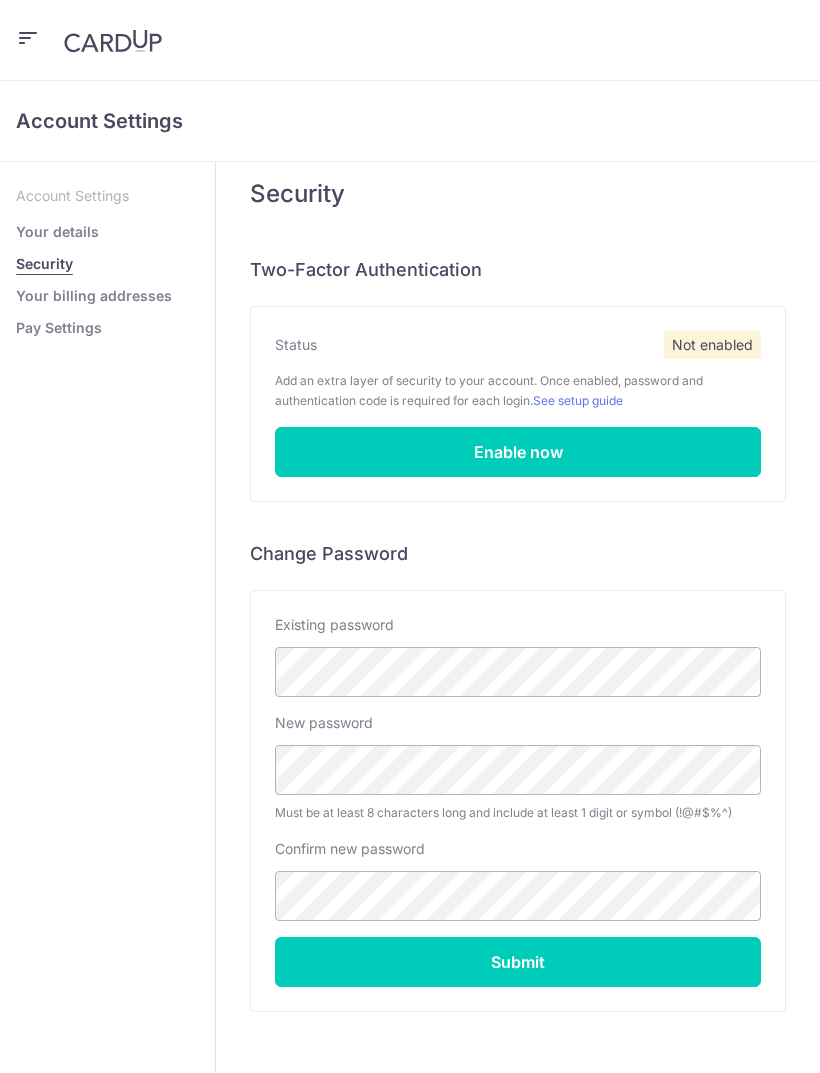 scroll, scrollTop: 0, scrollLeft: 0, axis: both 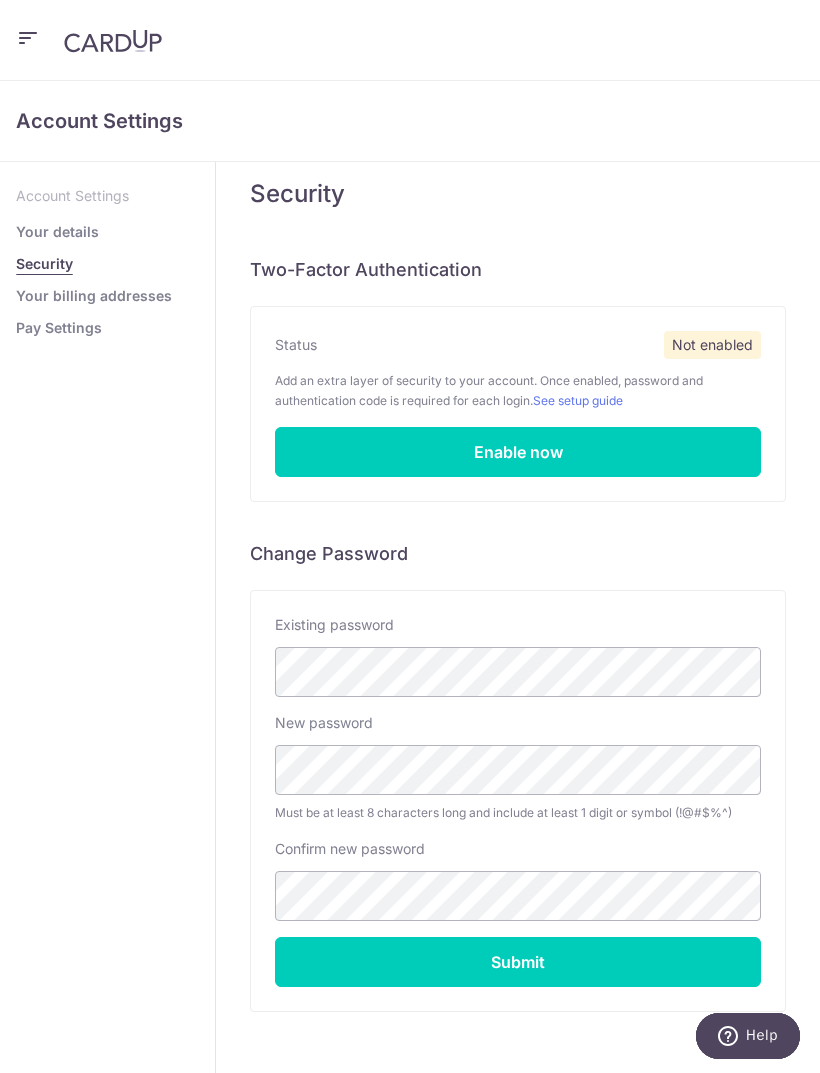 click on "Enable now" at bounding box center (518, 452) 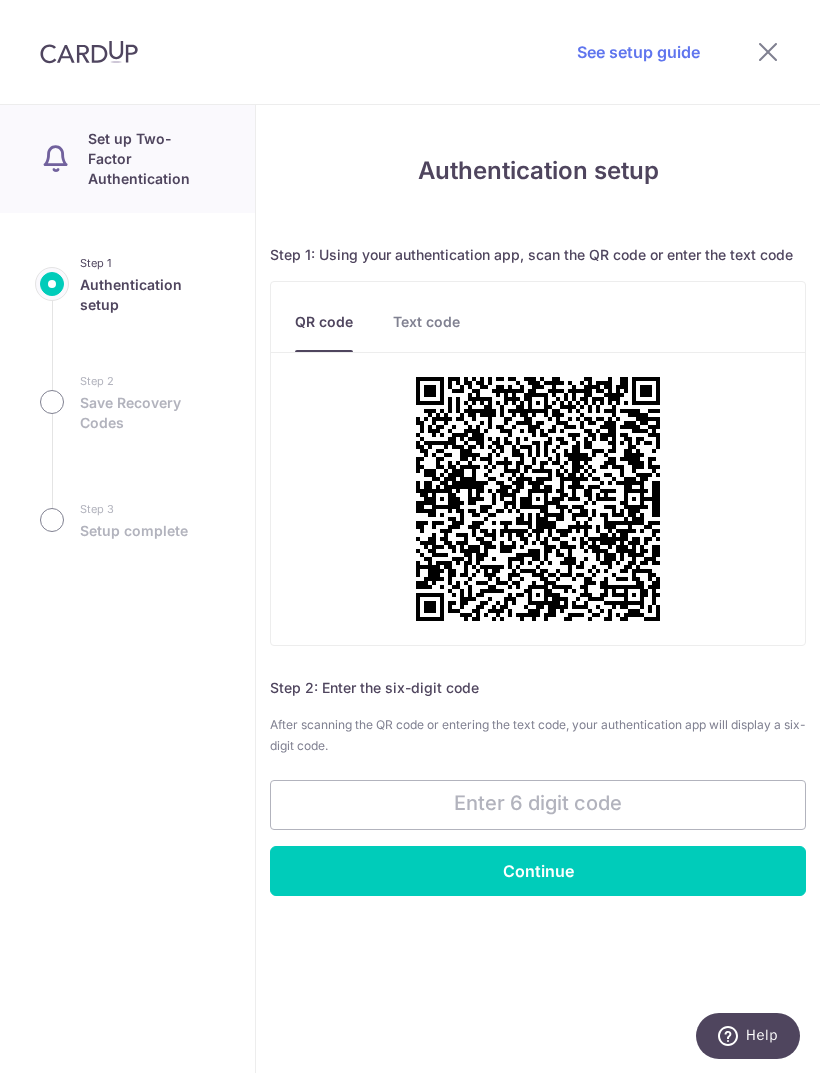 scroll, scrollTop: 0, scrollLeft: 0, axis: both 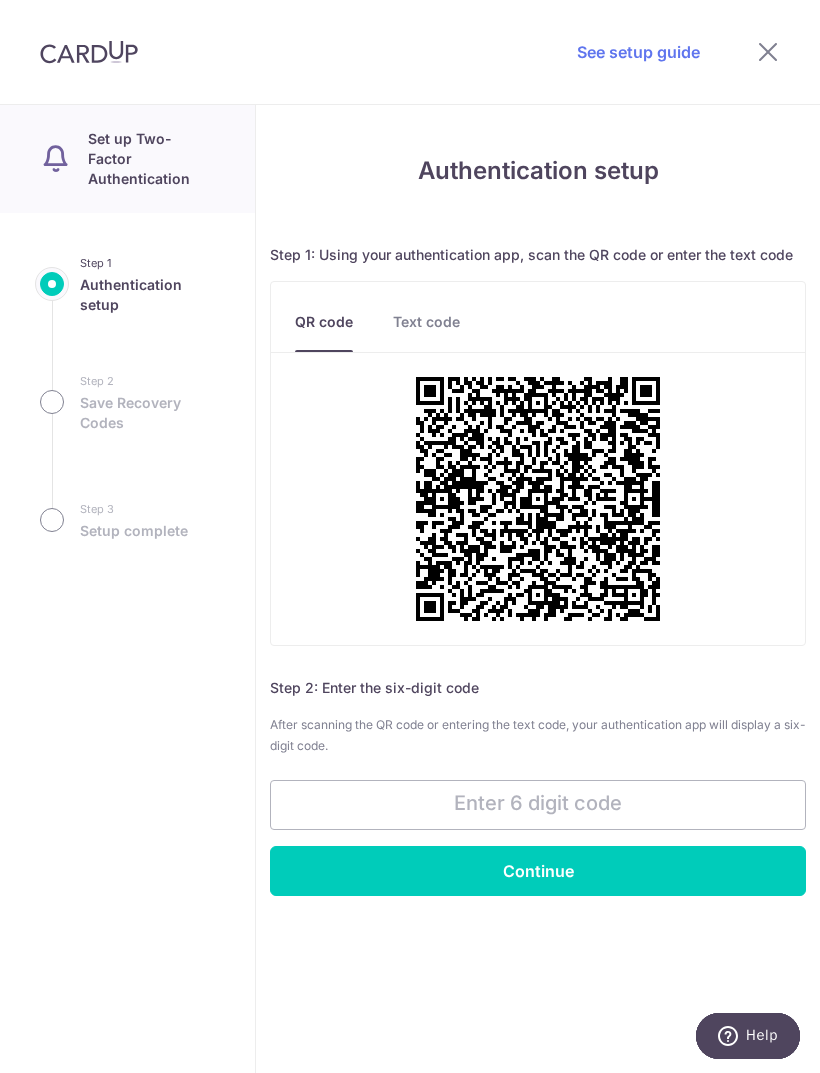 click on "Text code" at bounding box center [426, 332] 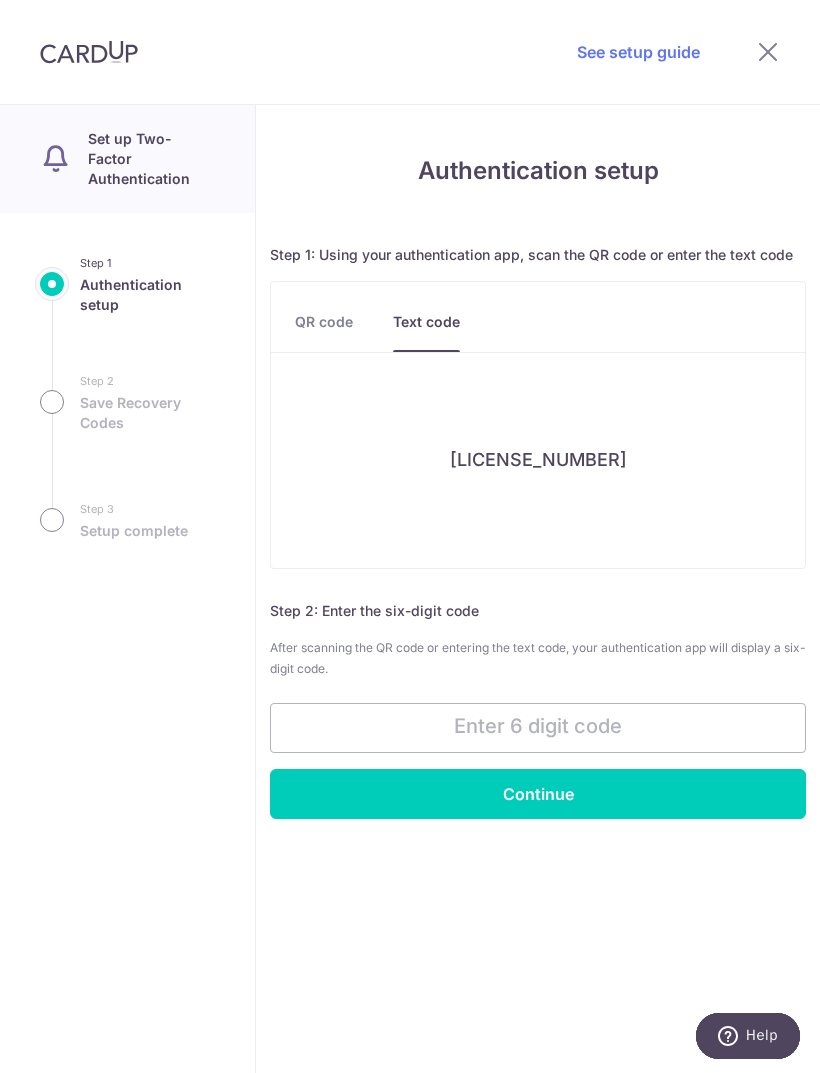 click on "Text code" at bounding box center (426, 332) 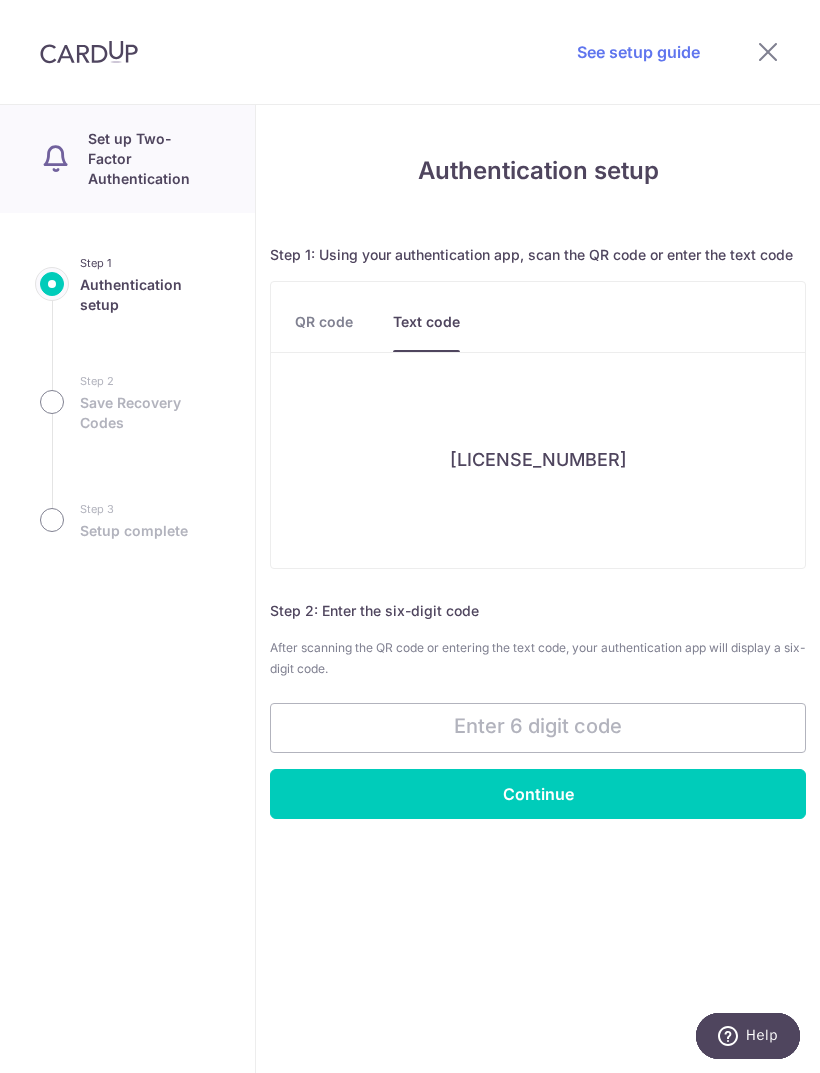 click at bounding box center [768, 51] 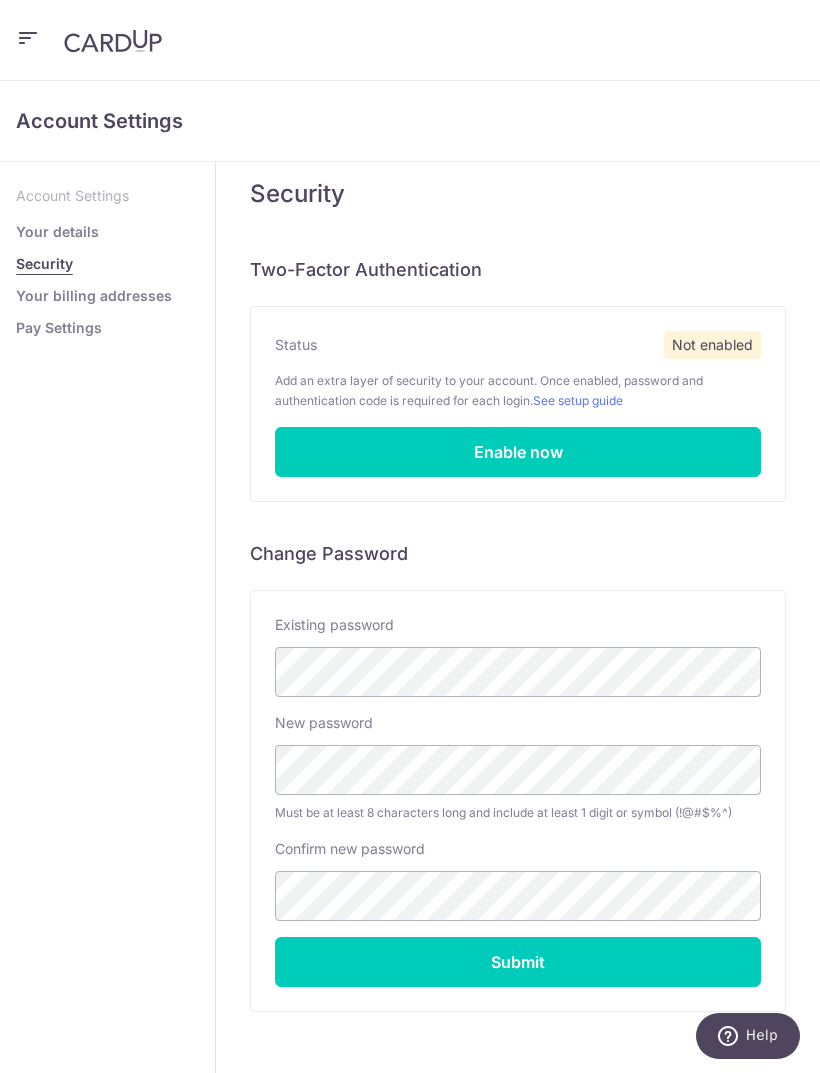 scroll, scrollTop: 0, scrollLeft: 0, axis: both 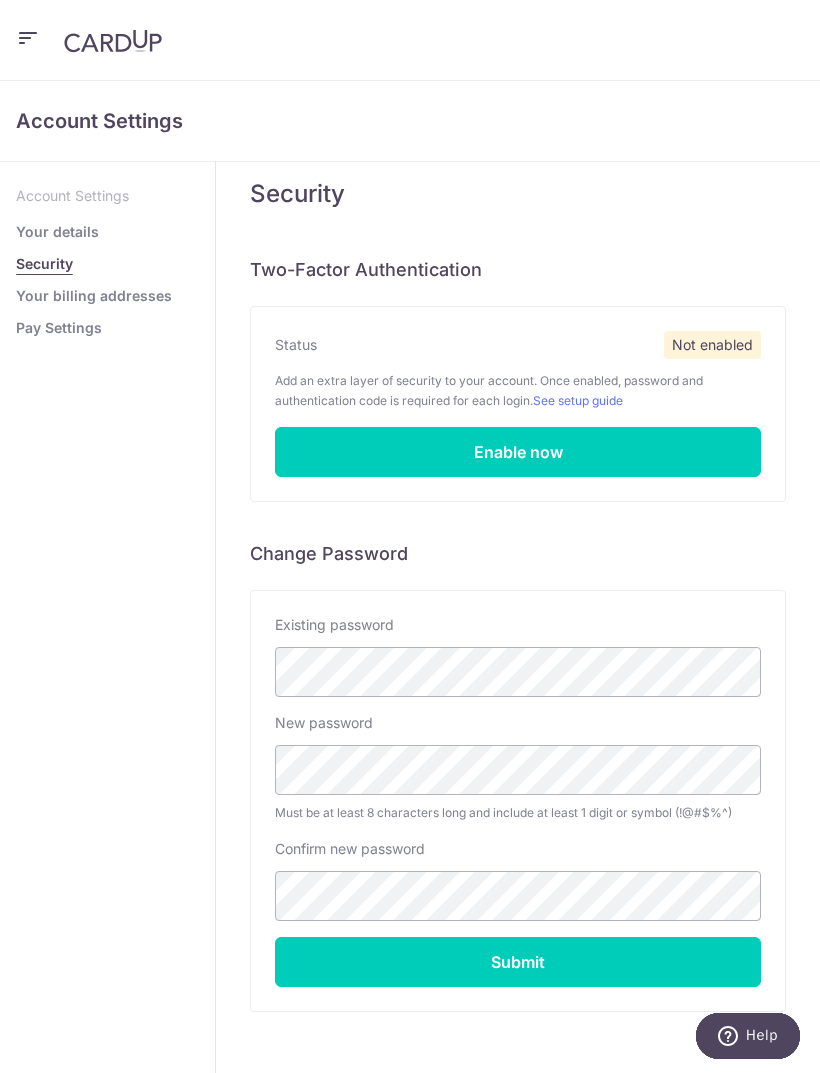 click on "Pay Settings" at bounding box center [59, 328] 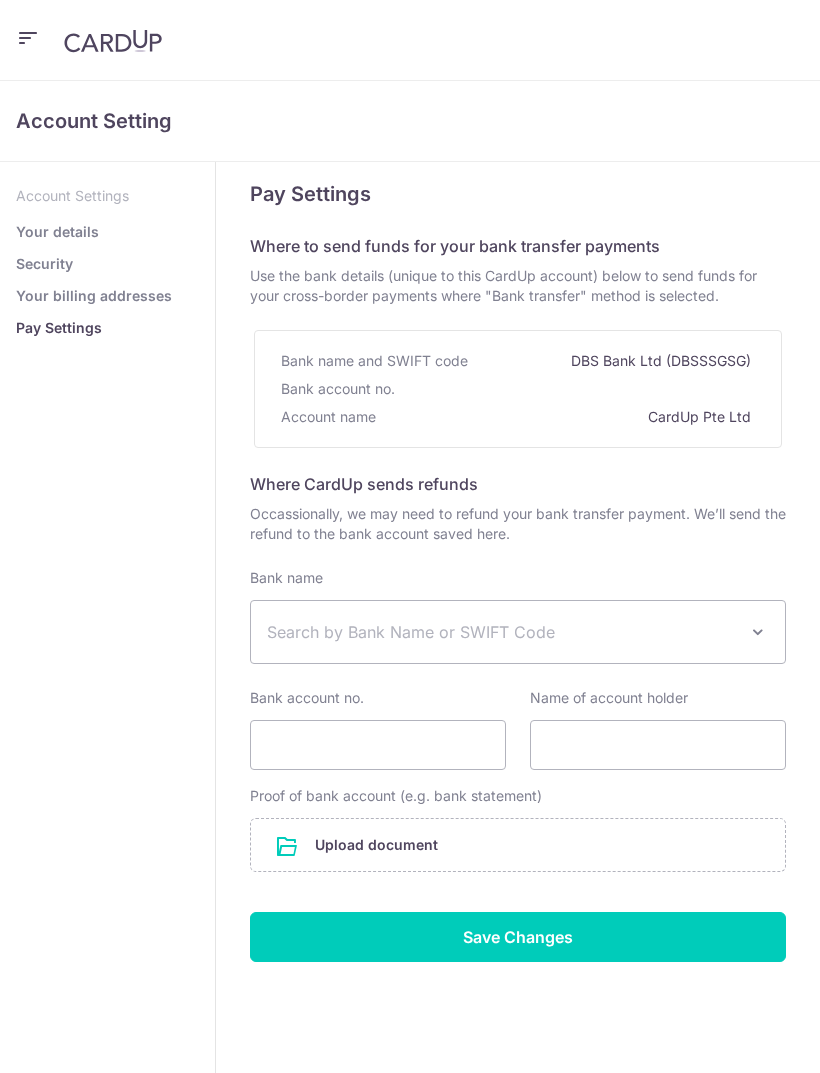 select 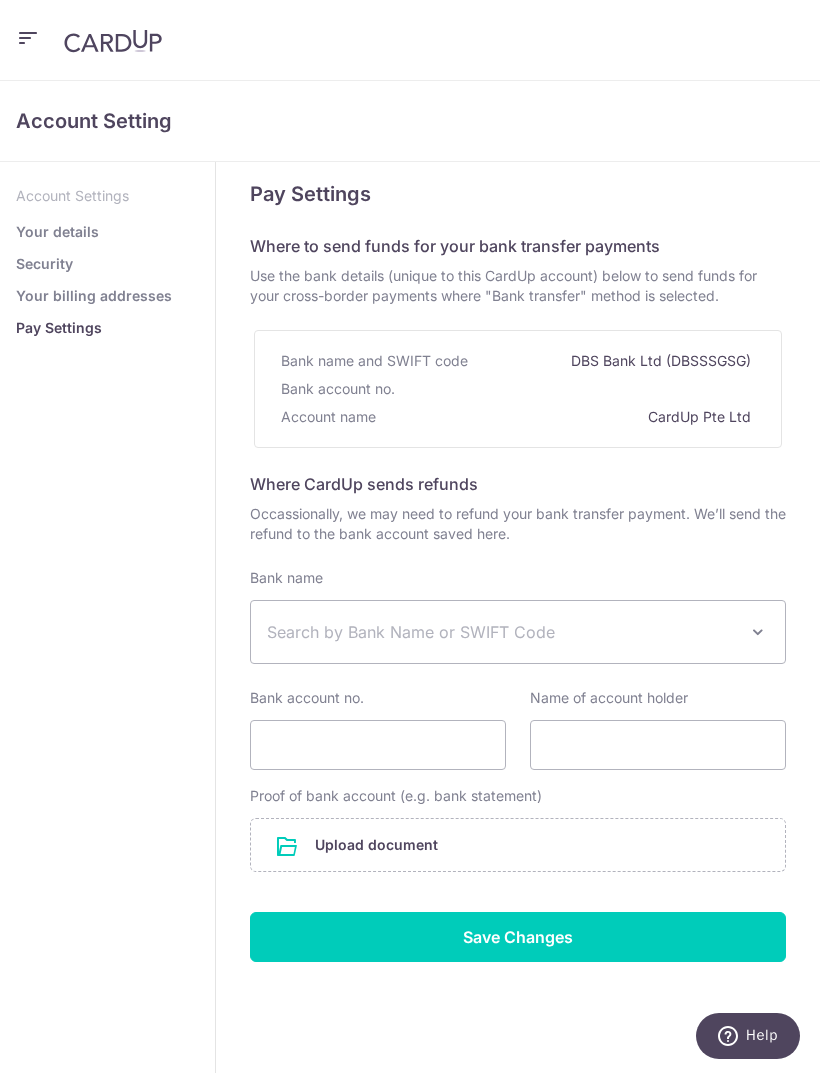 click at bounding box center [28, 38] 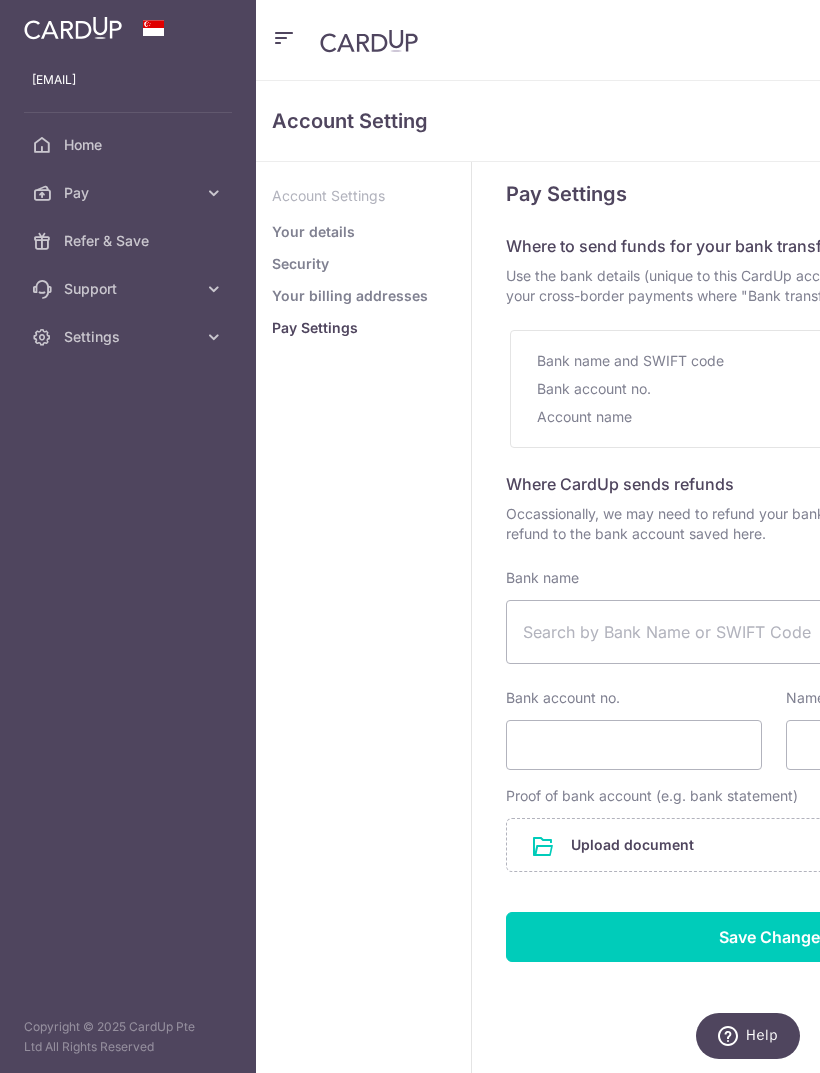click on "Settings" at bounding box center [130, 337] 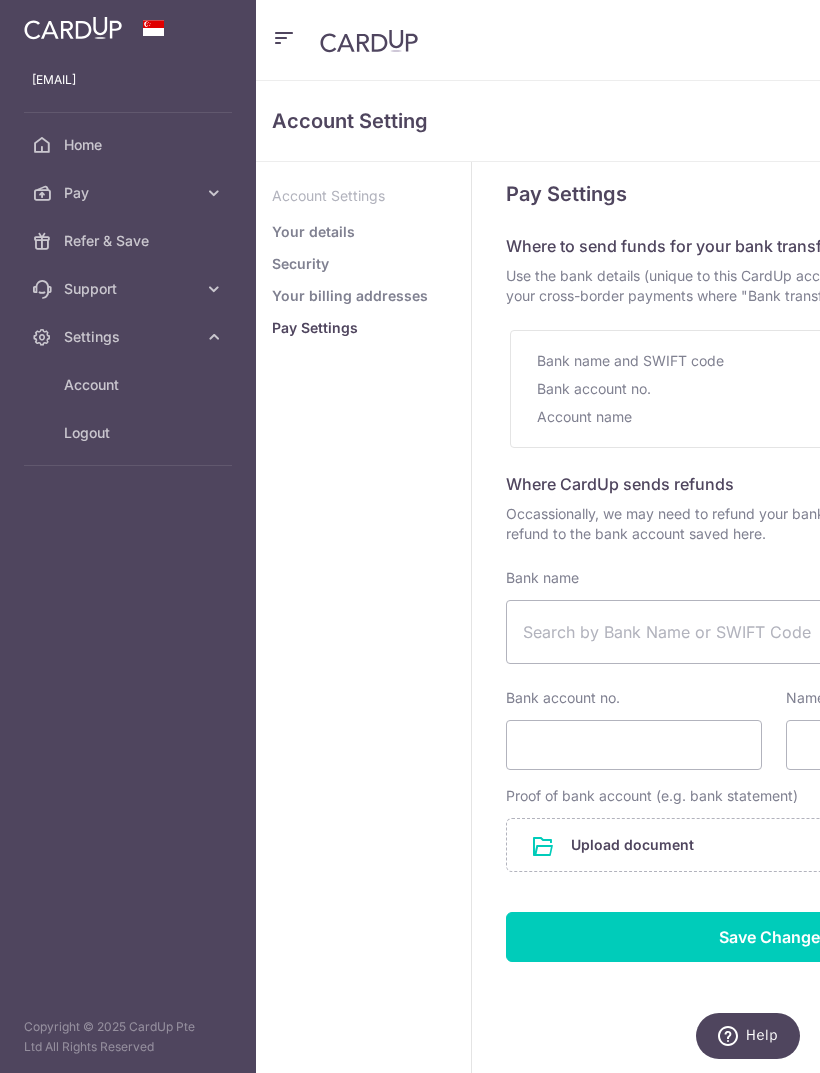 click on "Logout" at bounding box center (130, 433) 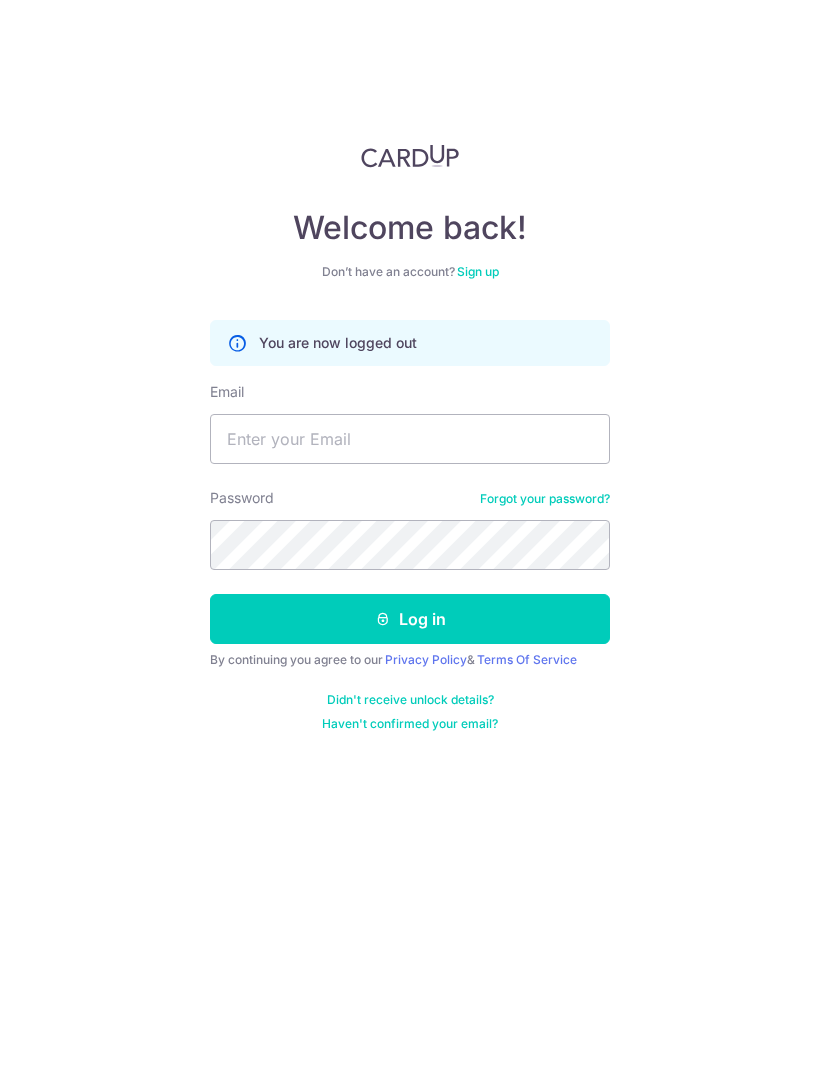 scroll, scrollTop: 0, scrollLeft: 0, axis: both 